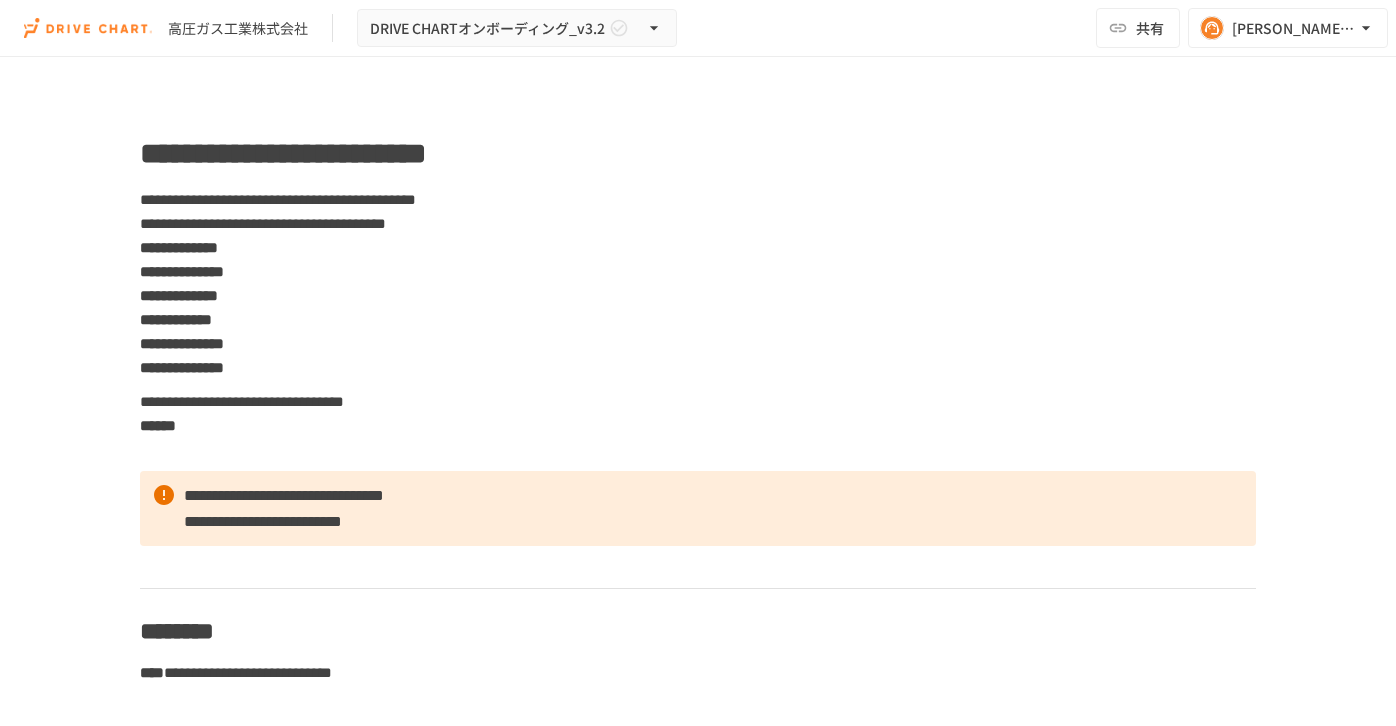 scroll, scrollTop: 0, scrollLeft: 0, axis: both 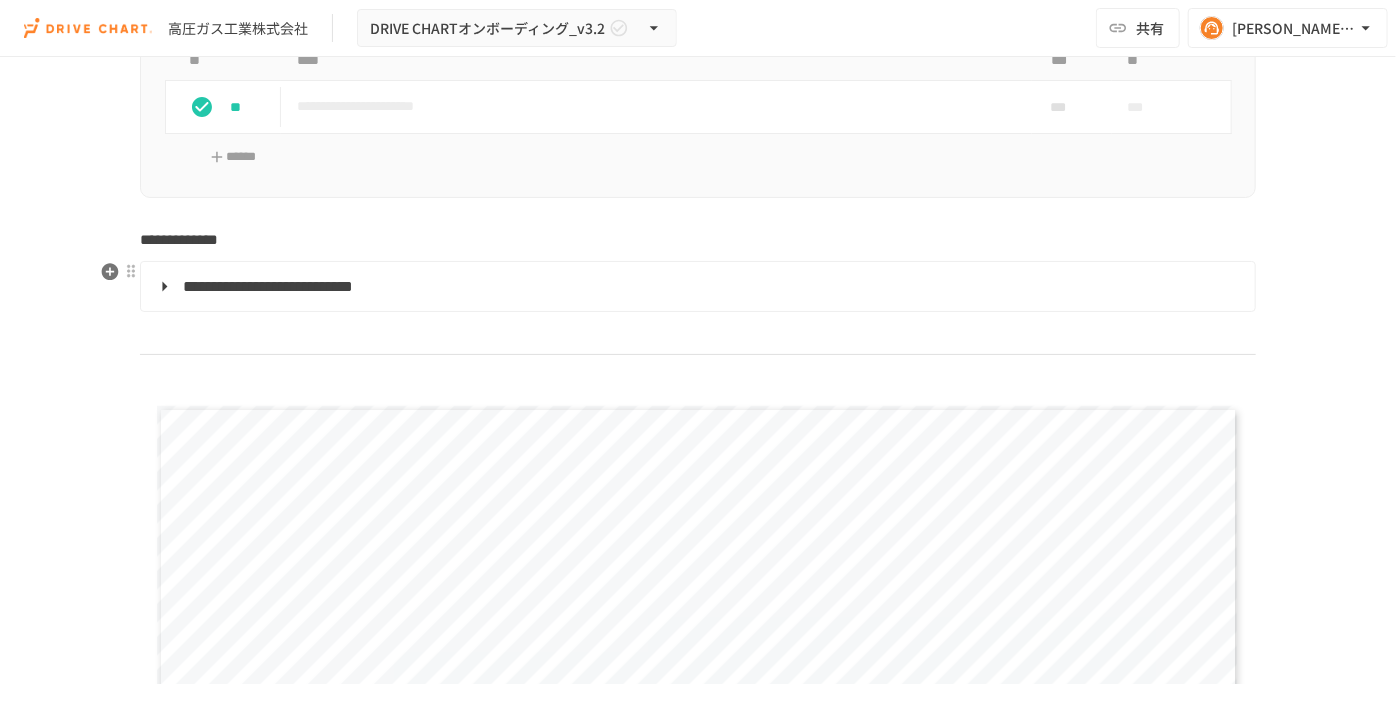 click on "**********" at bounding box center [268, 286] 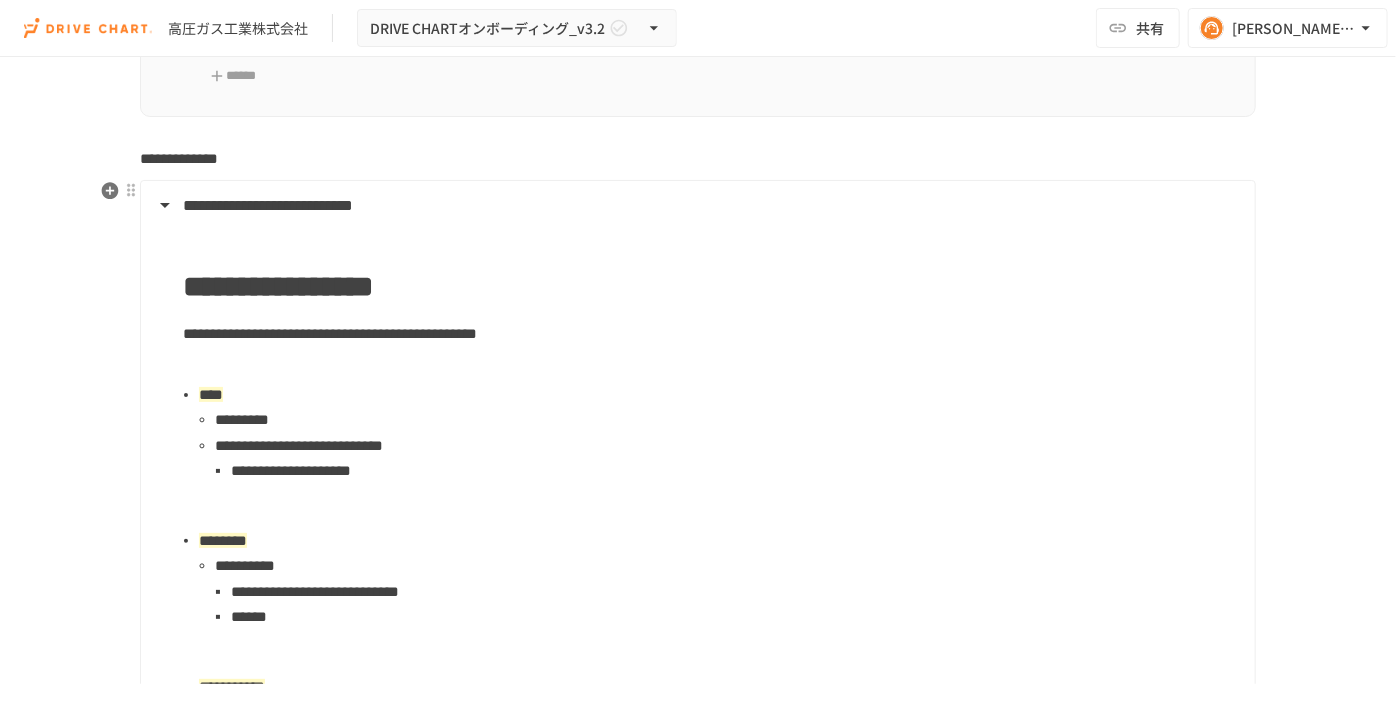 scroll, scrollTop: 1545, scrollLeft: 0, axis: vertical 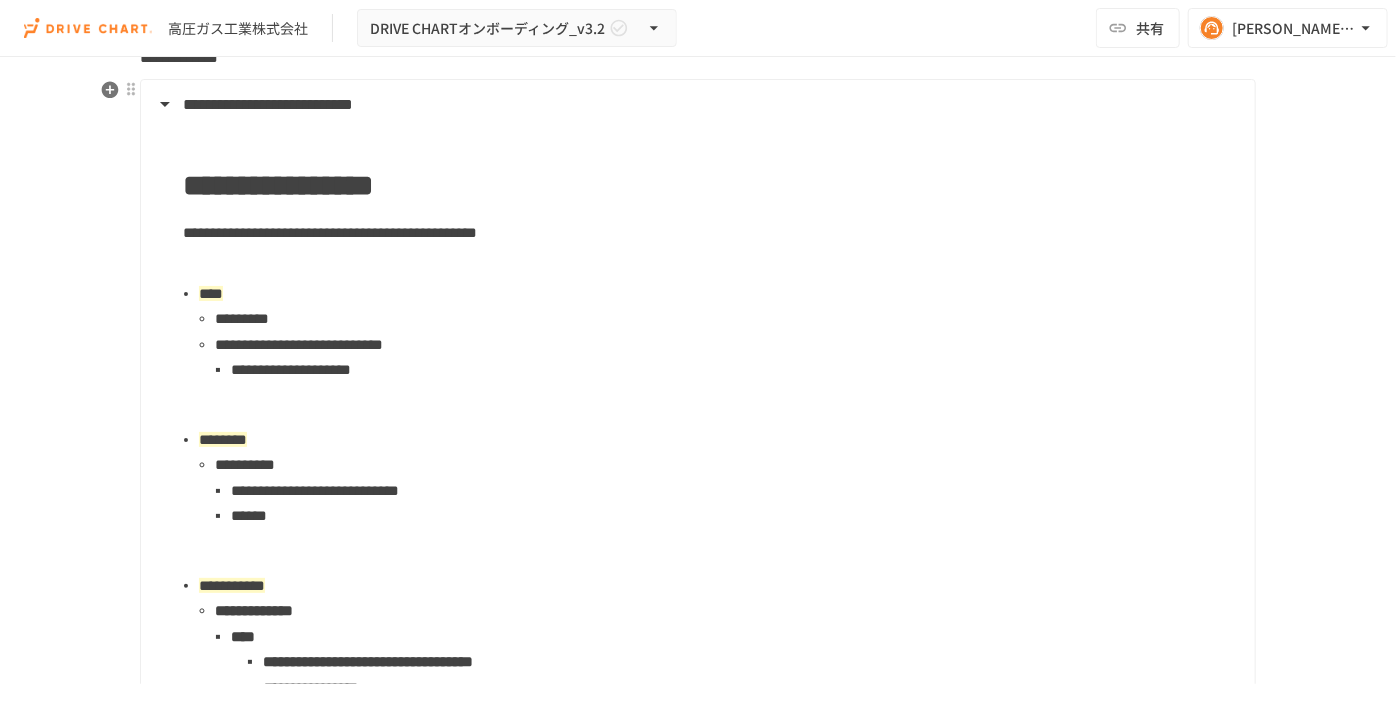 click on "**********" at bounding box center [299, 344] 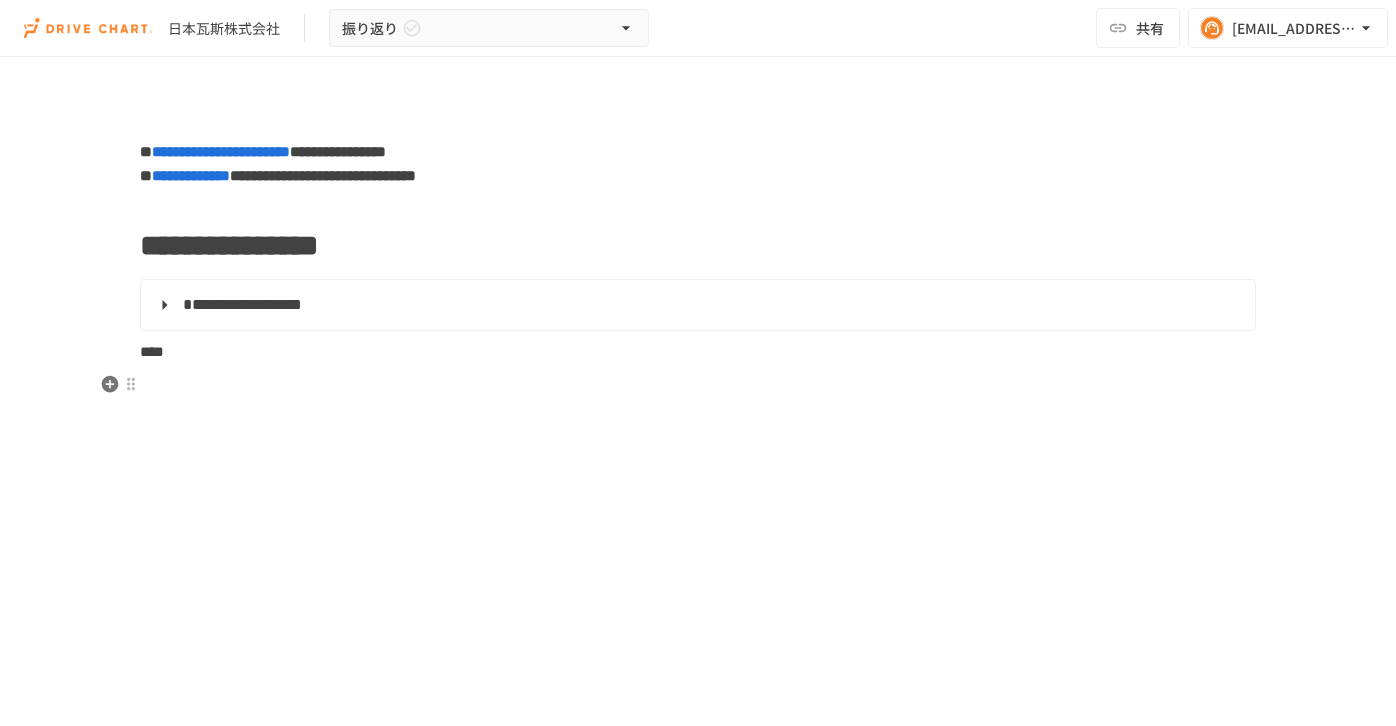 scroll, scrollTop: 0, scrollLeft: 0, axis: both 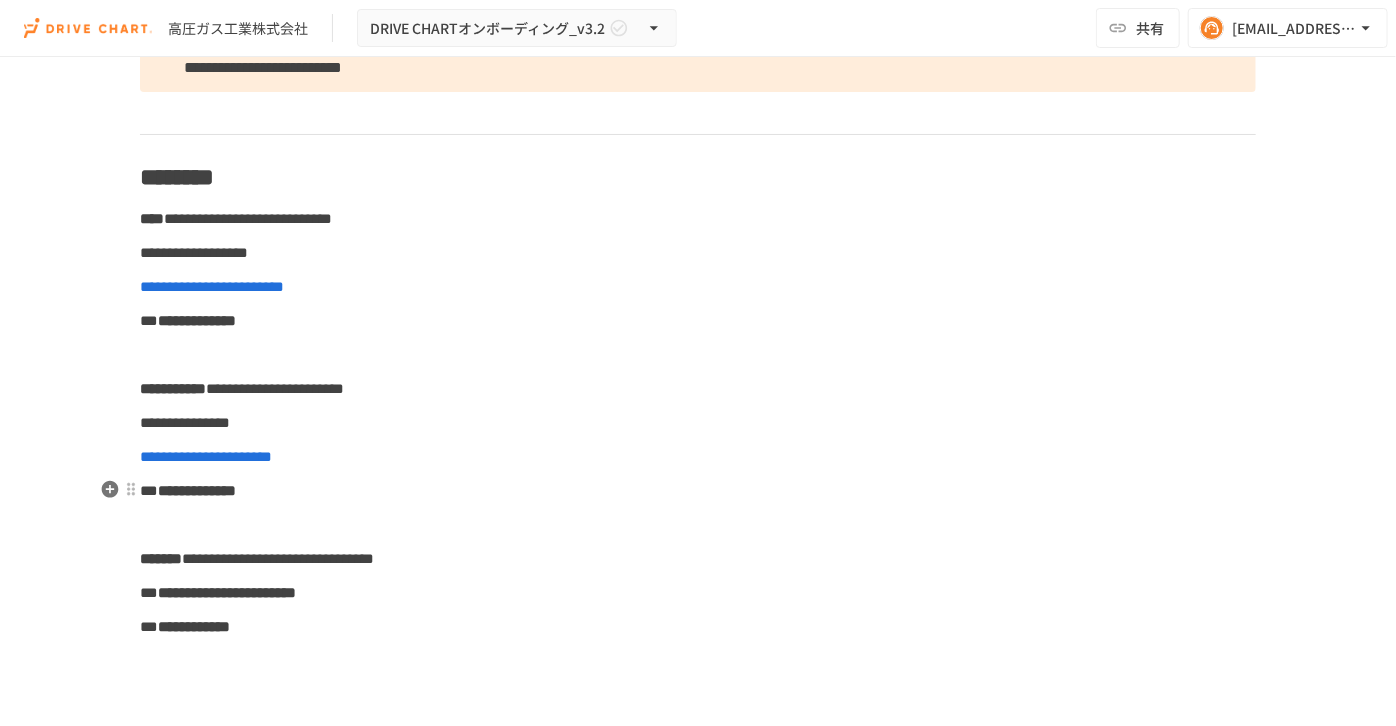 click on "**********" at bounding box center [698, 491] 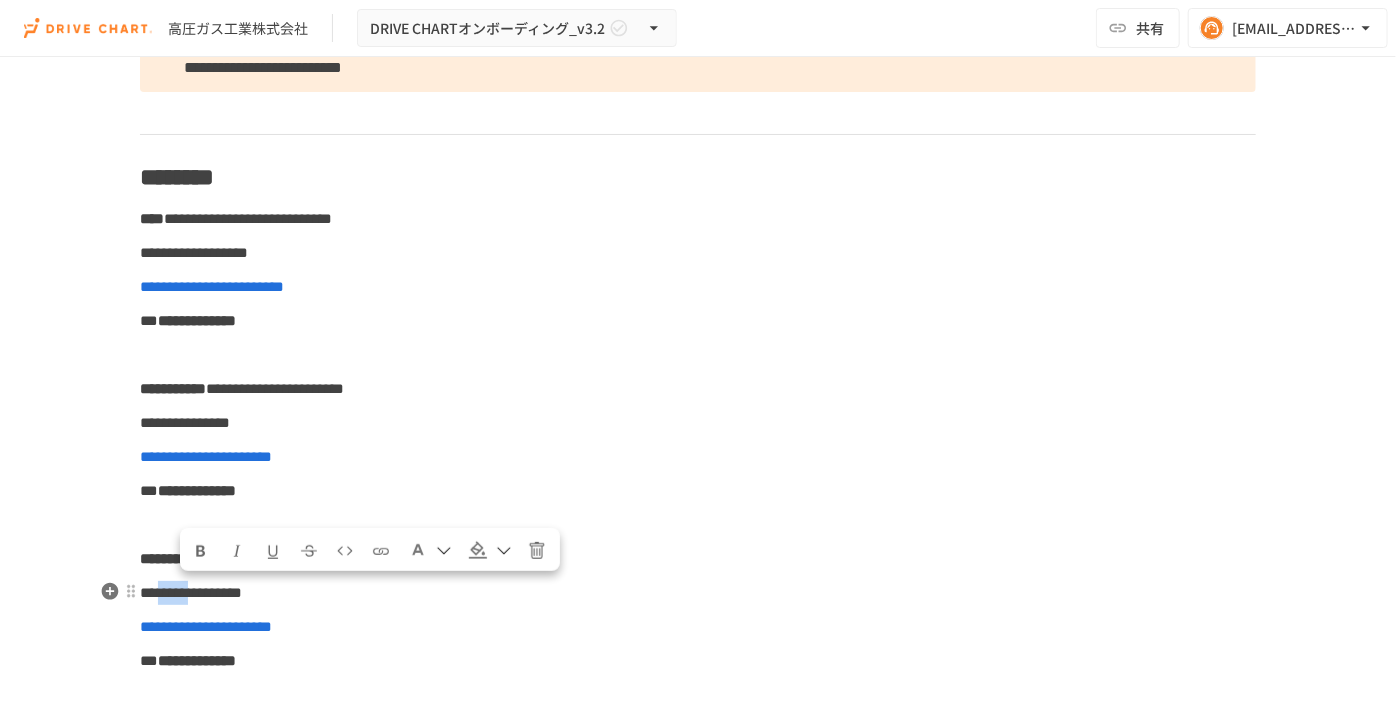 drag, startPoint x: 174, startPoint y: 594, endPoint x: 239, endPoint y: 594, distance: 65 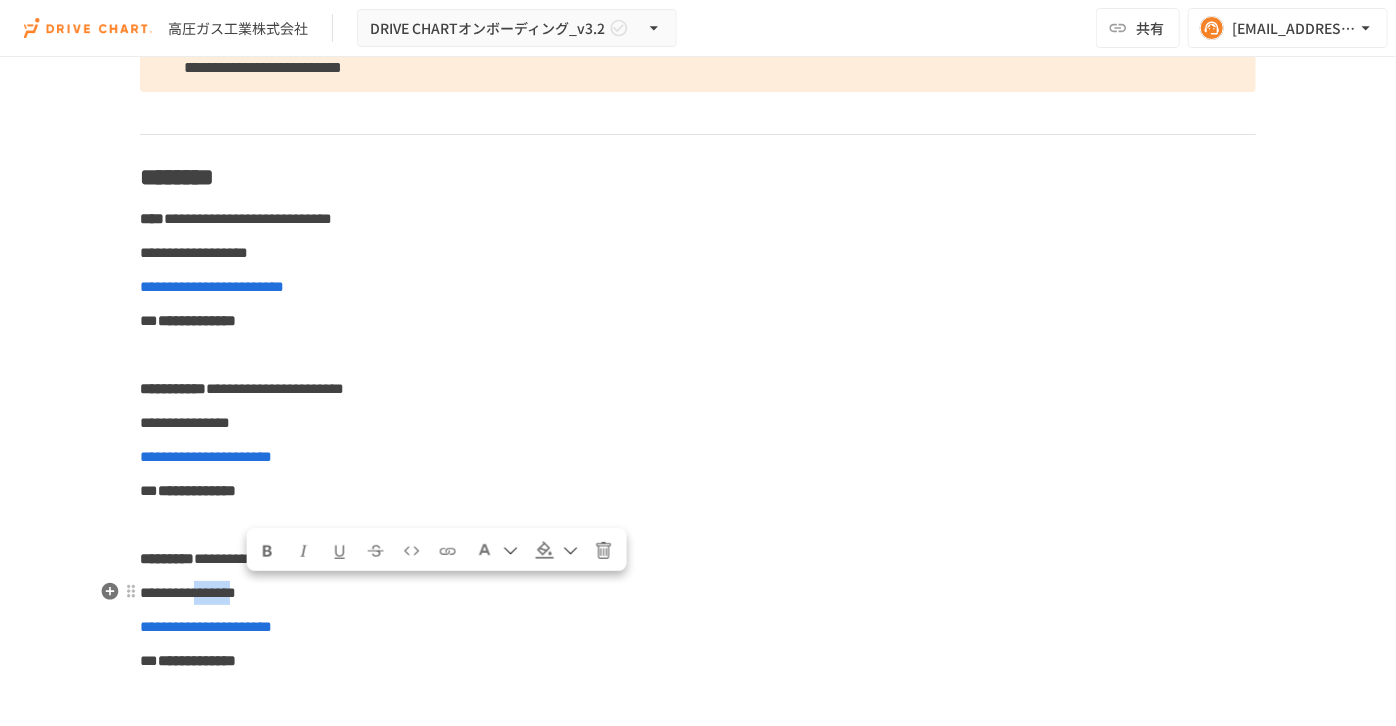 drag, startPoint x: 249, startPoint y: 590, endPoint x: 308, endPoint y: 591, distance: 59.008472 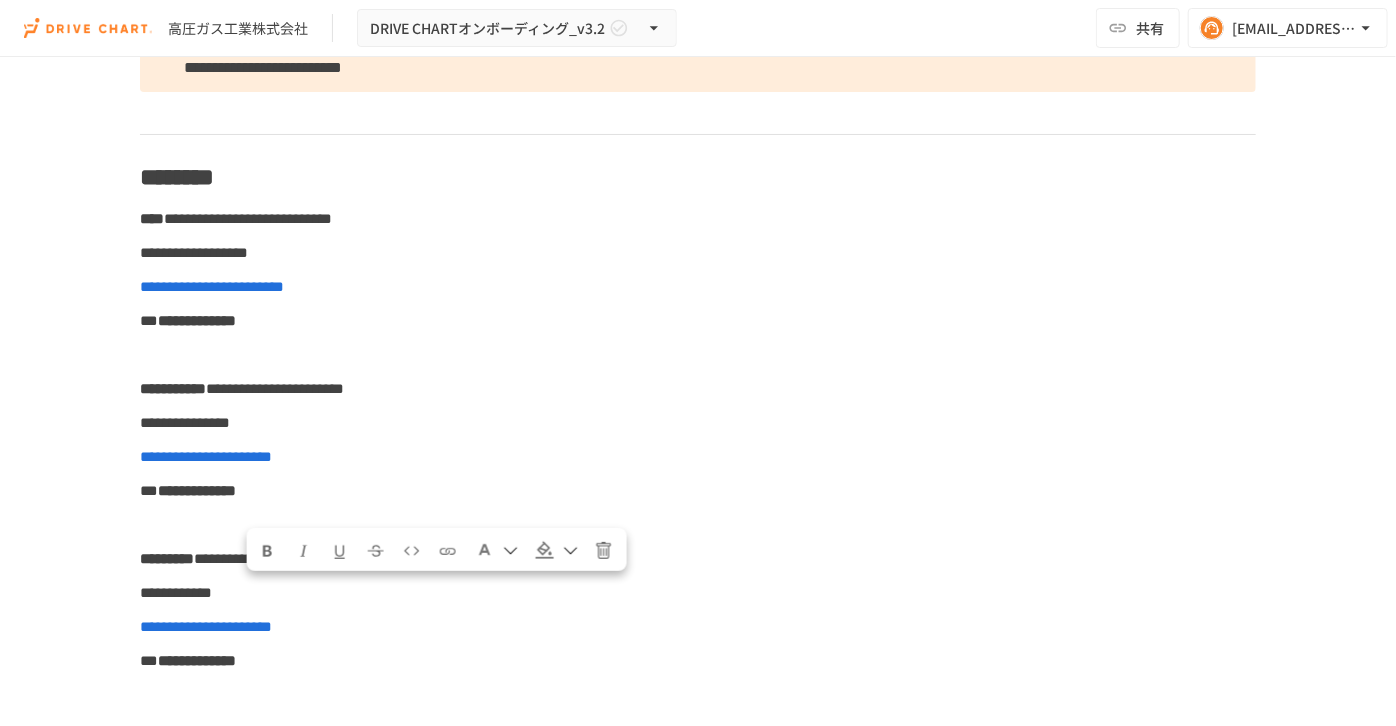type 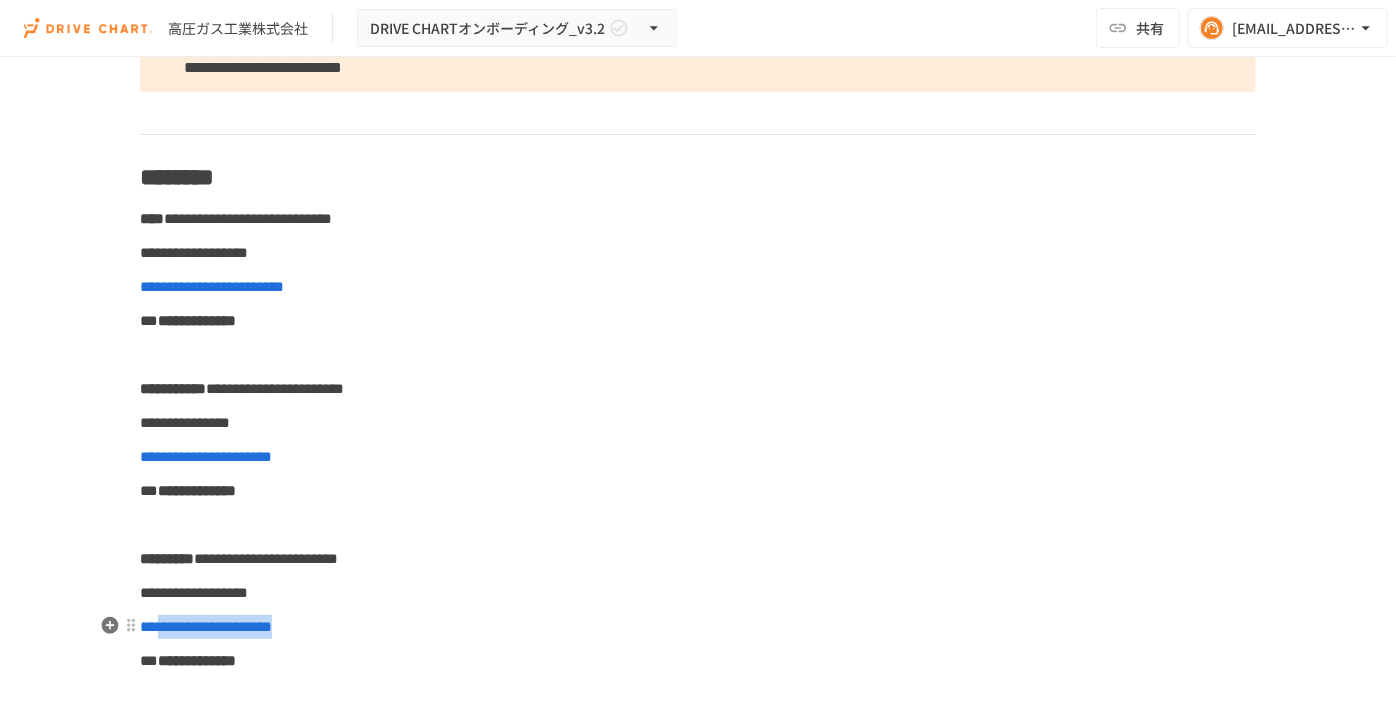 drag, startPoint x: 333, startPoint y: 636, endPoint x: 165, endPoint y: 628, distance: 168.19037 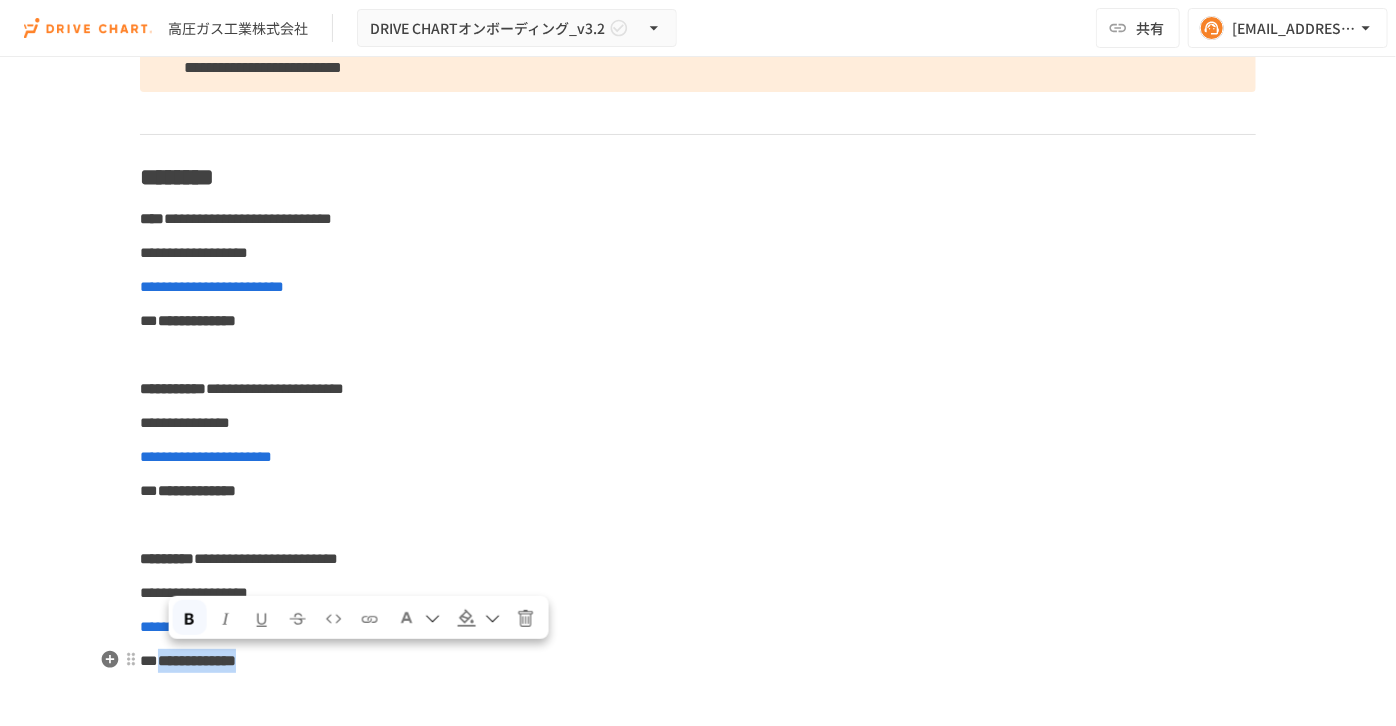 drag, startPoint x: 169, startPoint y: 657, endPoint x: 285, endPoint y: 656, distance: 116.00431 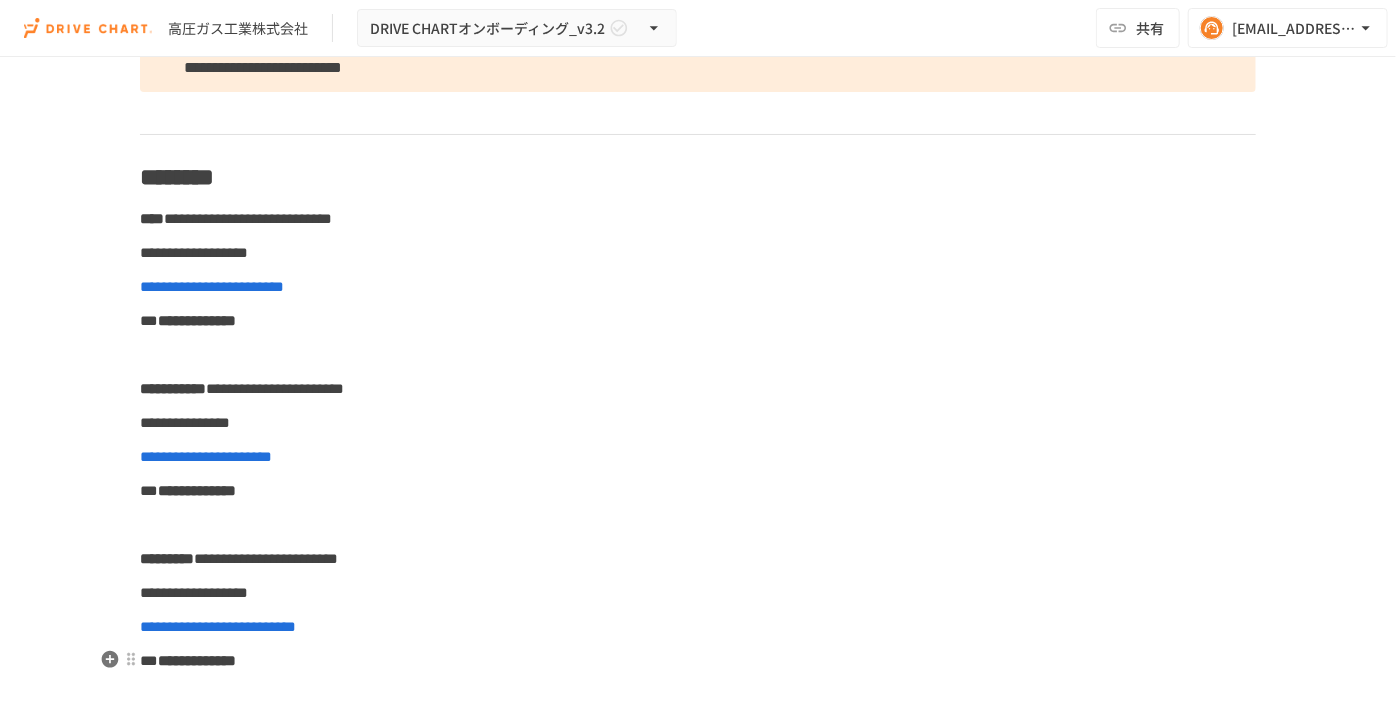 click on "**********" at bounding box center (698, 661) 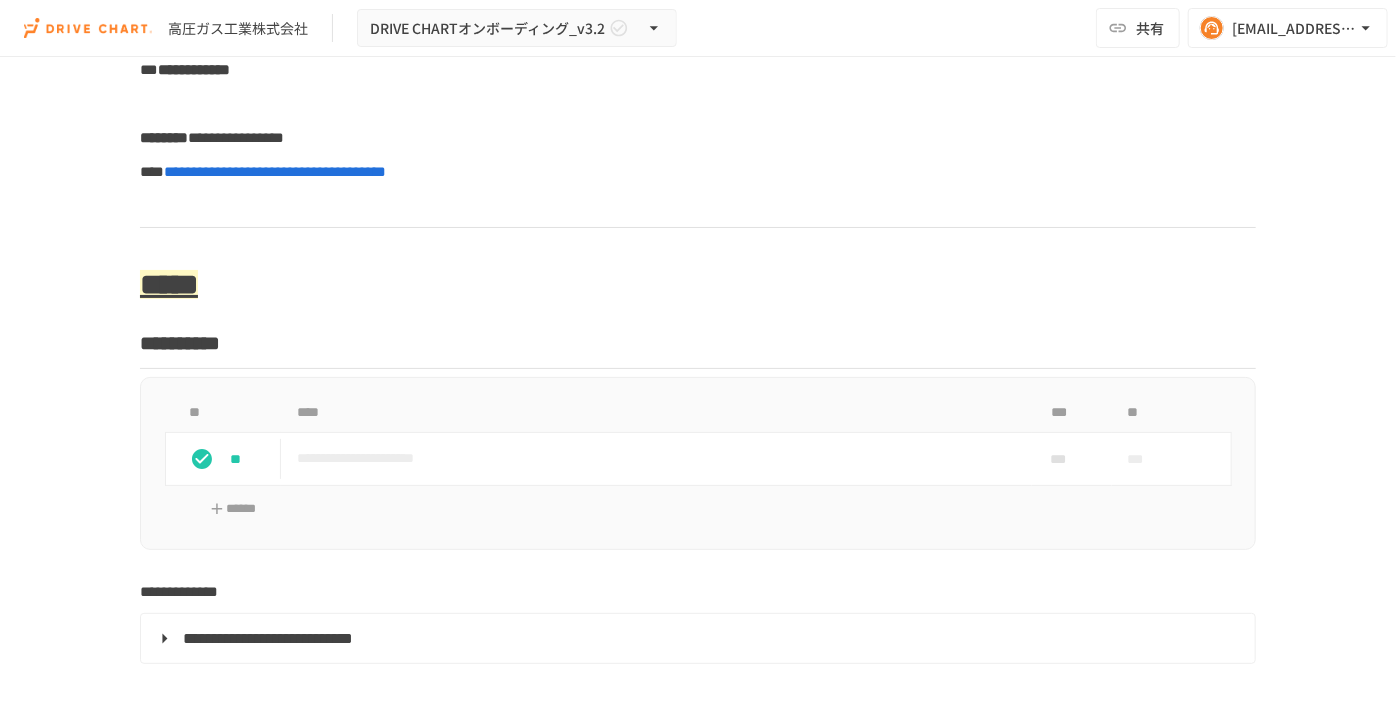 scroll, scrollTop: 1363, scrollLeft: 0, axis: vertical 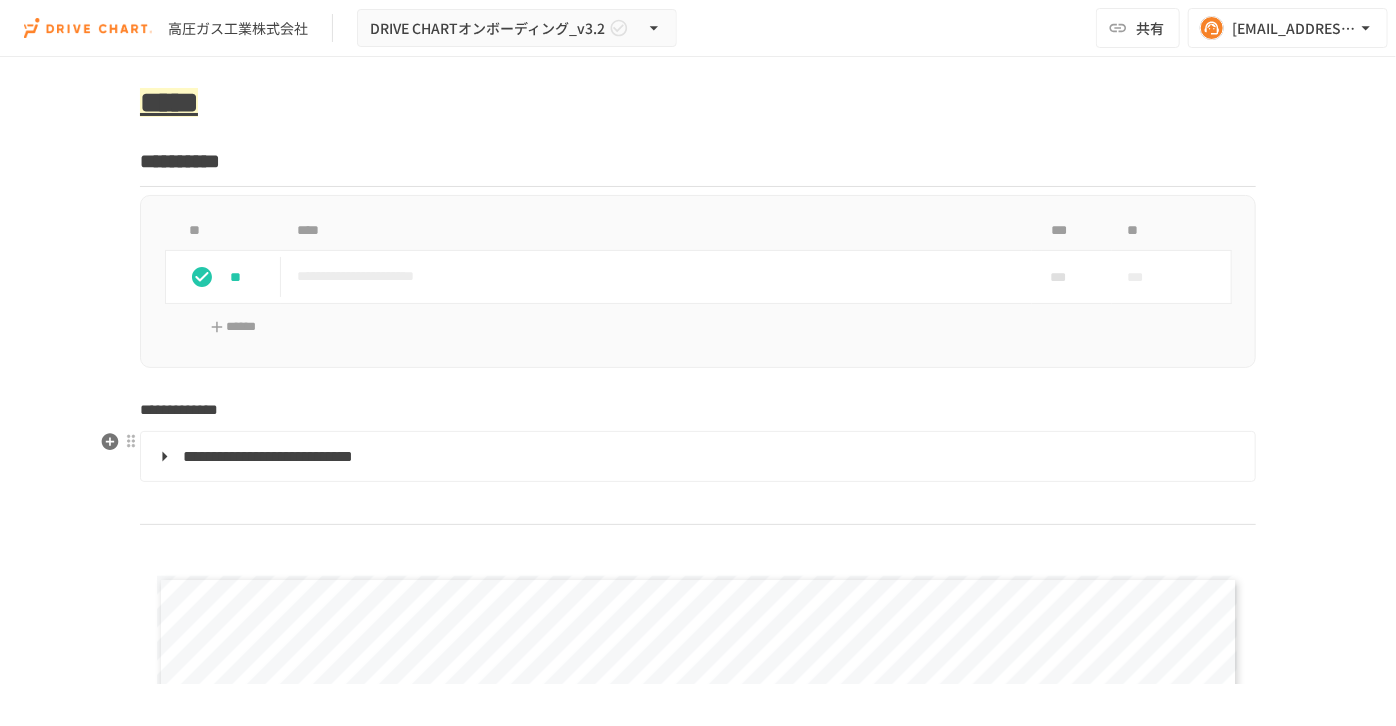 click on "**********" at bounding box center (696, 457) 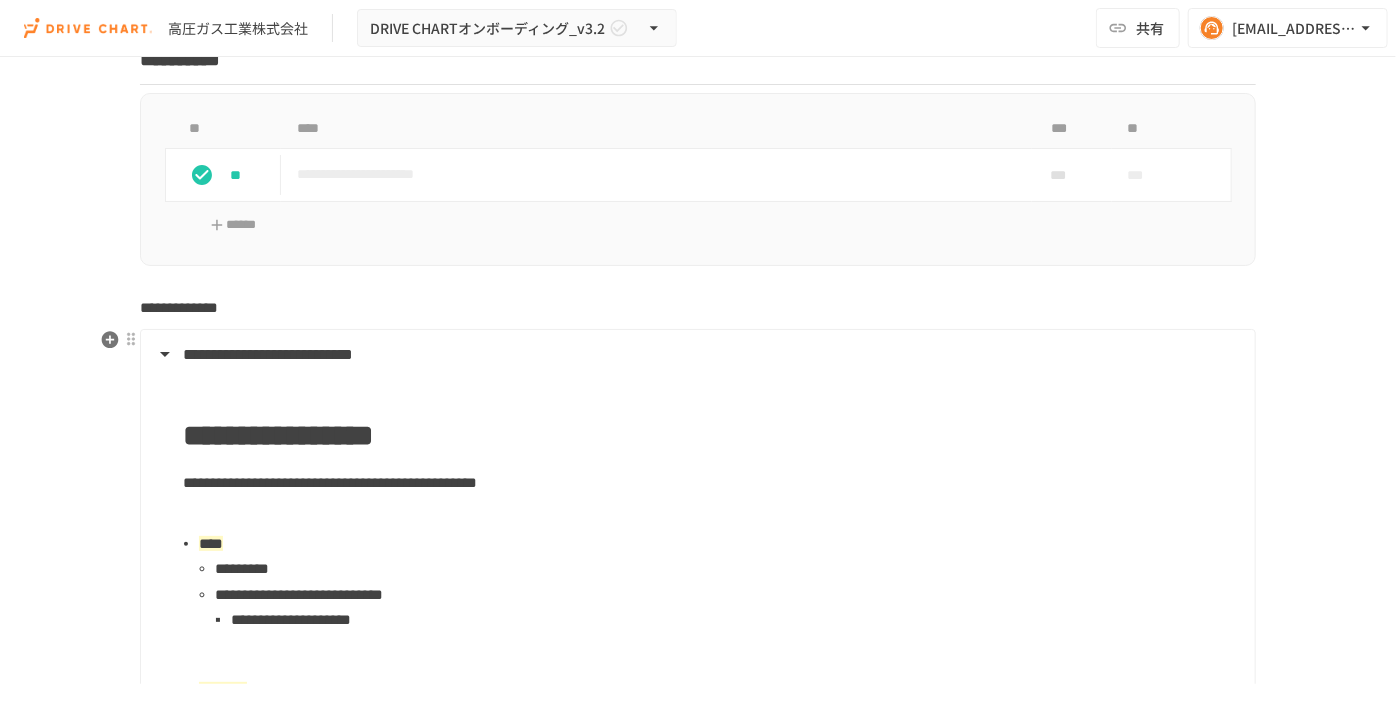 scroll, scrollTop: 1636, scrollLeft: 0, axis: vertical 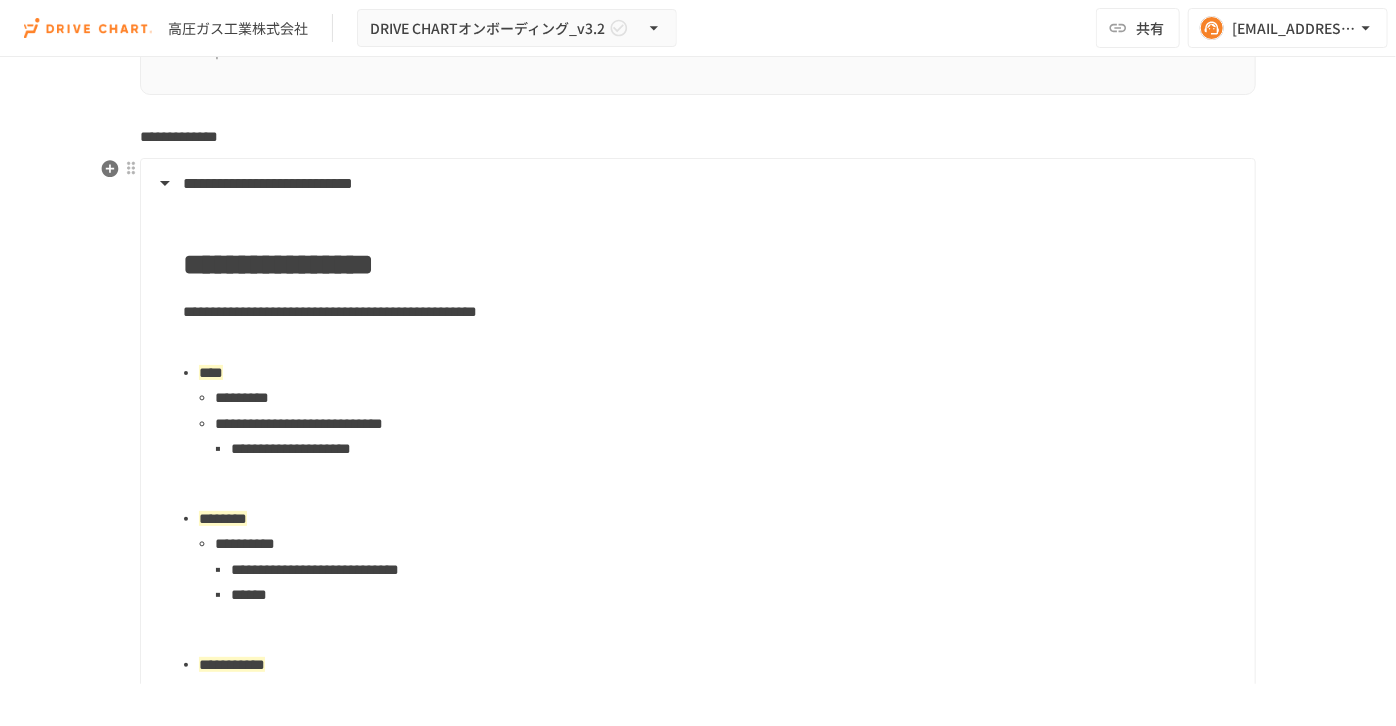click on "**********" at bounding box center (735, 449) 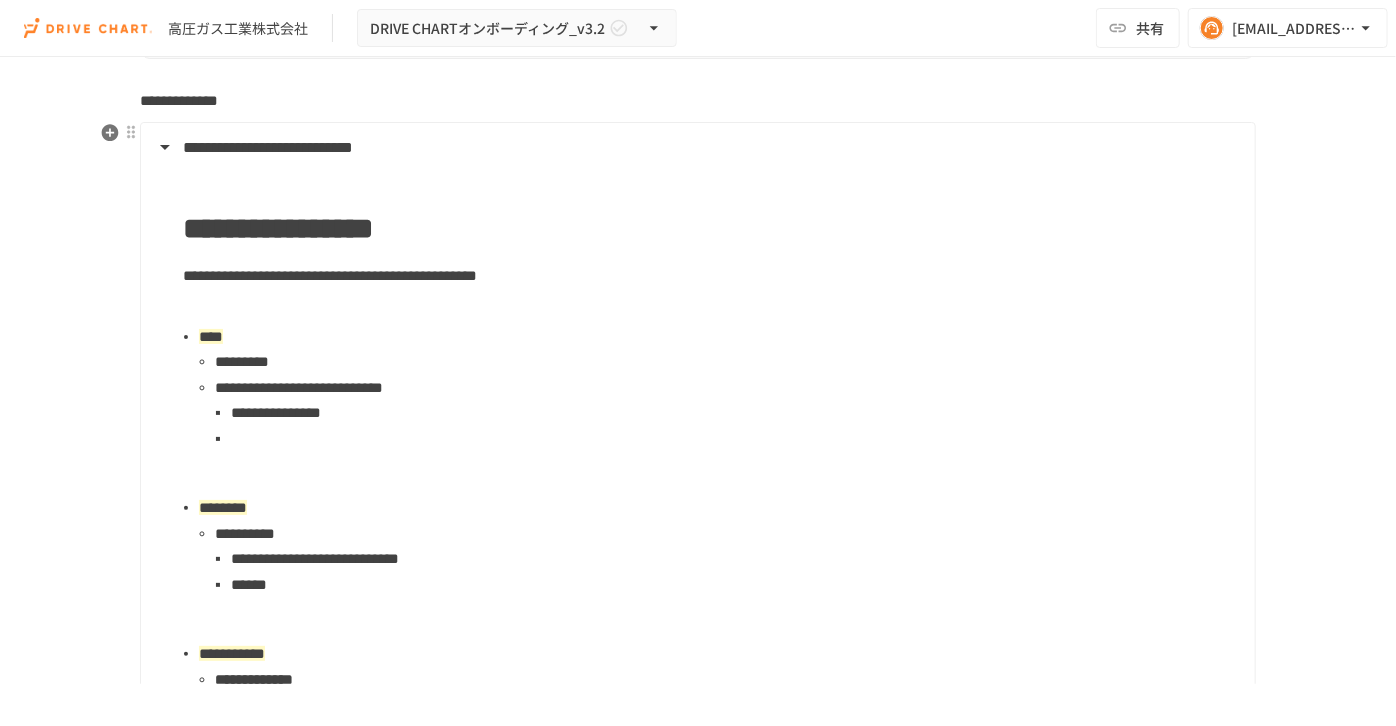 scroll, scrollTop: 1727, scrollLeft: 0, axis: vertical 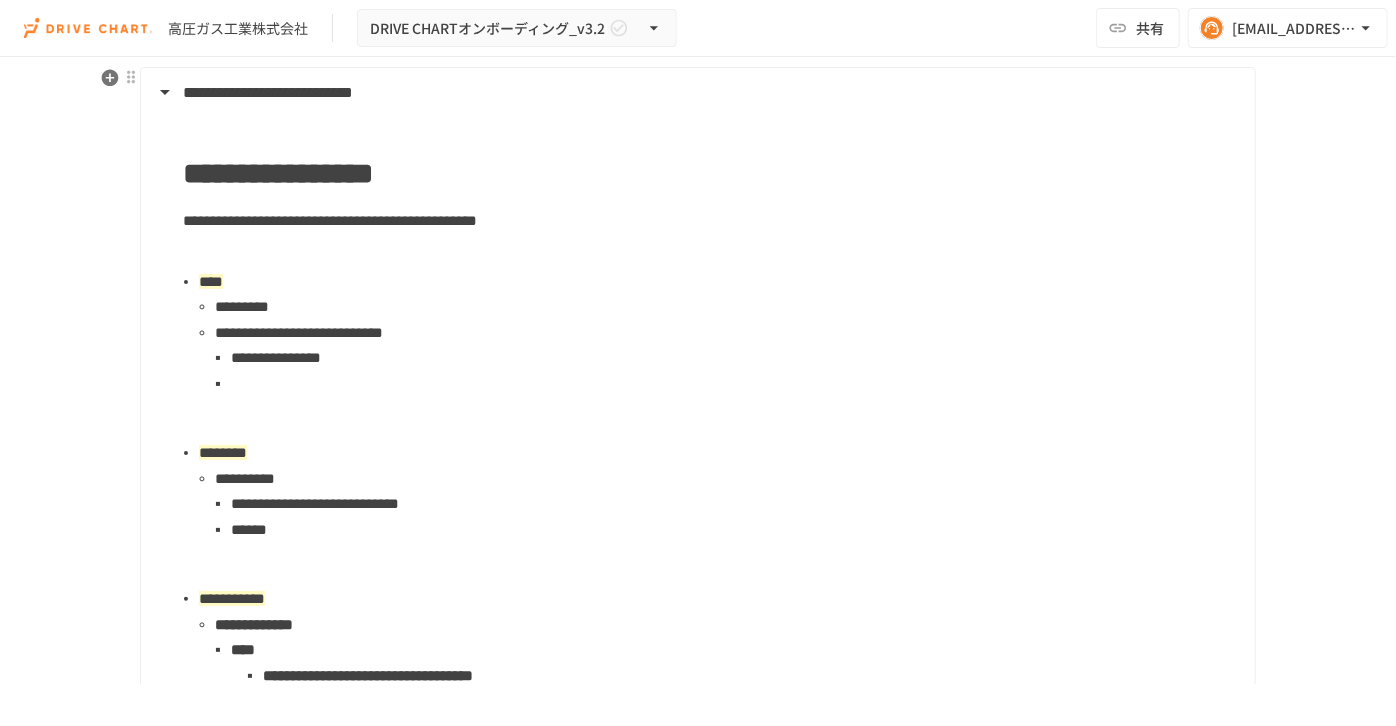 click at bounding box center [735, 384] 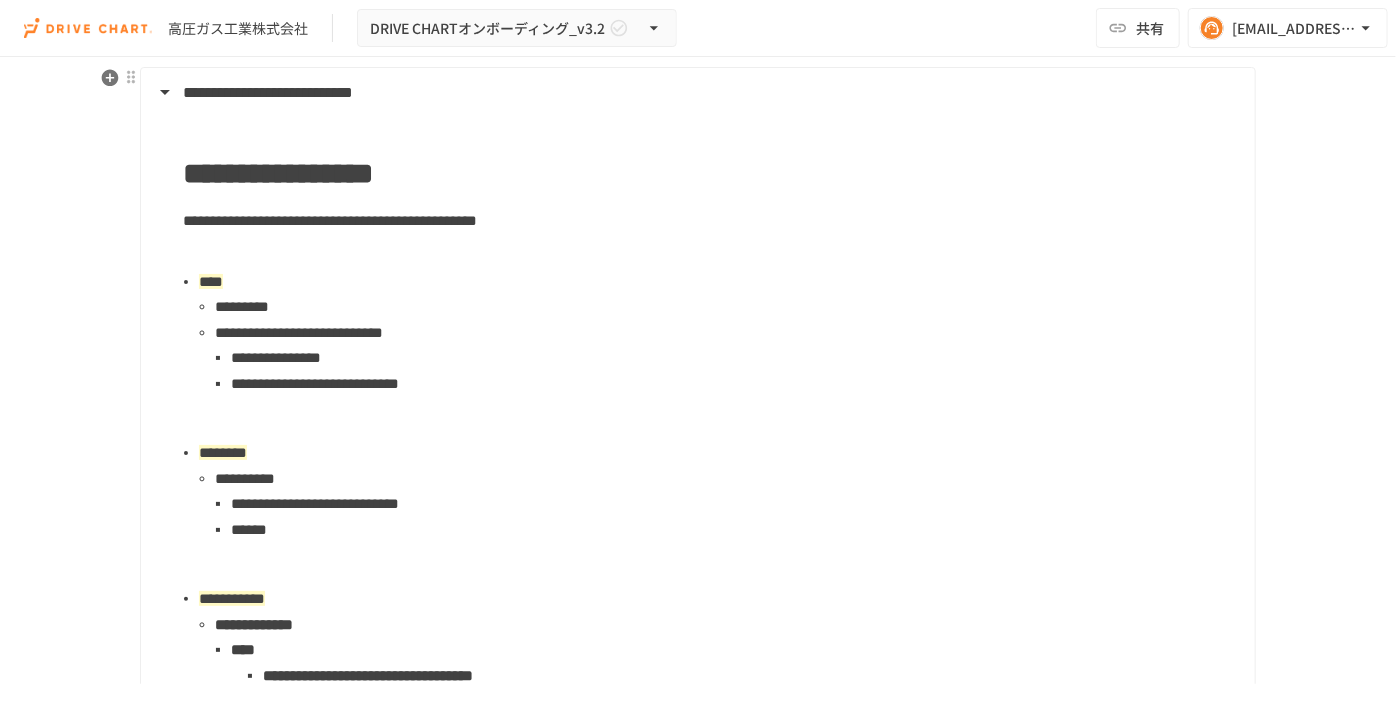 click on "********" at bounding box center (223, 452) 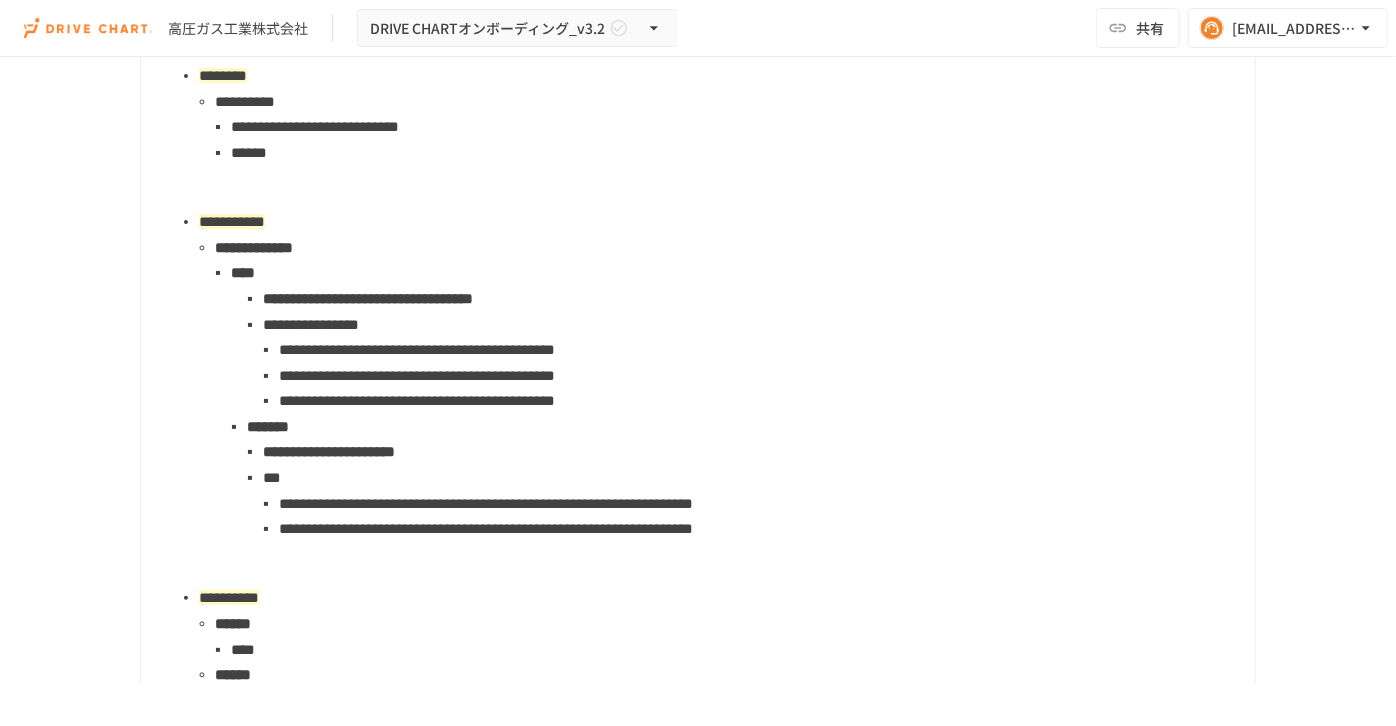 scroll, scrollTop: 2181, scrollLeft: 0, axis: vertical 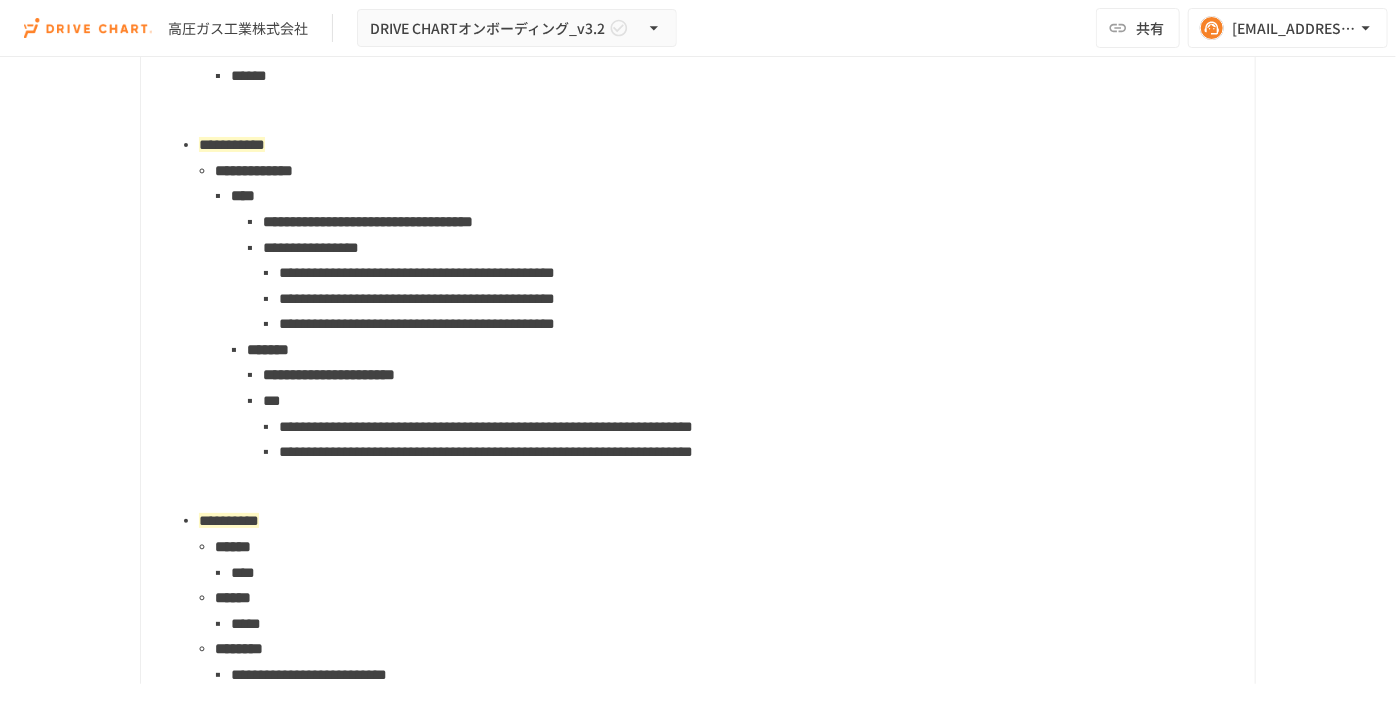 click on "****" at bounding box center [735, 573] 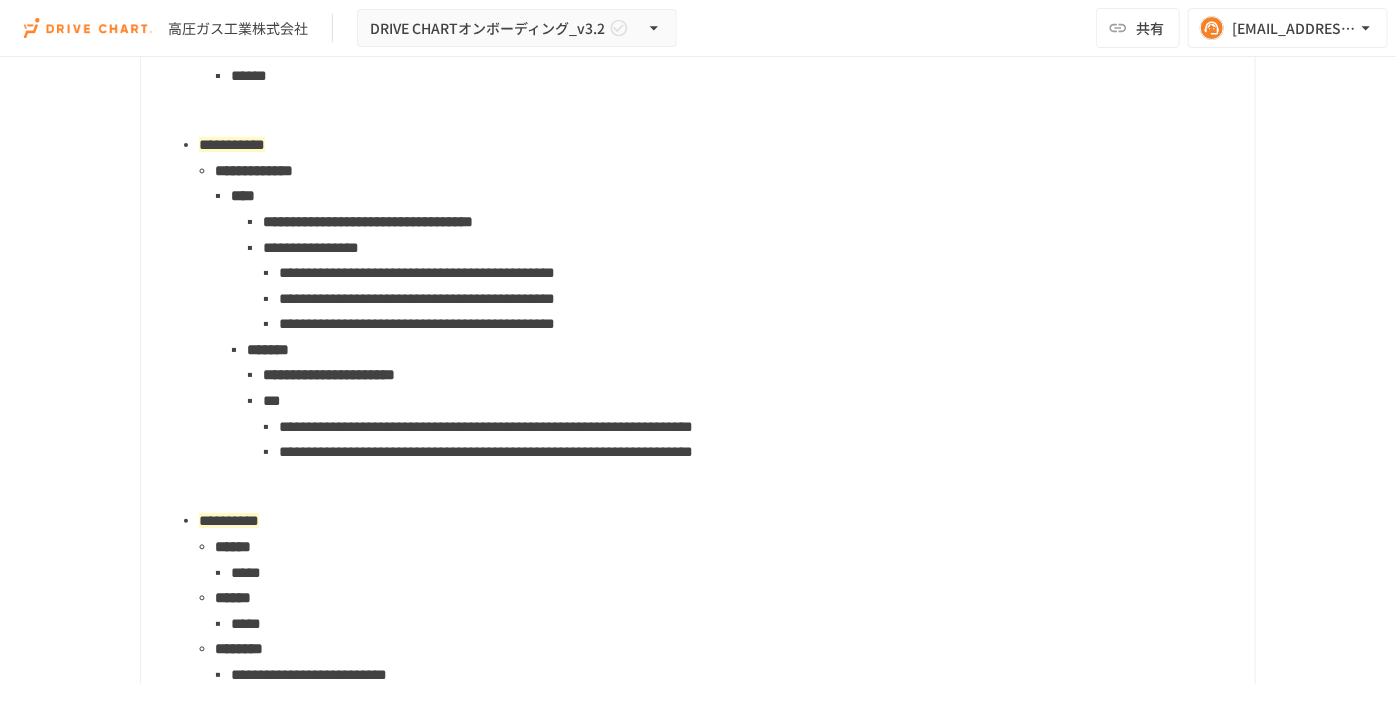 click on "******" at bounding box center (727, 598) 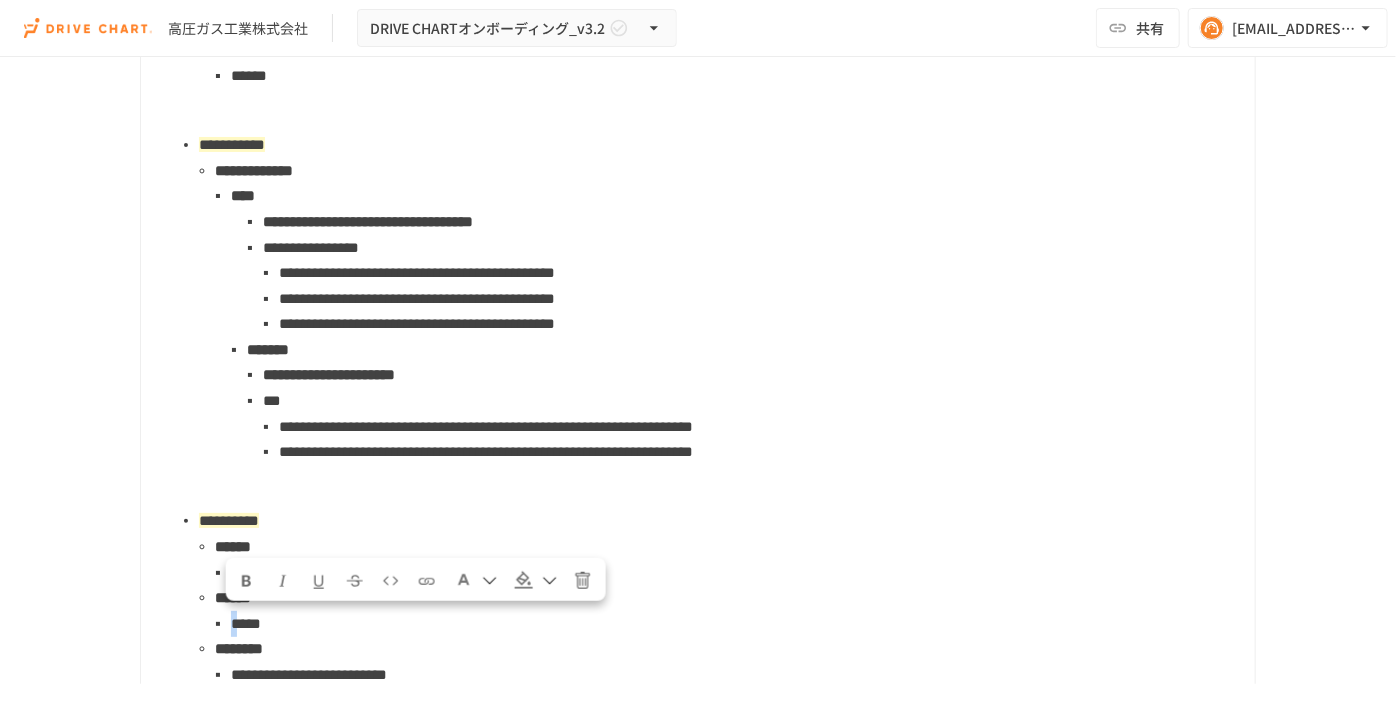 click on "*****" at bounding box center (246, 623) 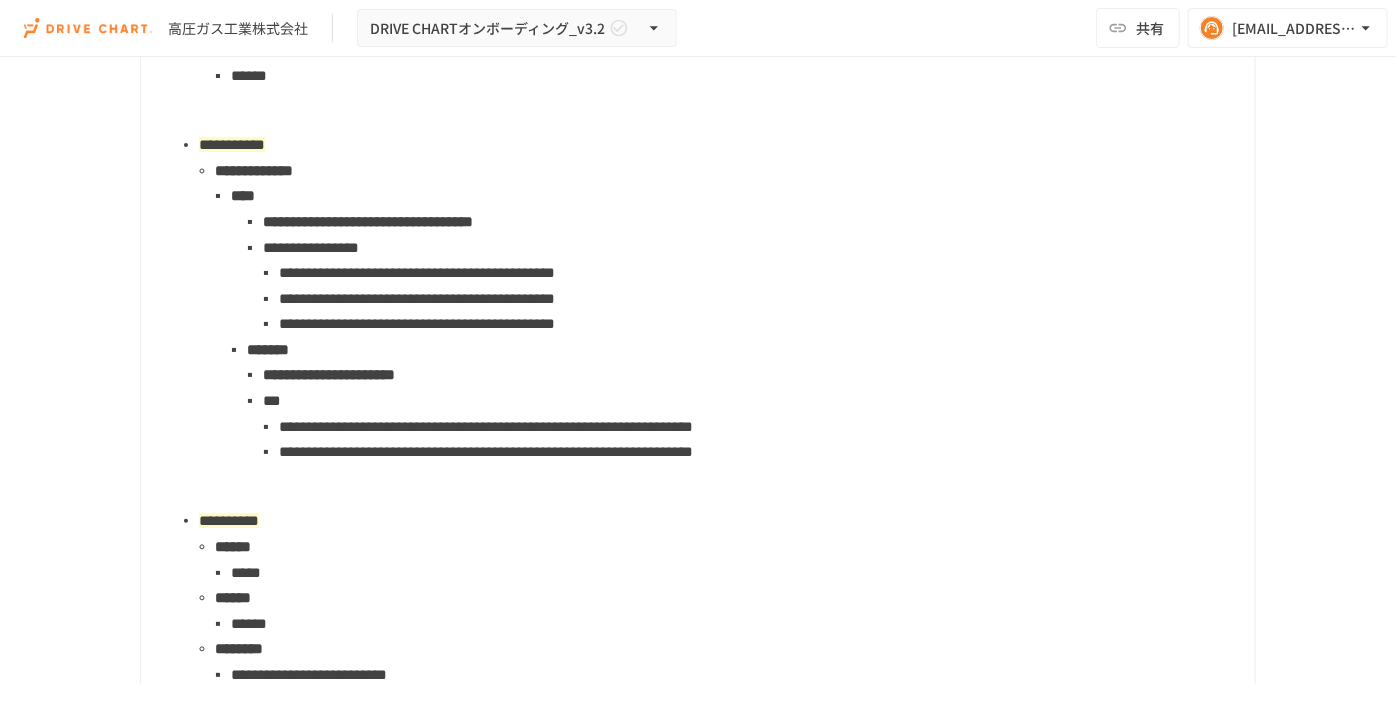 click on "********" at bounding box center (239, 648) 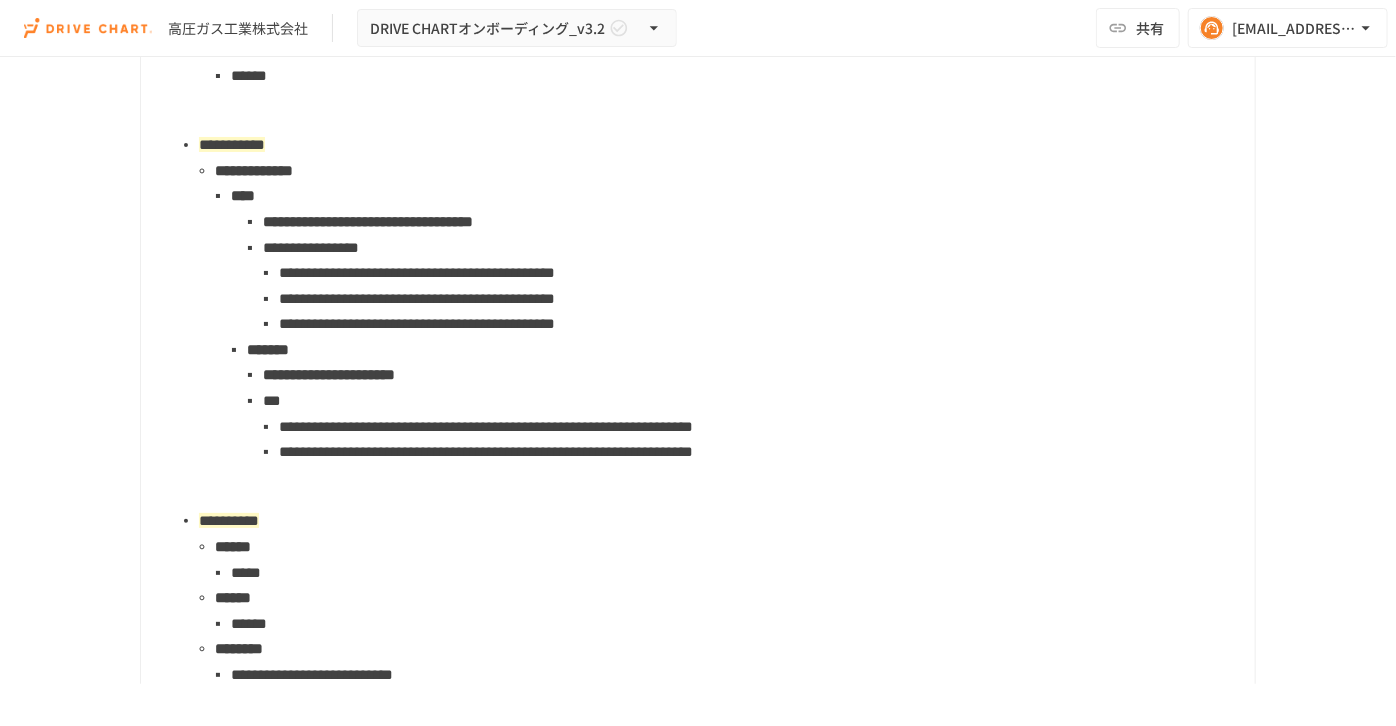 click on "********" at bounding box center (727, 649) 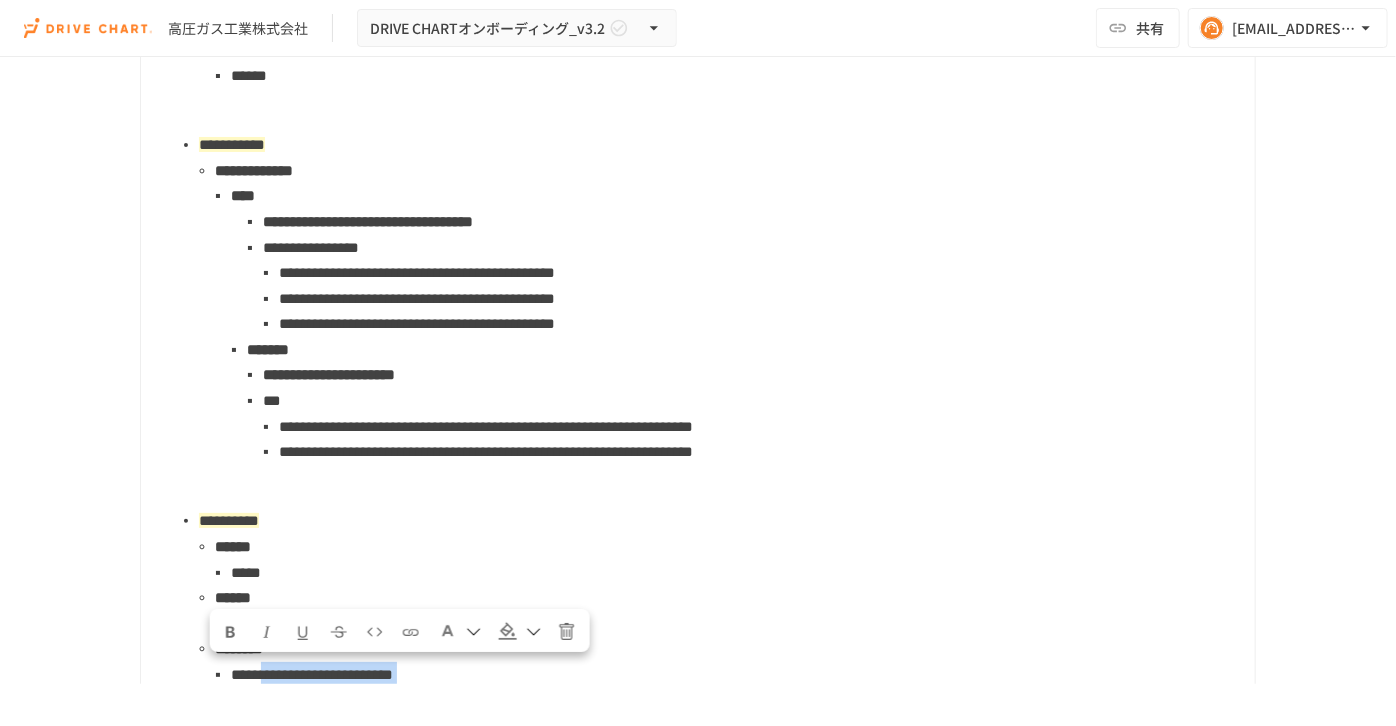 scroll, scrollTop: 2210, scrollLeft: 0, axis: vertical 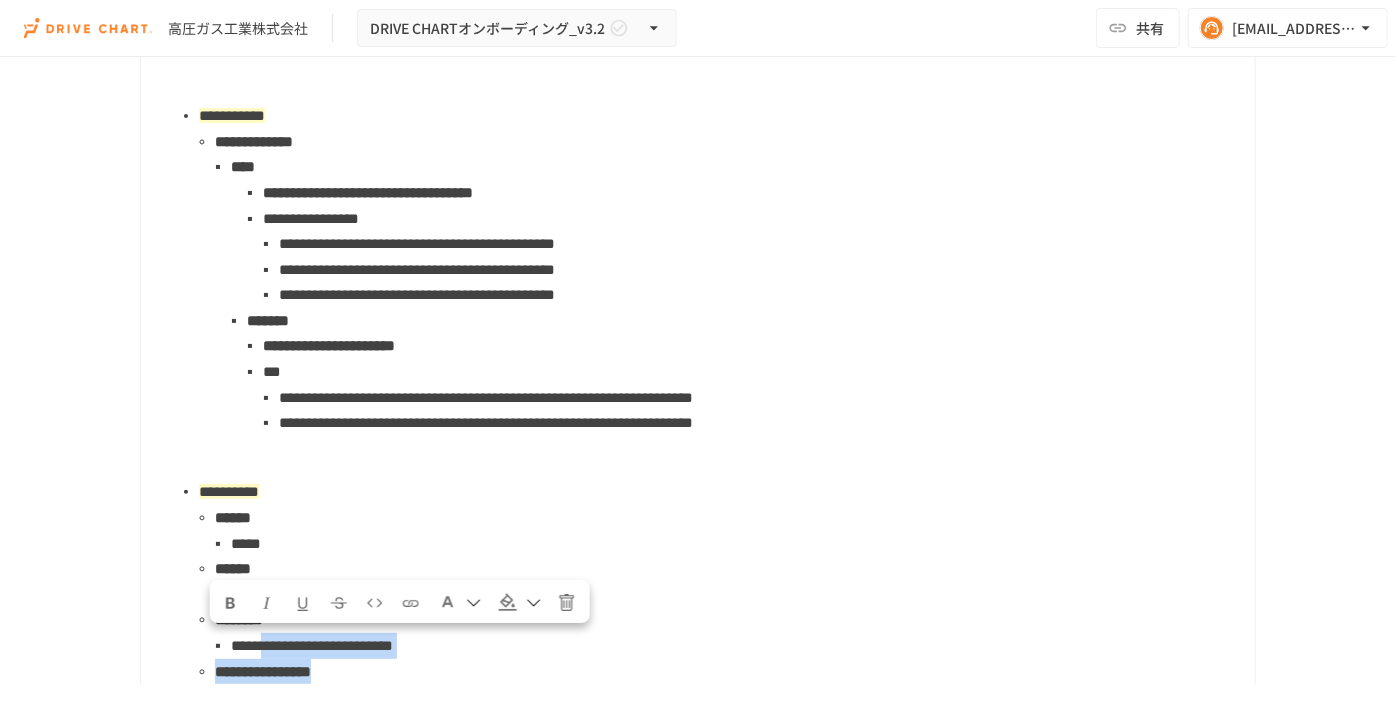 drag, startPoint x: 287, startPoint y: 673, endPoint x: 669, endPoint y: 626, distance: 384.8805 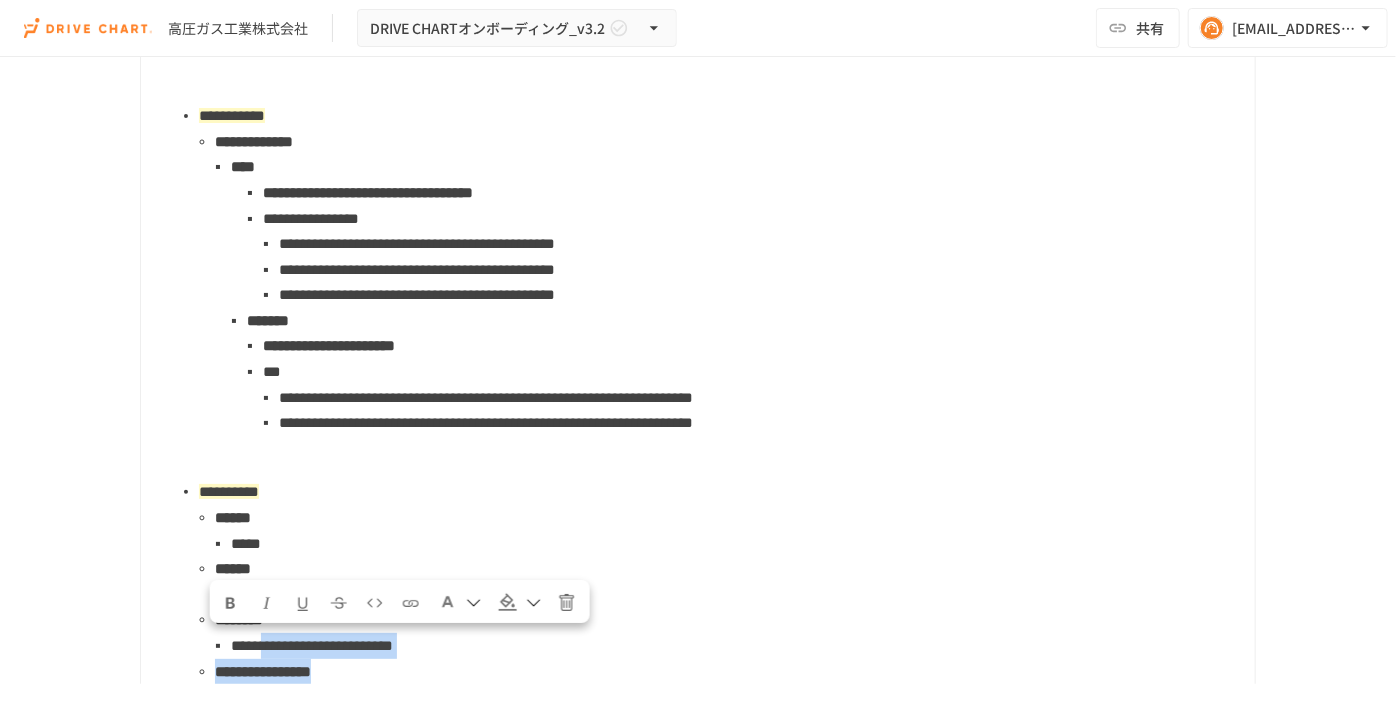 click on "**********" at bounding box center [727, 607] 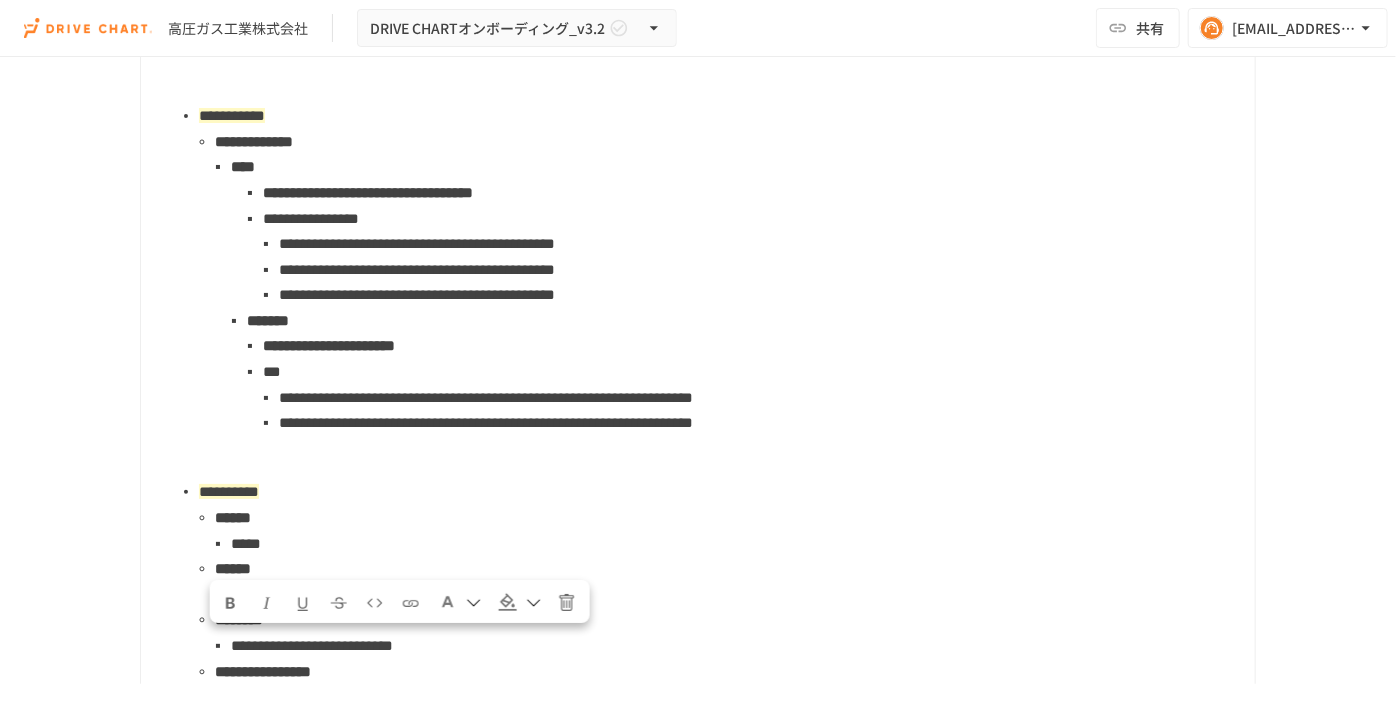 click on "********" at bounding box center (727, 620) 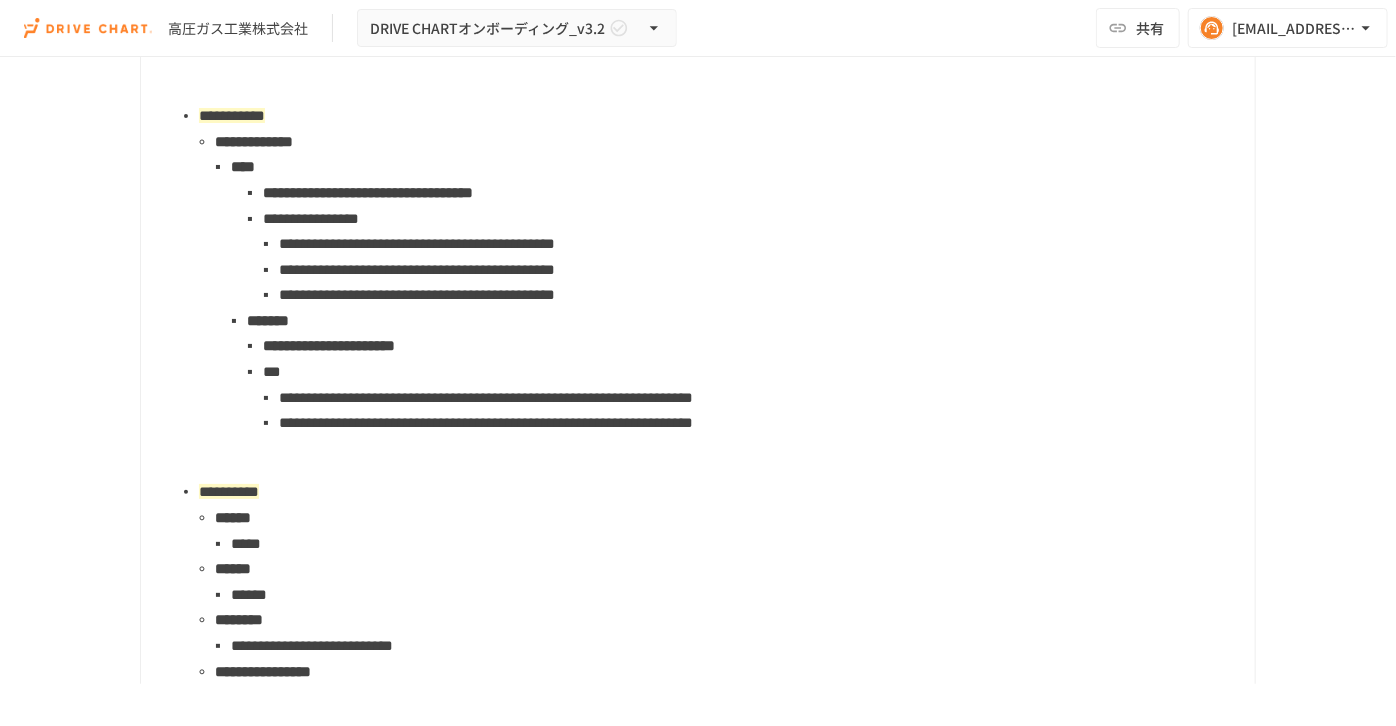 click on "**********" at bounding box center [735, 646] 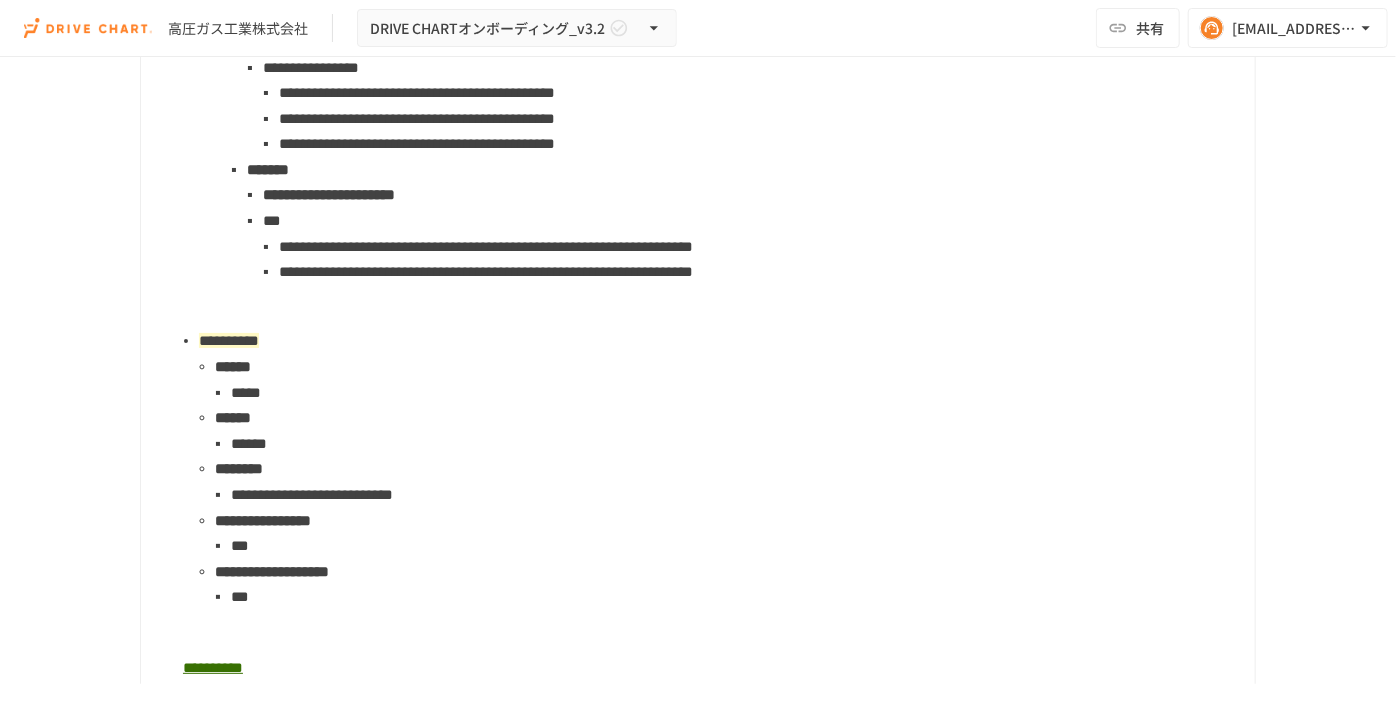 scroll, scrollTop: 2392, scrollLeft: 0, axis: vertical 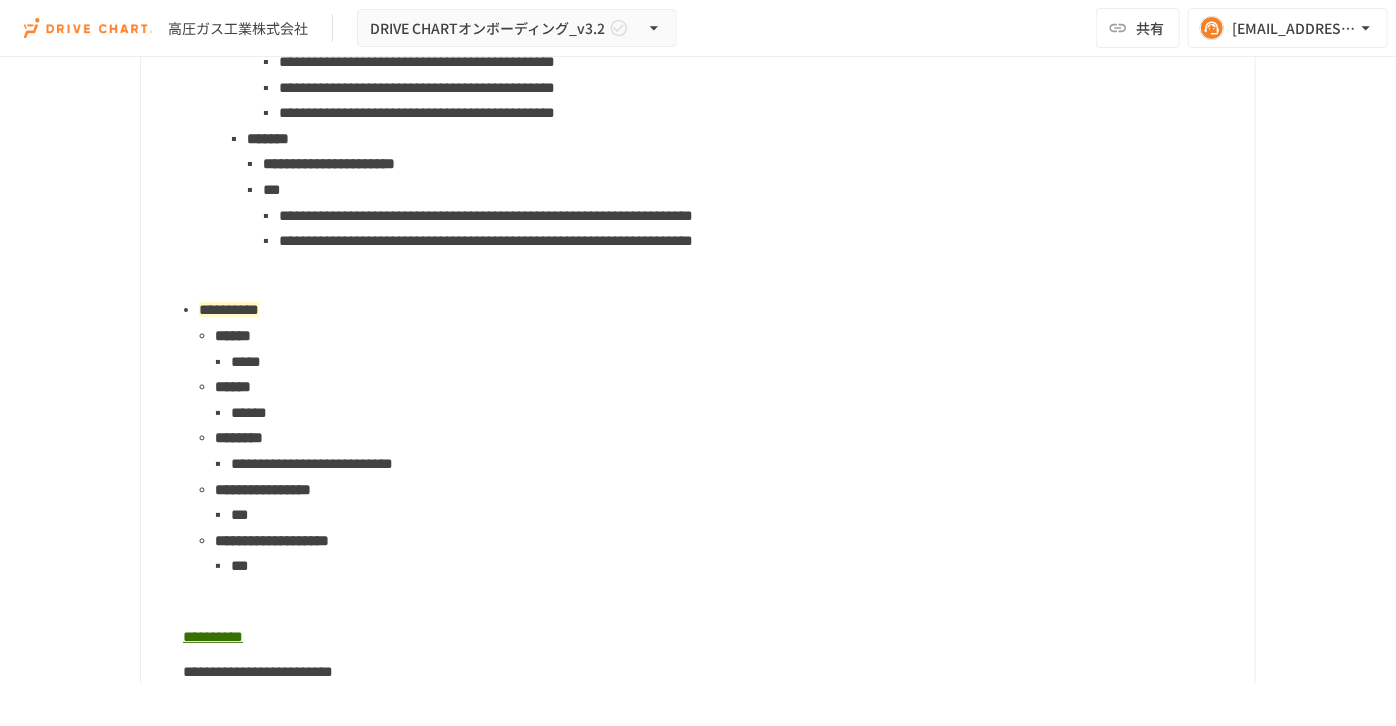 click on "**********" at bounding box center [263, 489] 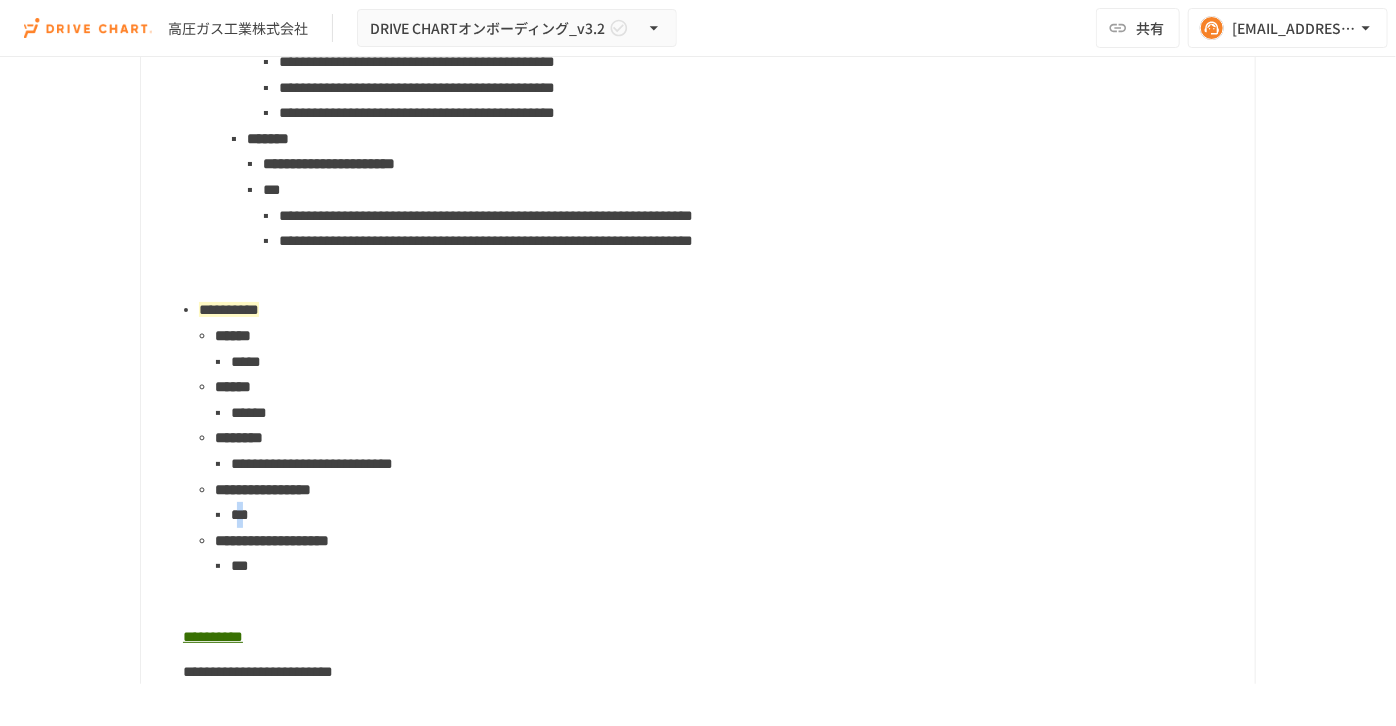 click on "***" at bounding box center [240, 514] 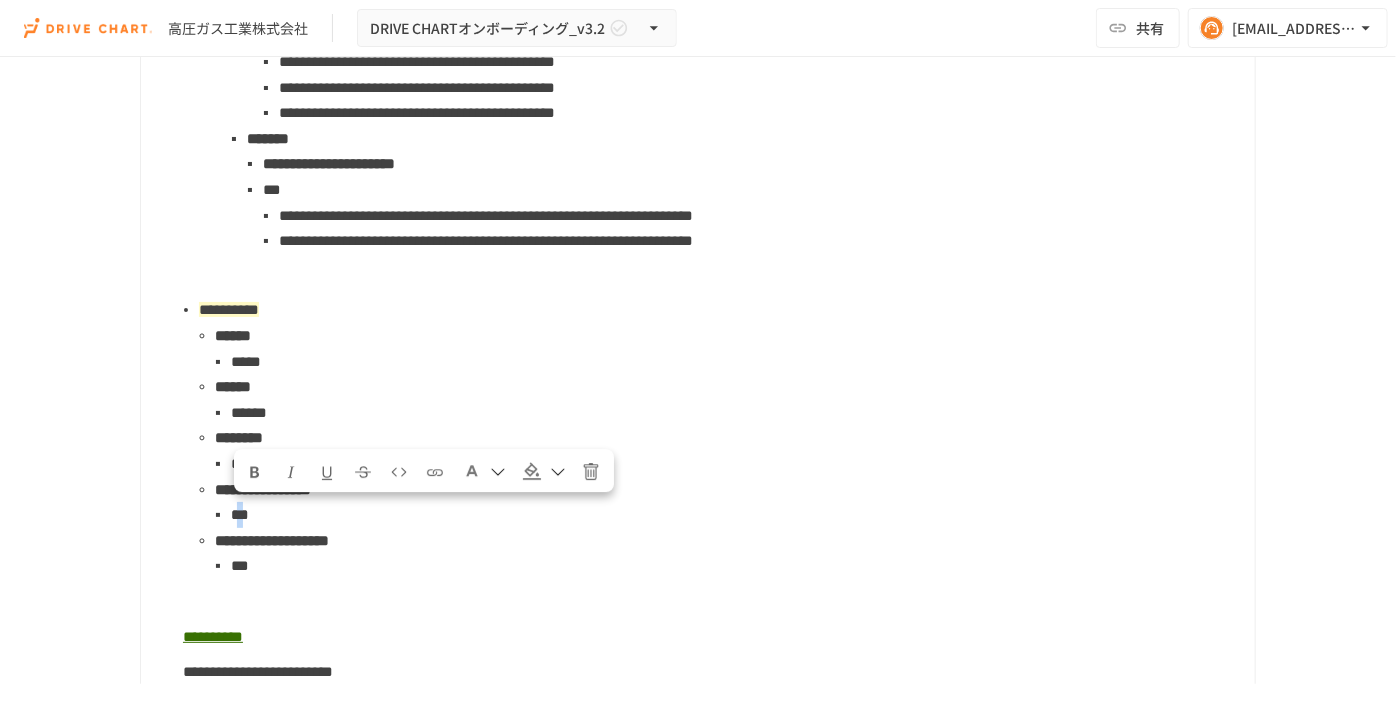 click on "***" at bounding box center [240, 514] 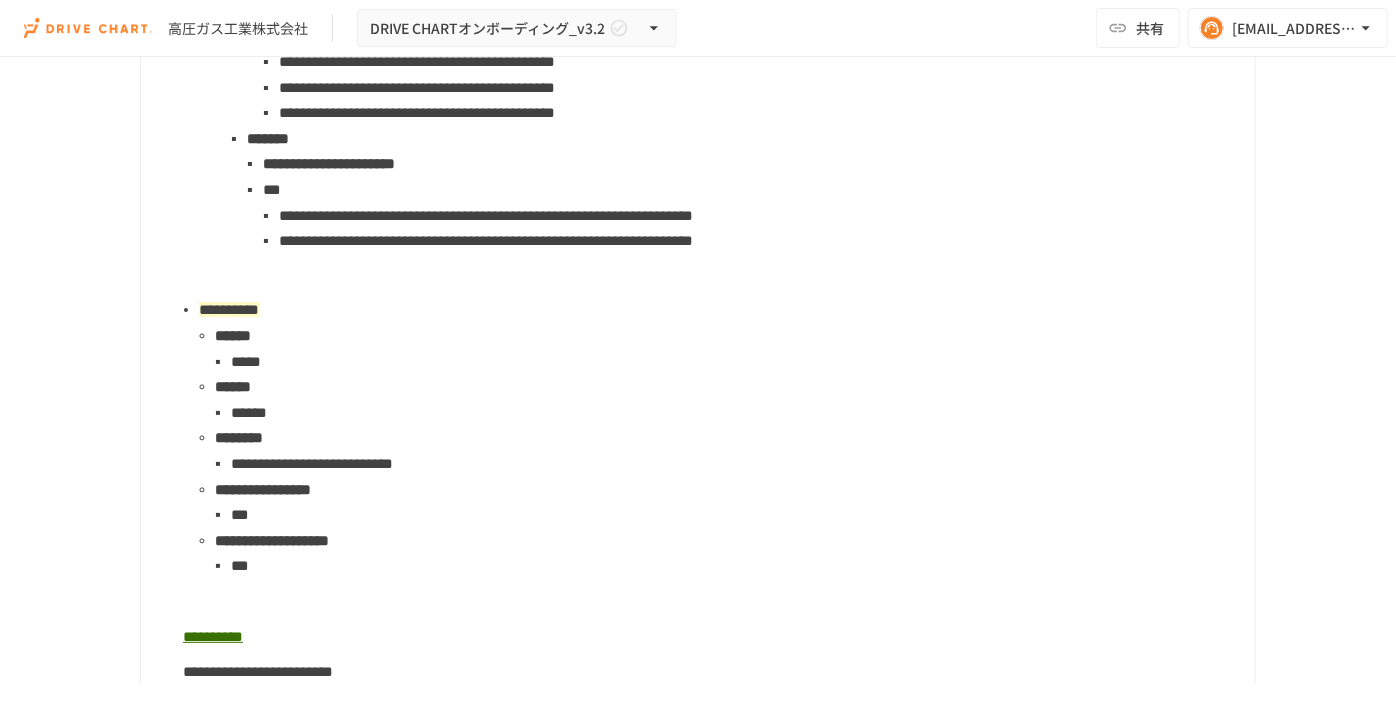 click on "***" at bounding box center [240, 514] 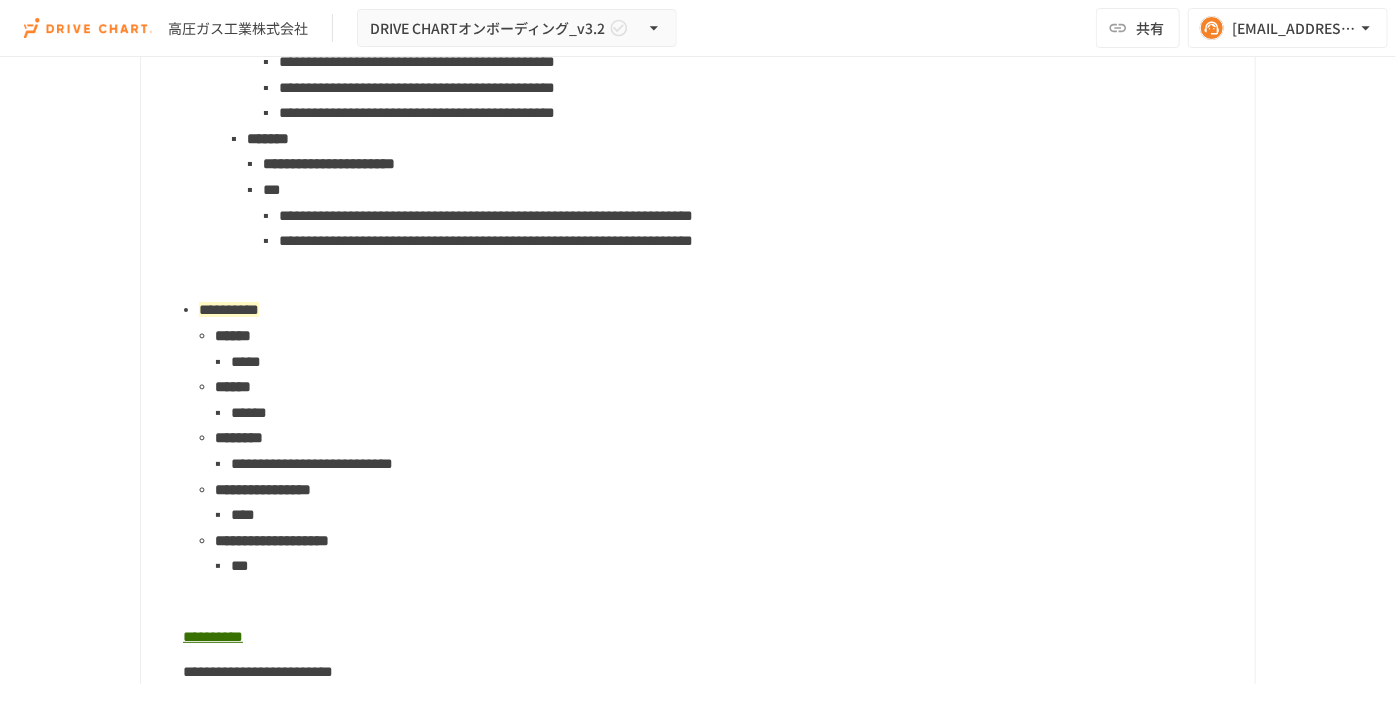 click on "***" at bounding box center [240, 565] 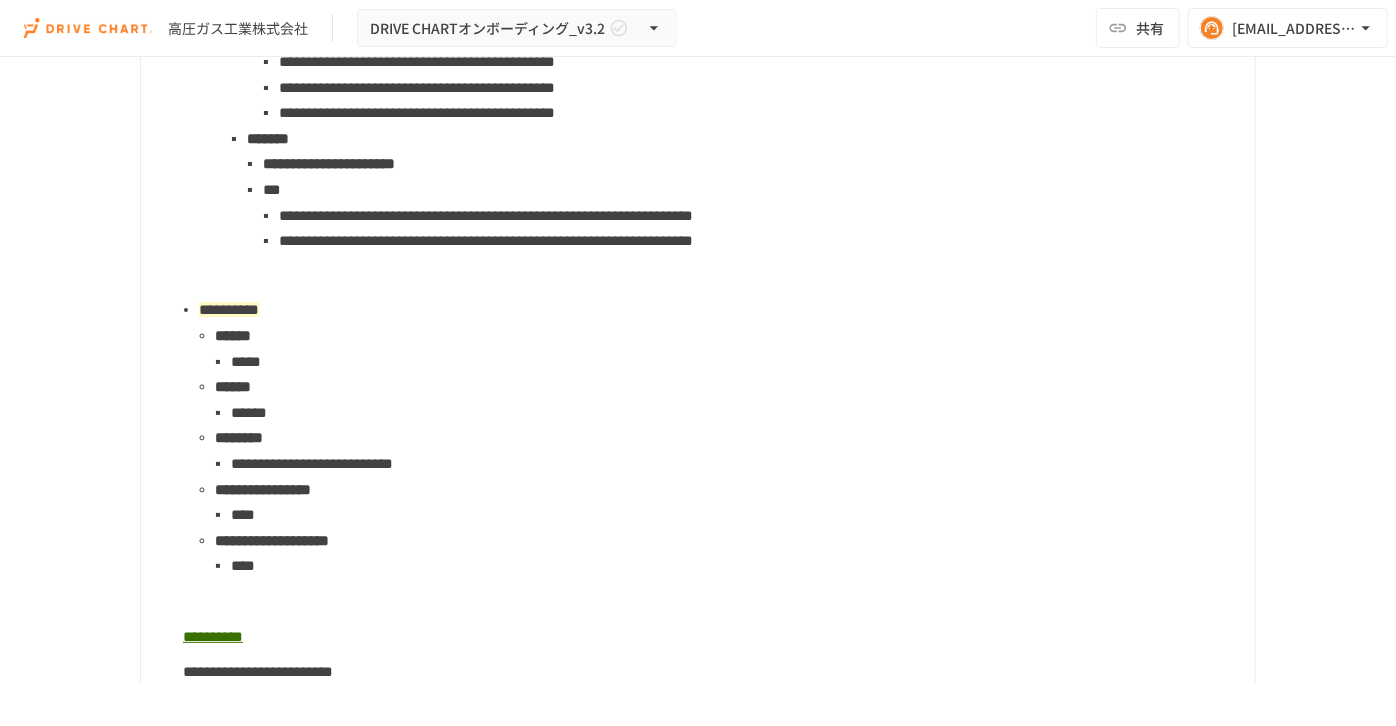 click on "****" at bounding box center [735, 566] 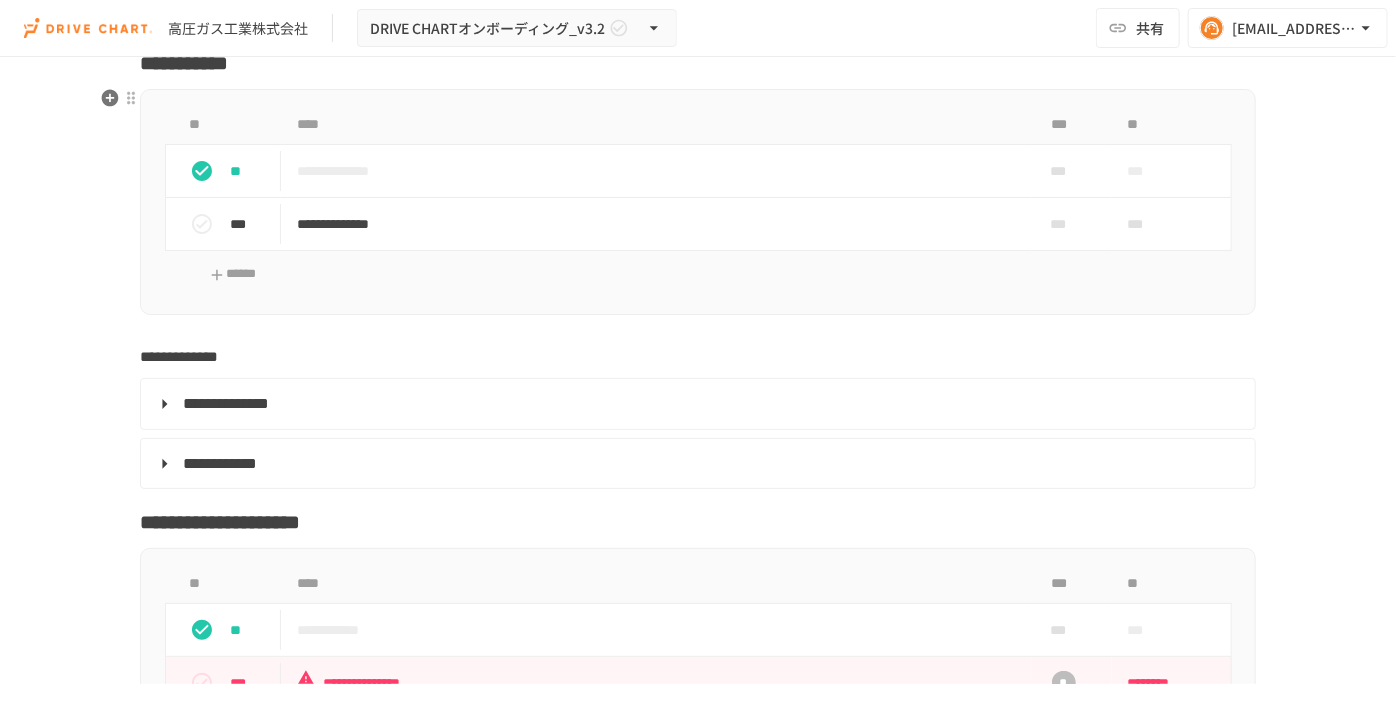 scroll, scrollTop: 4000, scrollLeft: 0, axis: vertical 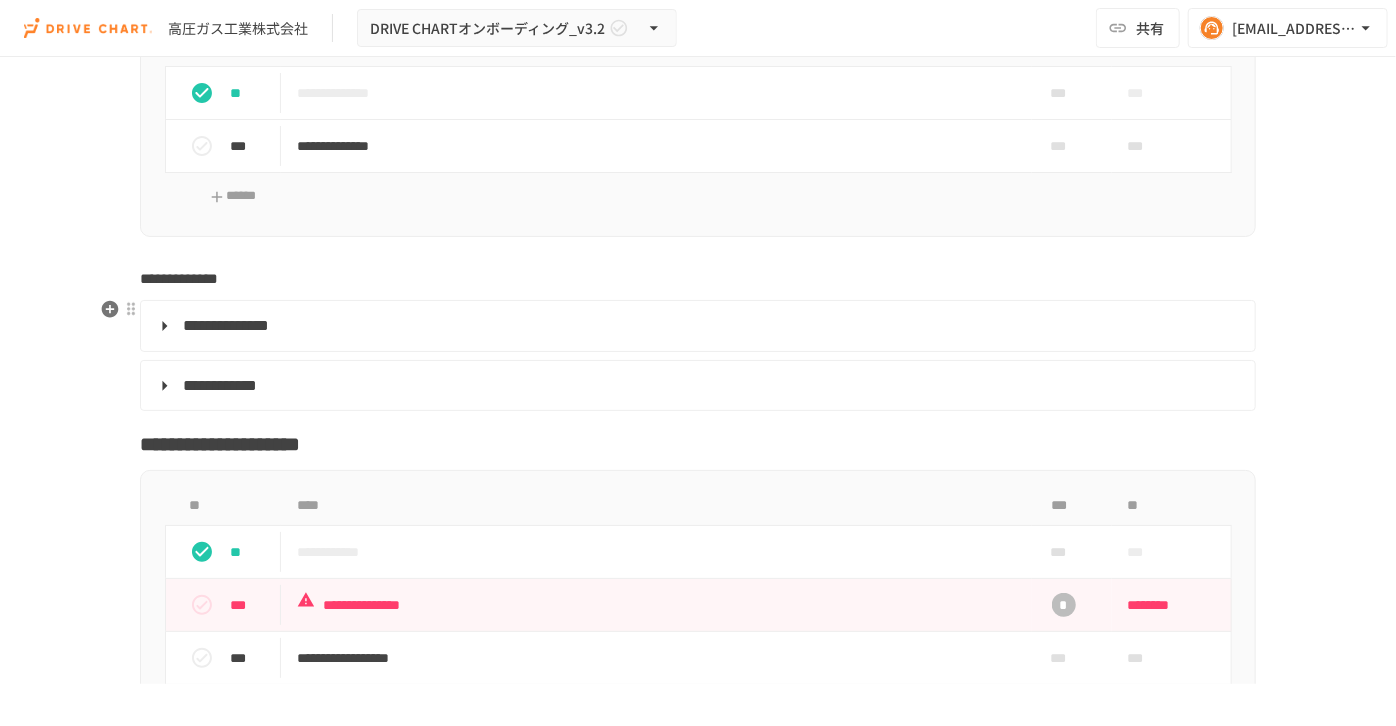 click on "**********" at bounding box center (698, 326) 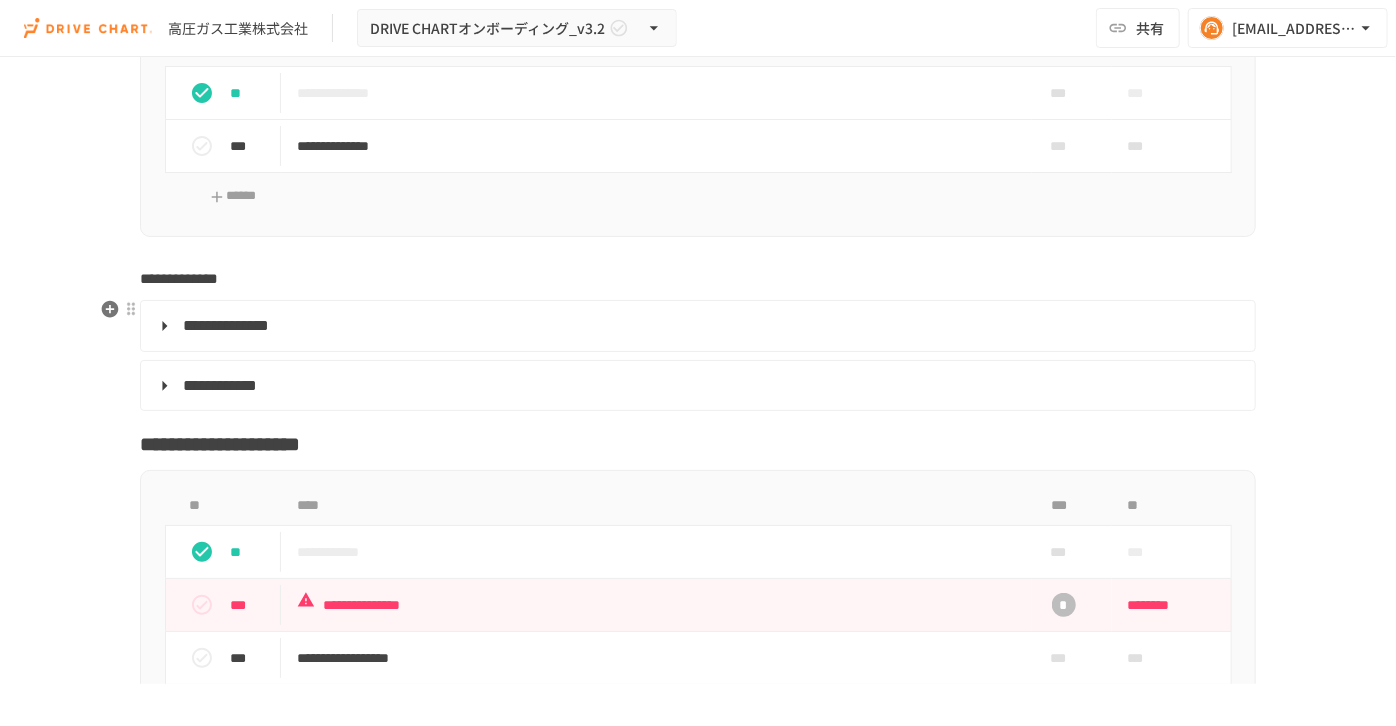 click on "**********" at bounding box center (696, 326) 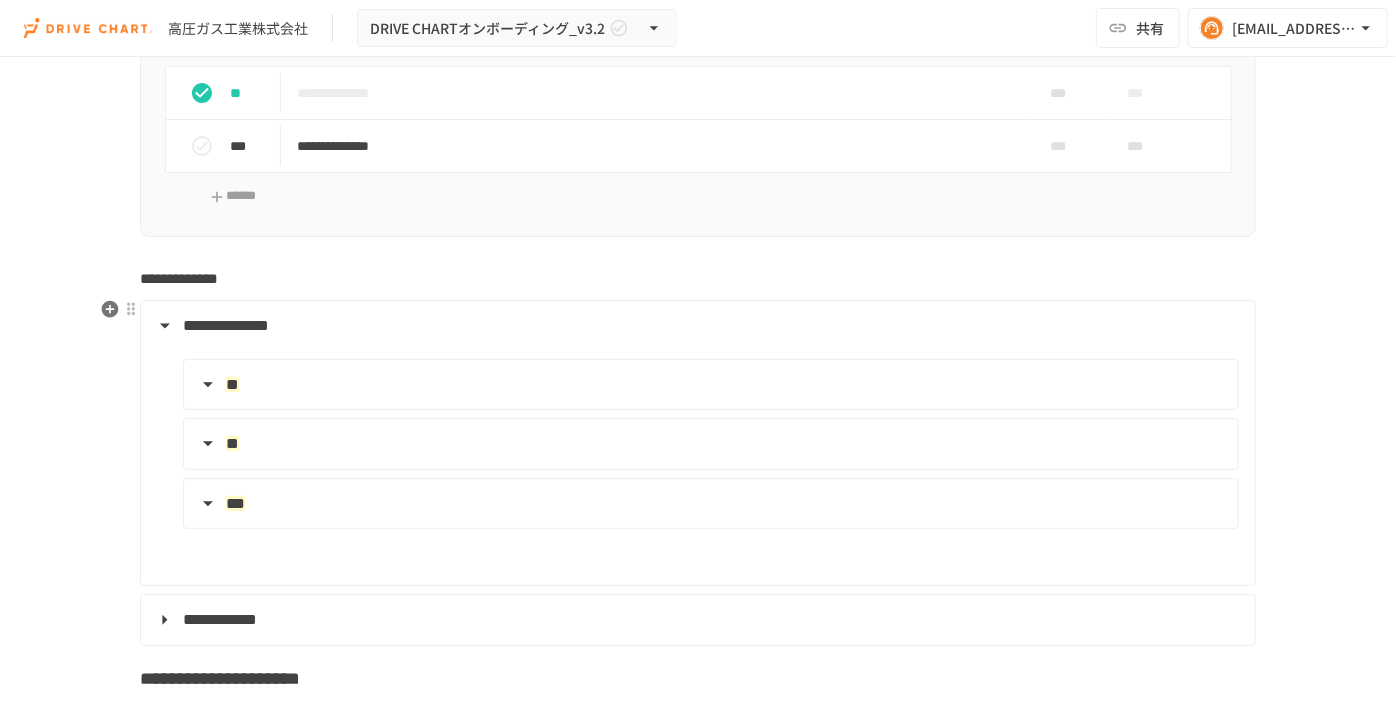 click on "**********" at bounding box center (711, 385) 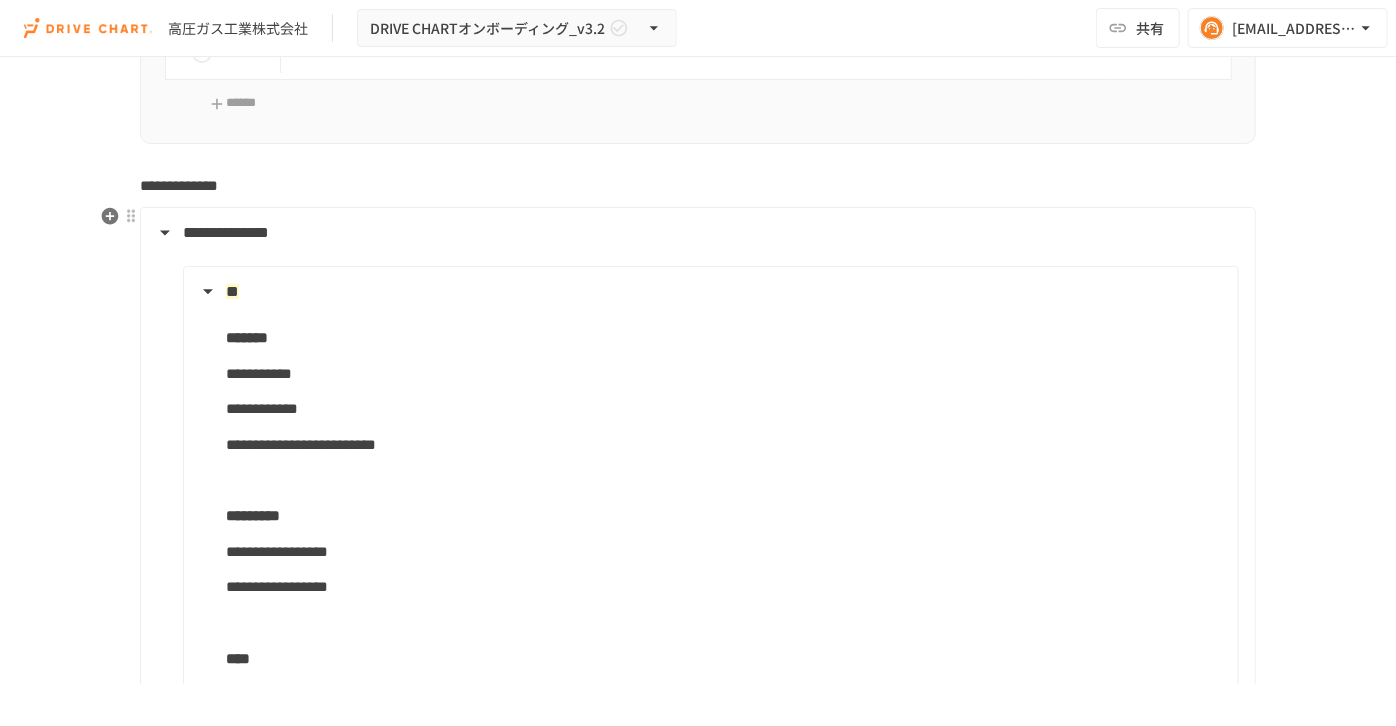 scroll, scrollTop: 4090, scrollLeft: 0, axis: vertical 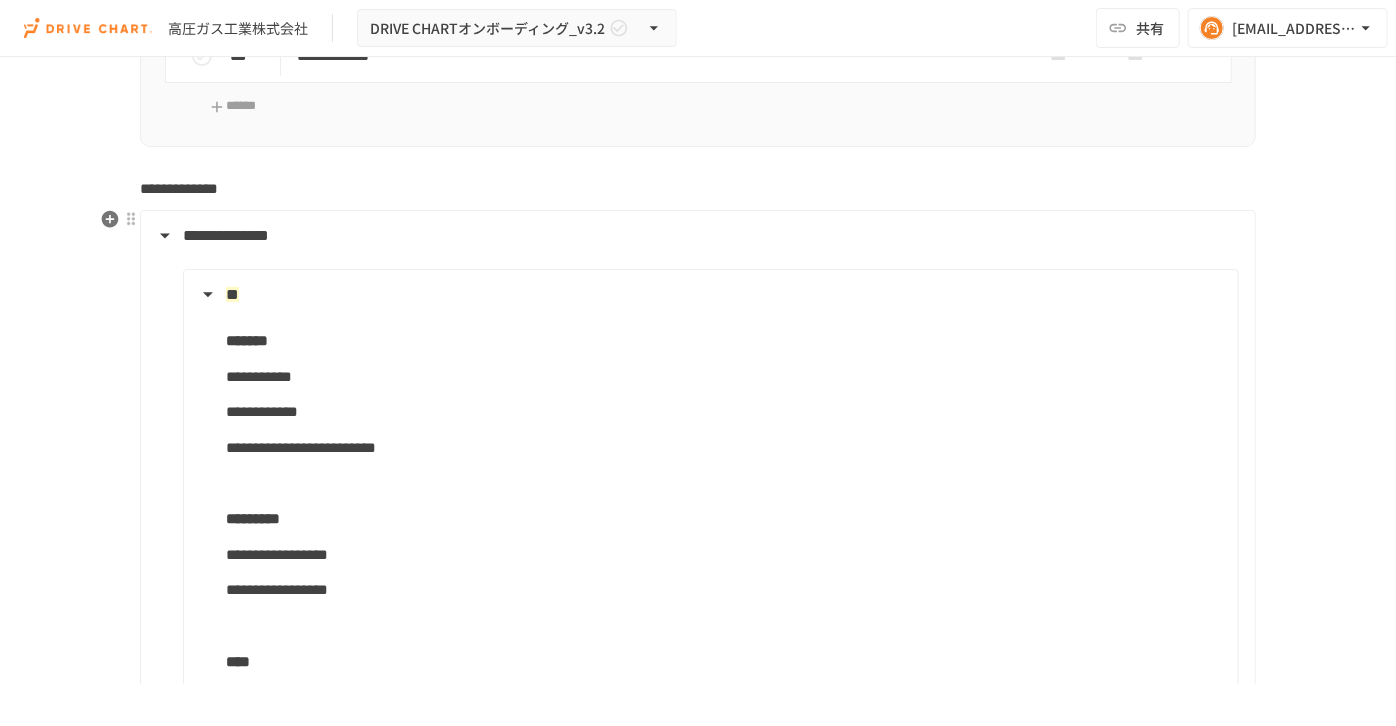 click on "**" at bounding box center (709, 295) 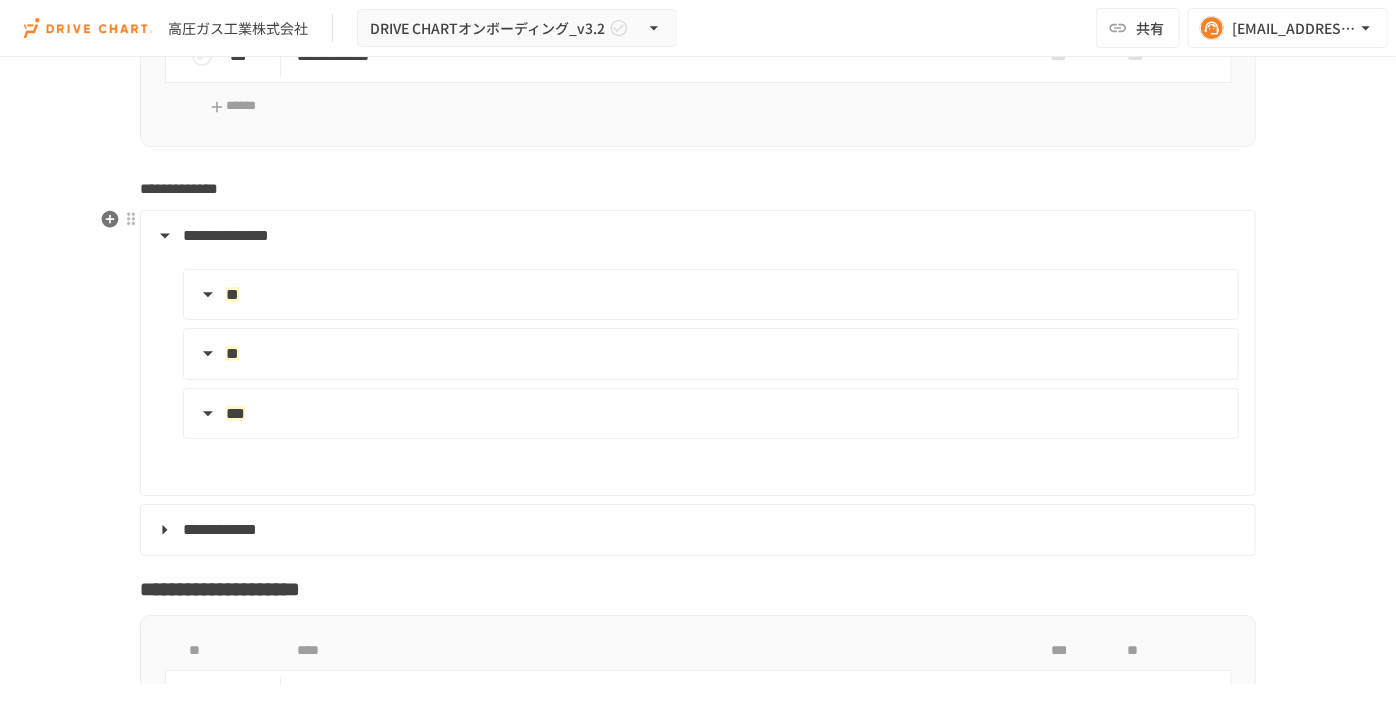 click on "**" at bounding box center (709, 354) 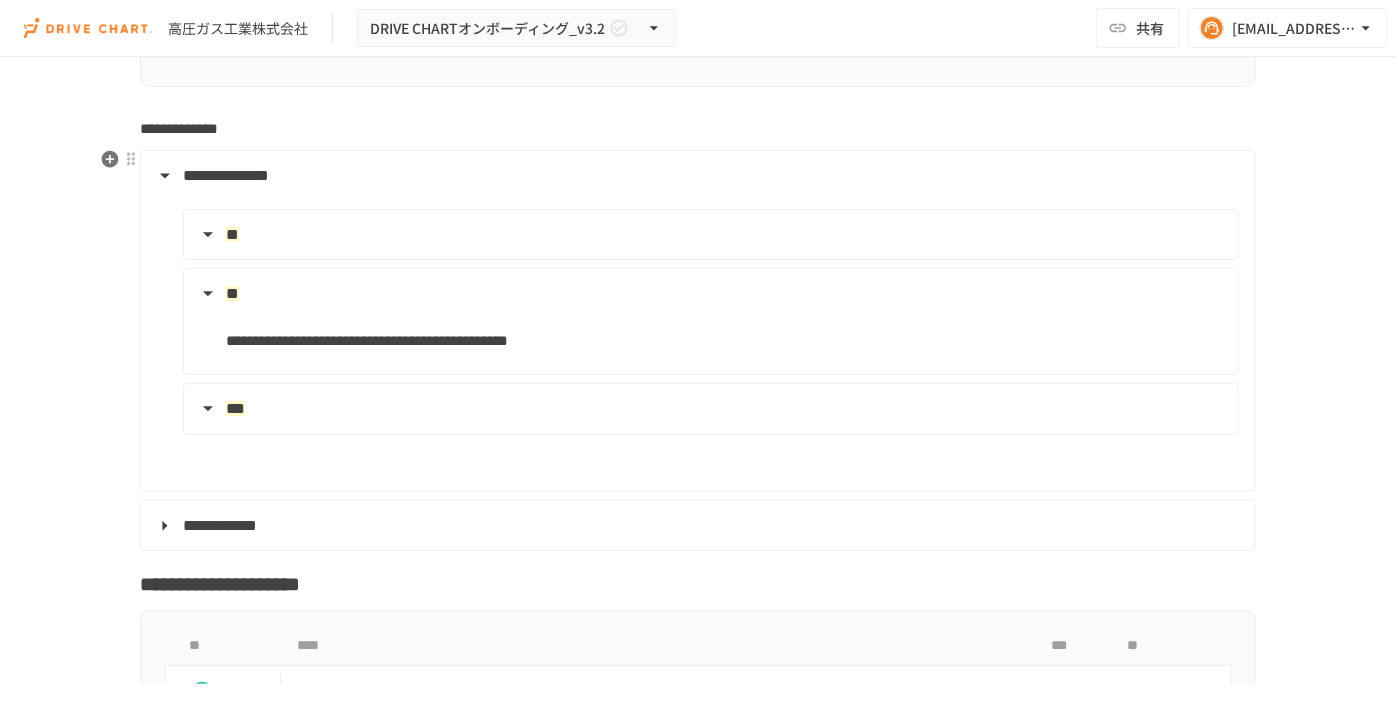 scroll, scrollTop: 4181, scrollLeft: 0, axis: vertical 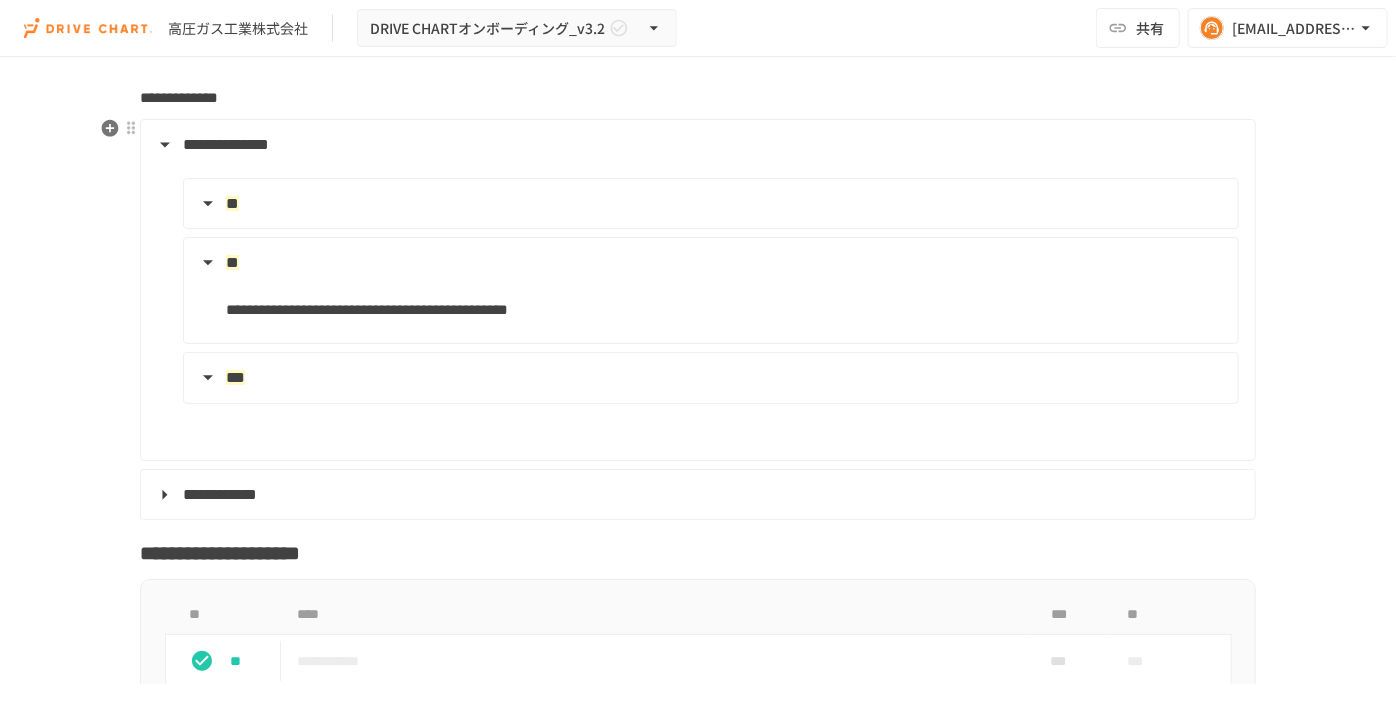 click on "**" at bounding box center (709, 263) 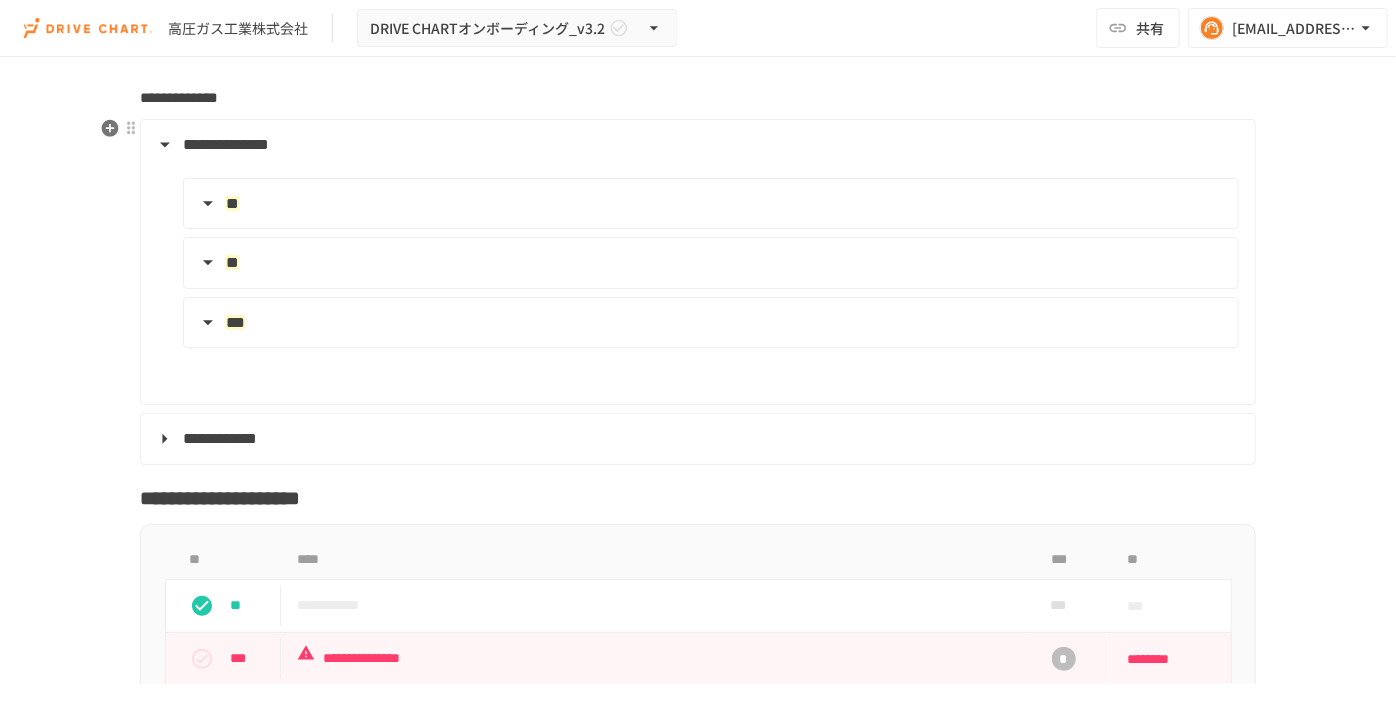 click on "***" at bounding box center (709, 323) 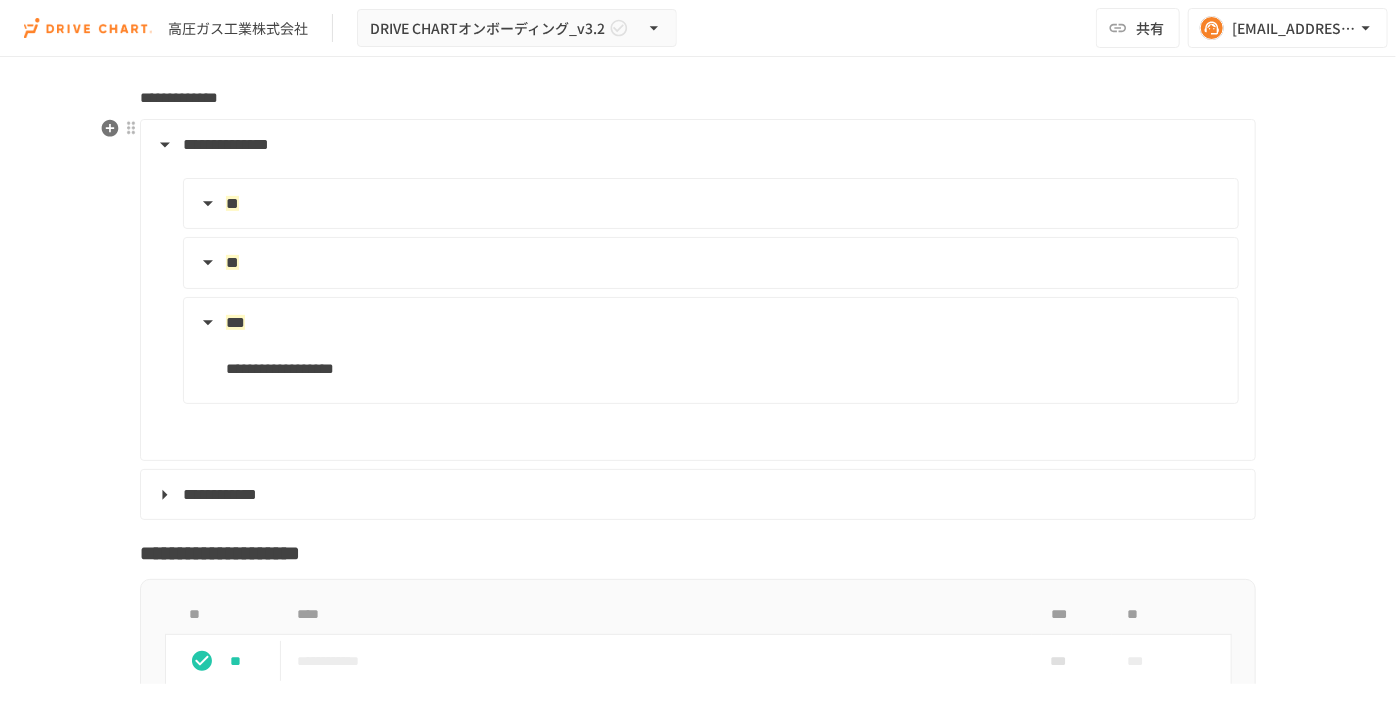 click on "***" at bounding box center [709, 323] 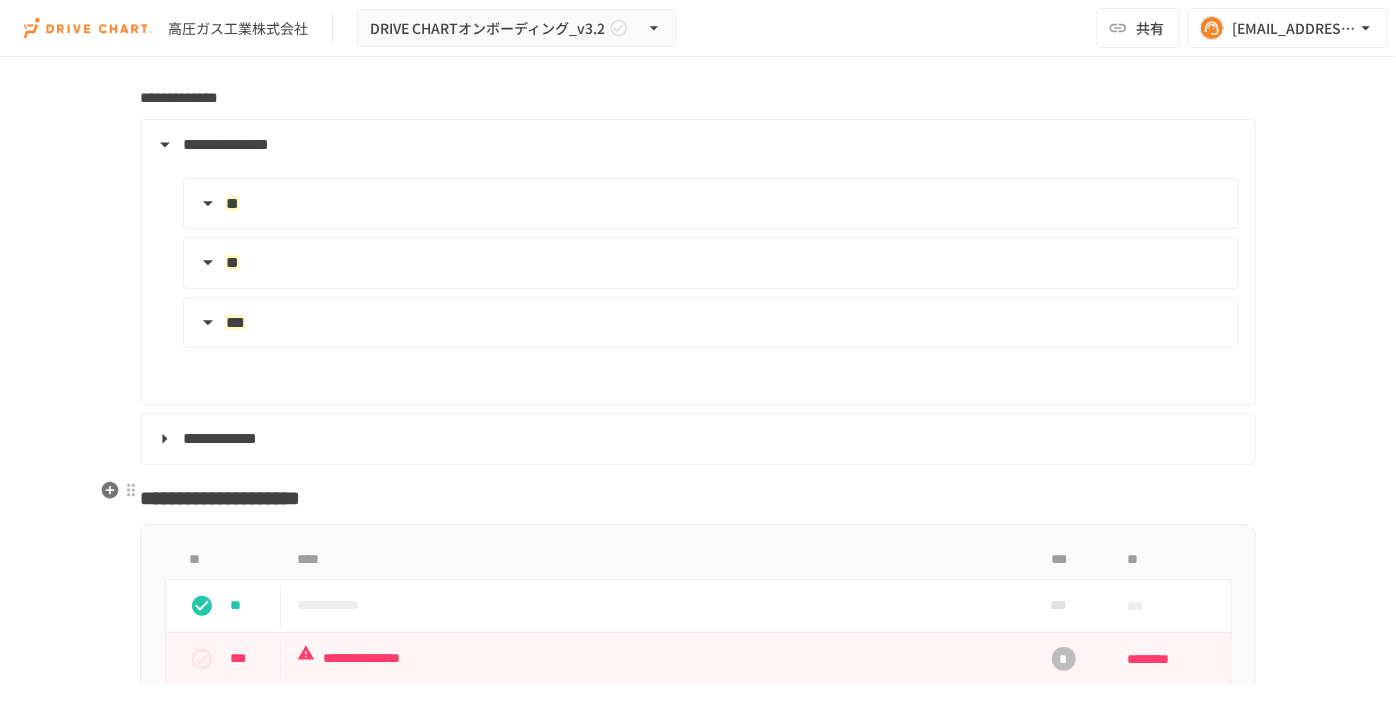 scroll, scrollTop: 4363, scrollLeft: 0, axis: vertical 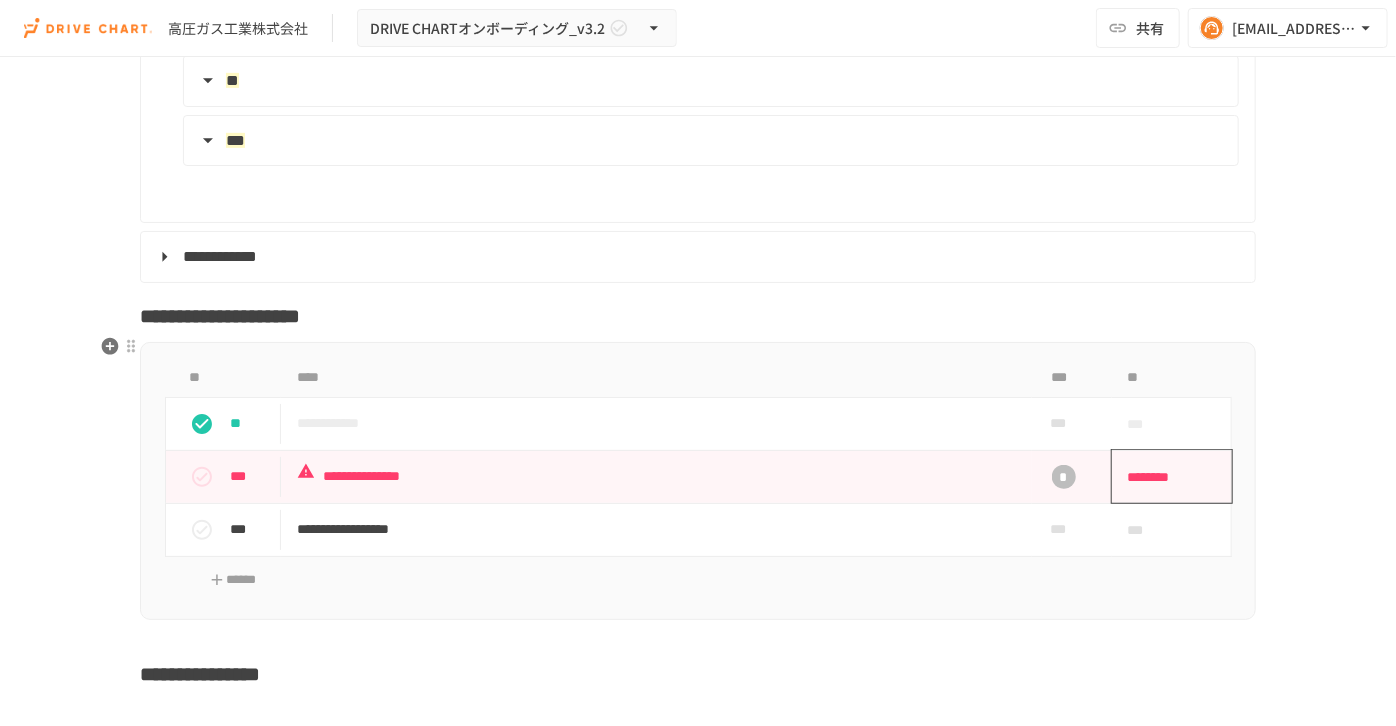 click on "********" at bounding box center (1165, 477) 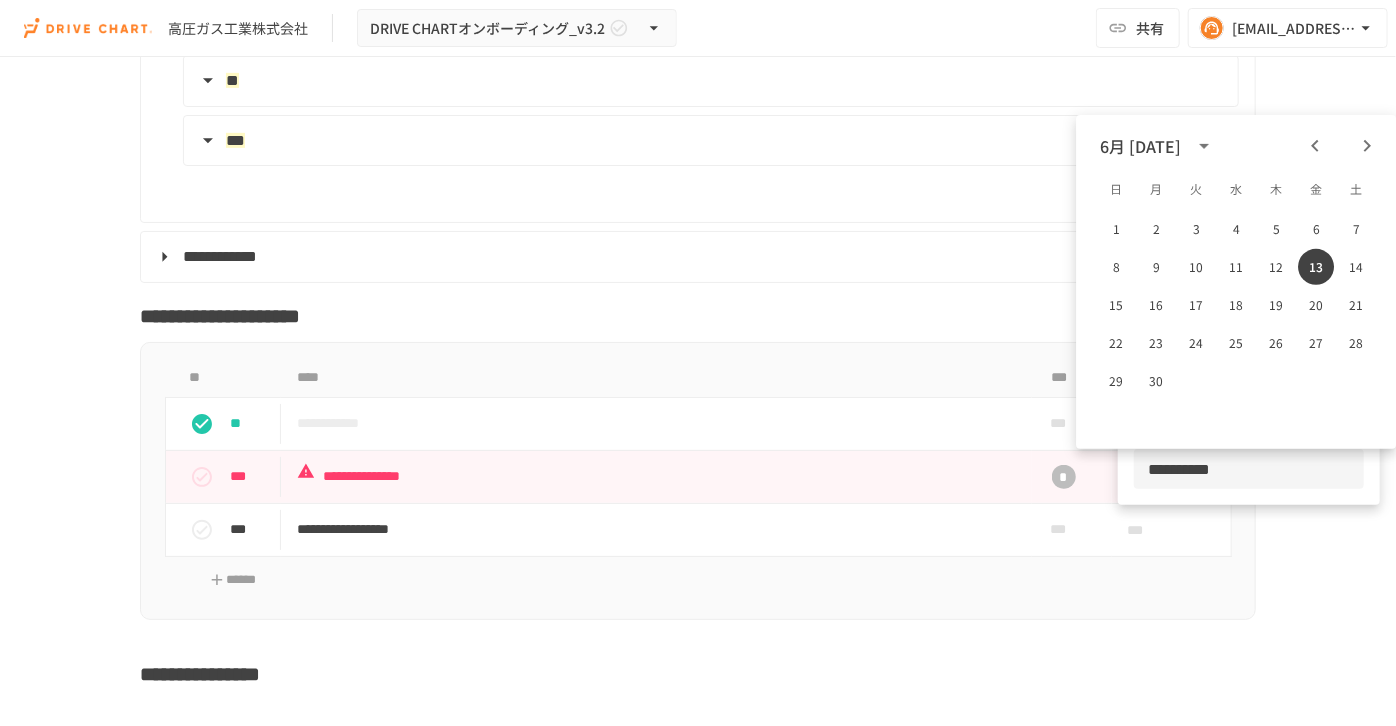 click 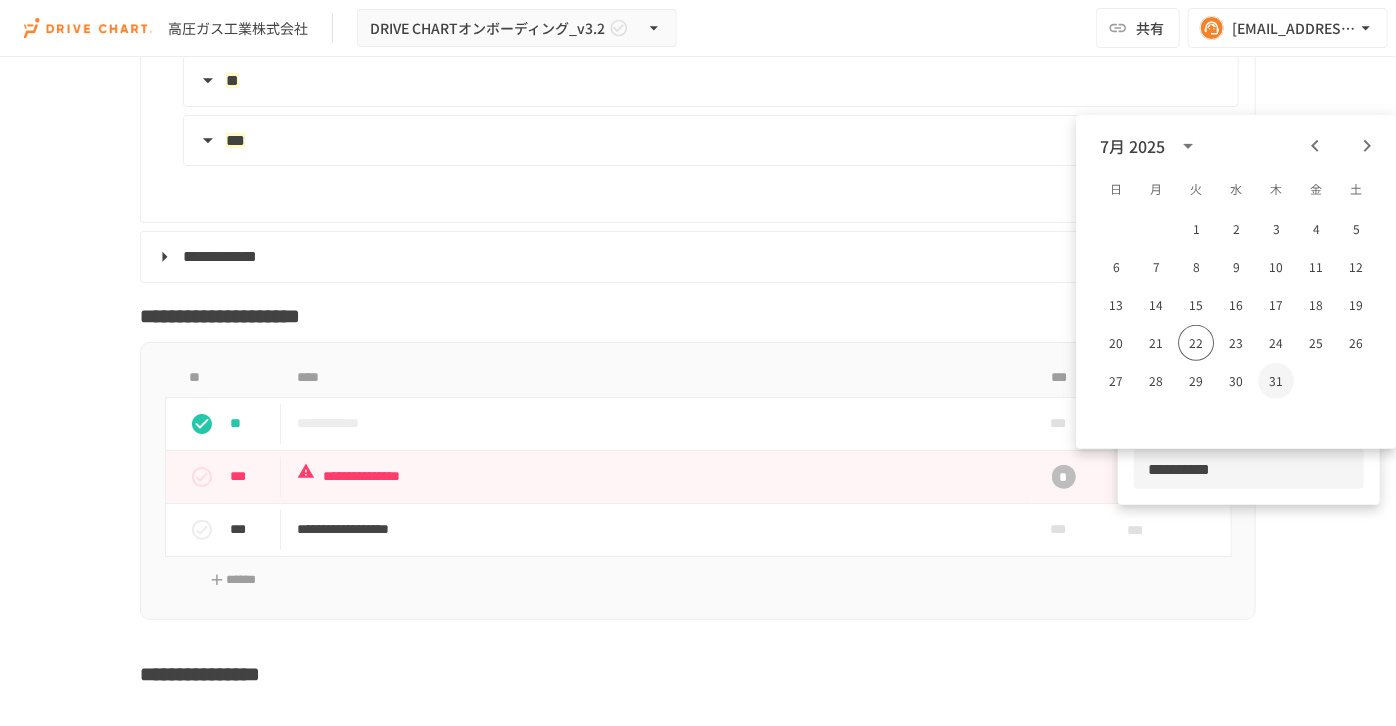 click on "31" at bounding box center [1276, 381] 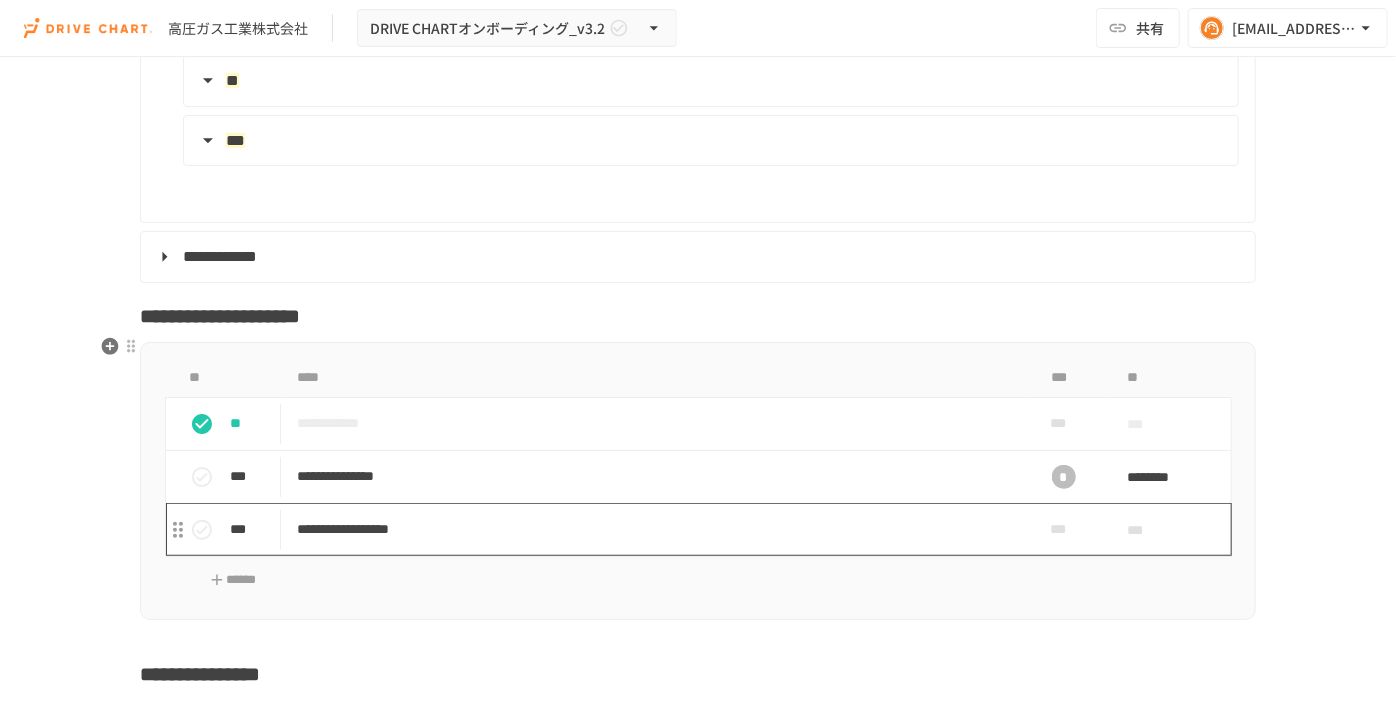 click on "**********" at bounding box center (656, 529) 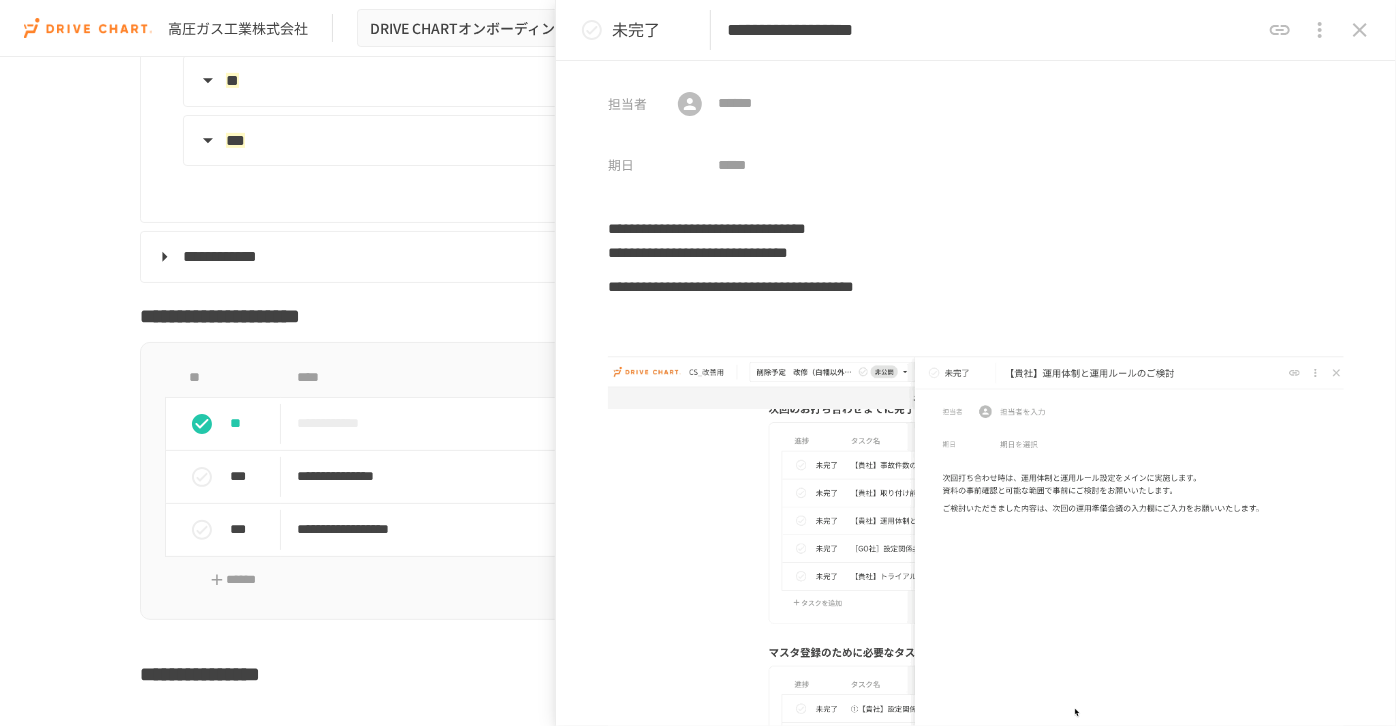 click on "**********" at bounding box center [698, 370] 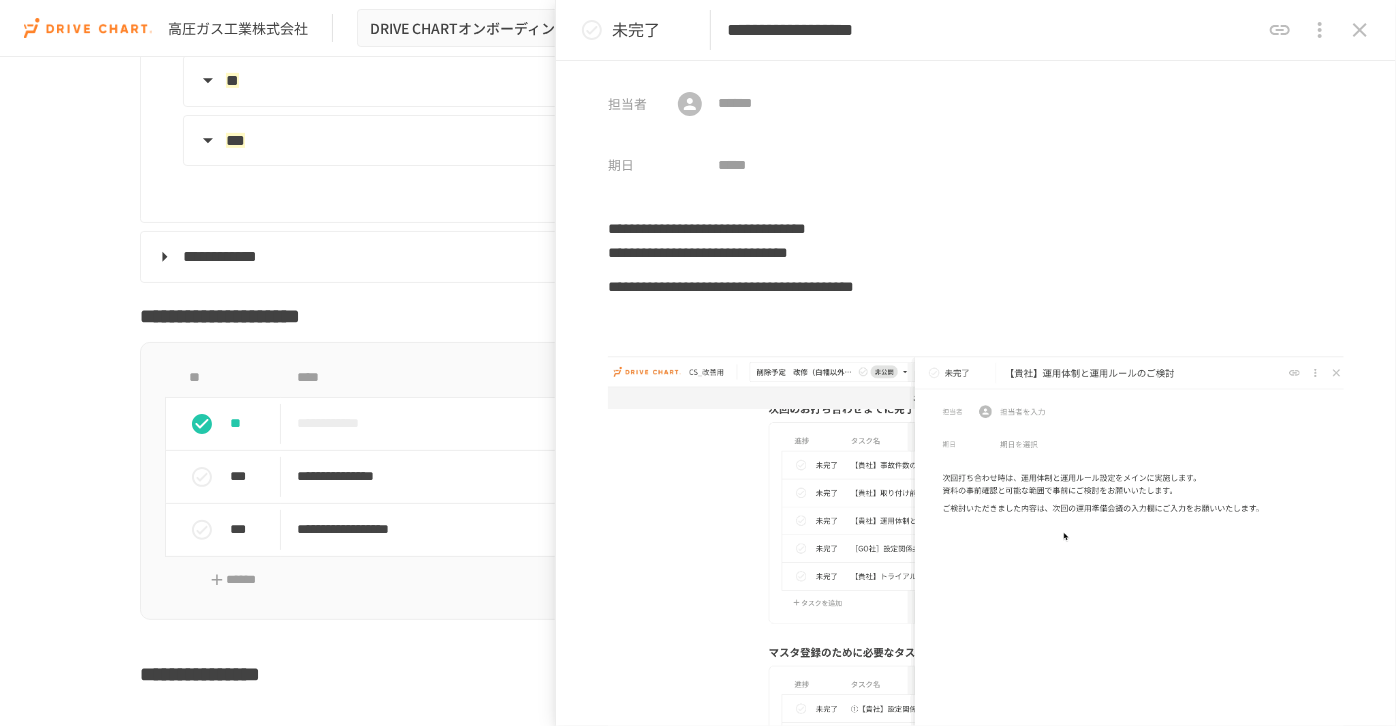 click 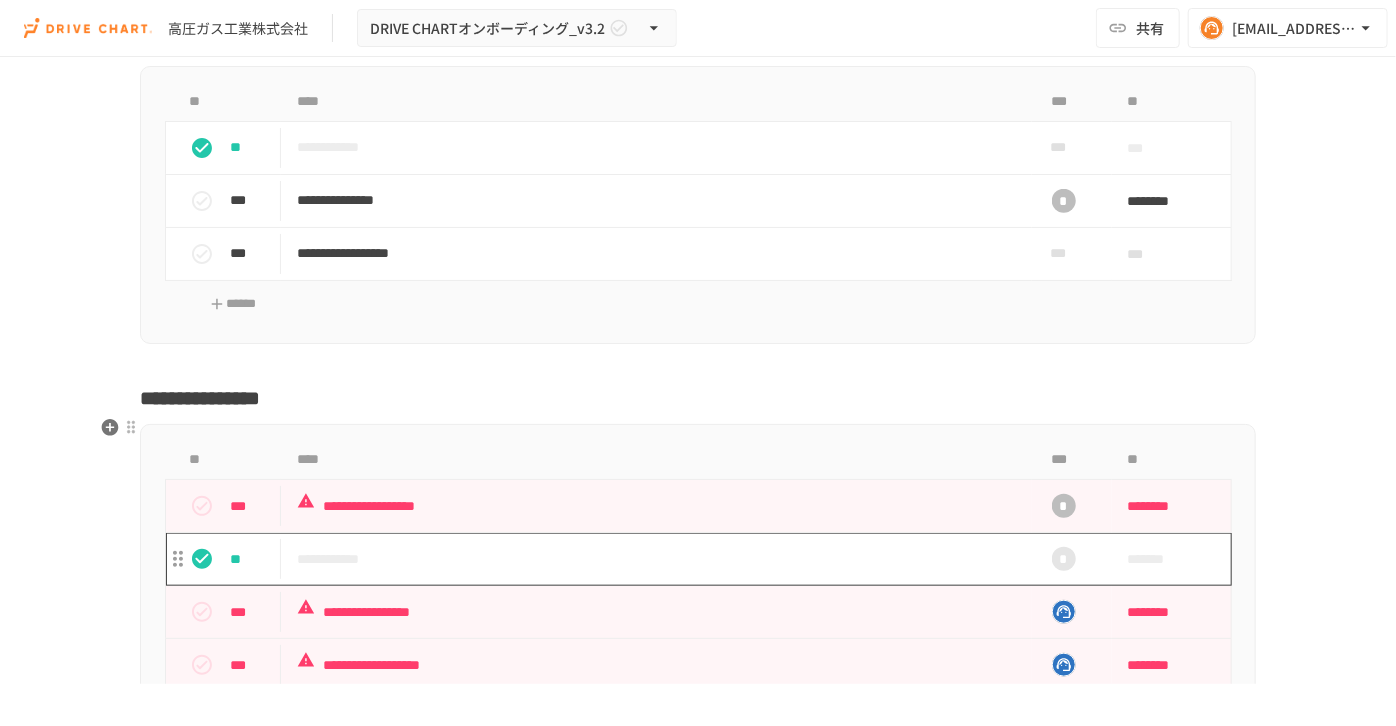 scroll, scrollTop: 4636, scrollLeft: 0, axis: vertical 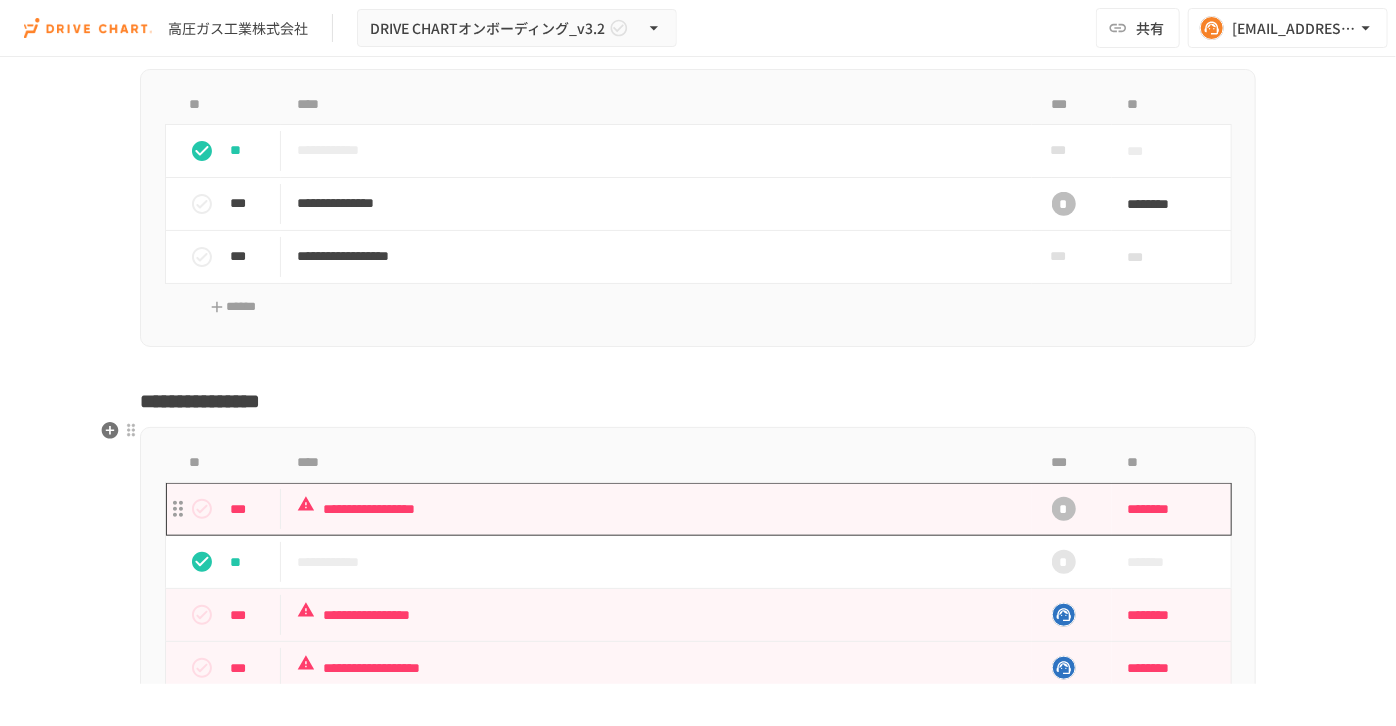 click on "**********" at bounding box center [656, 509] 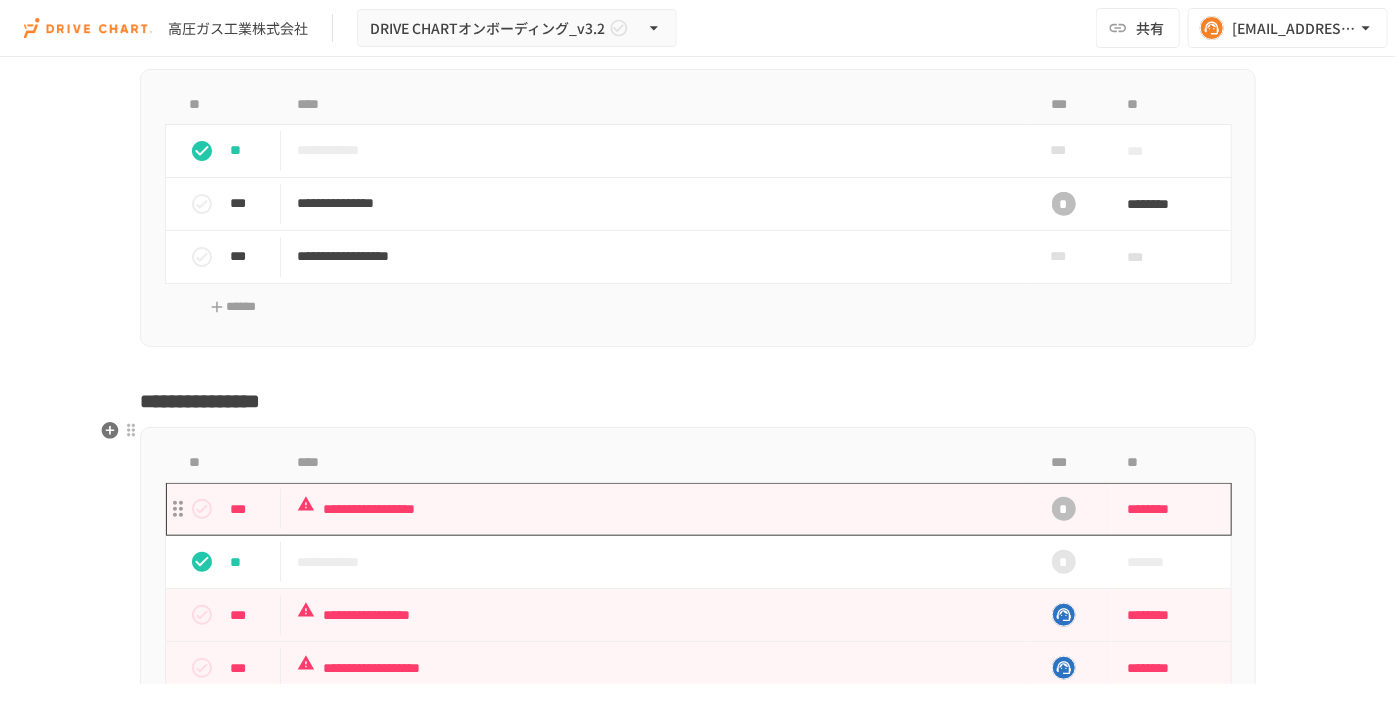click on "**********" at bounding box center (656, 509) 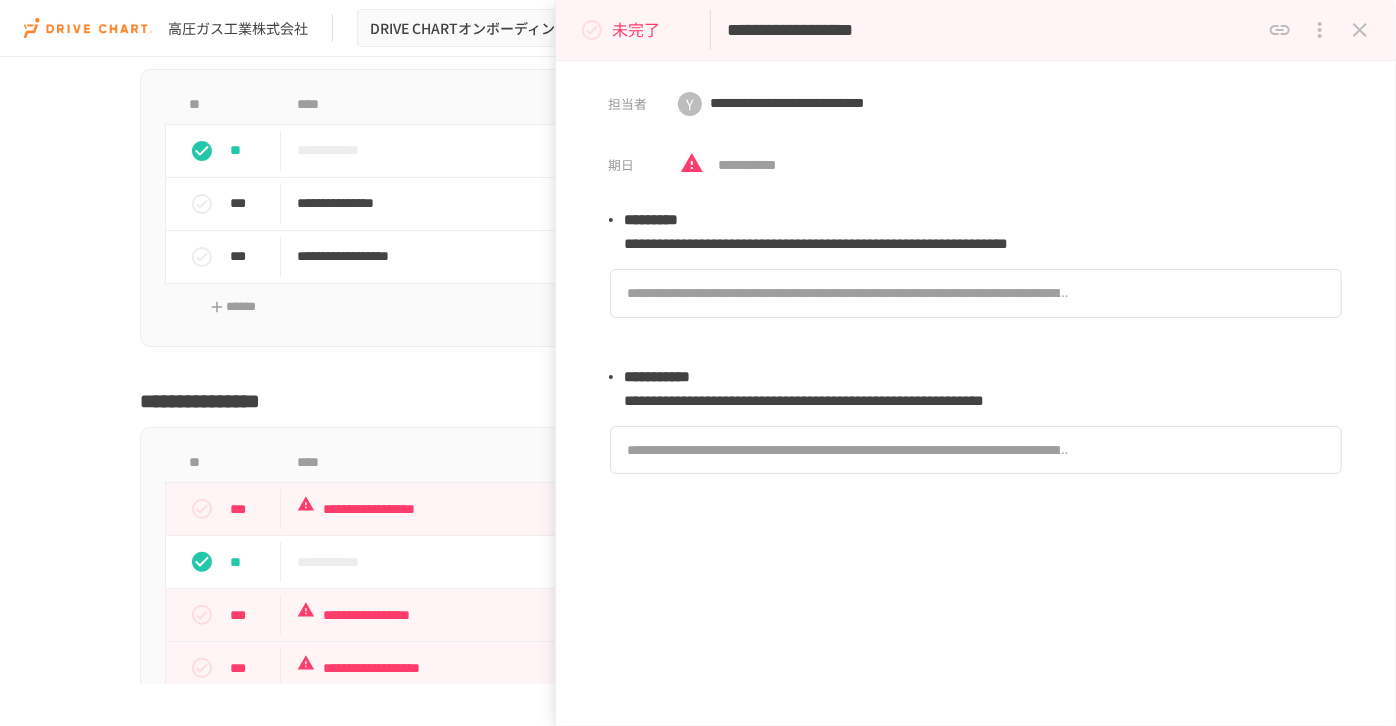 click on "**********" at bounding box center [993, 30] 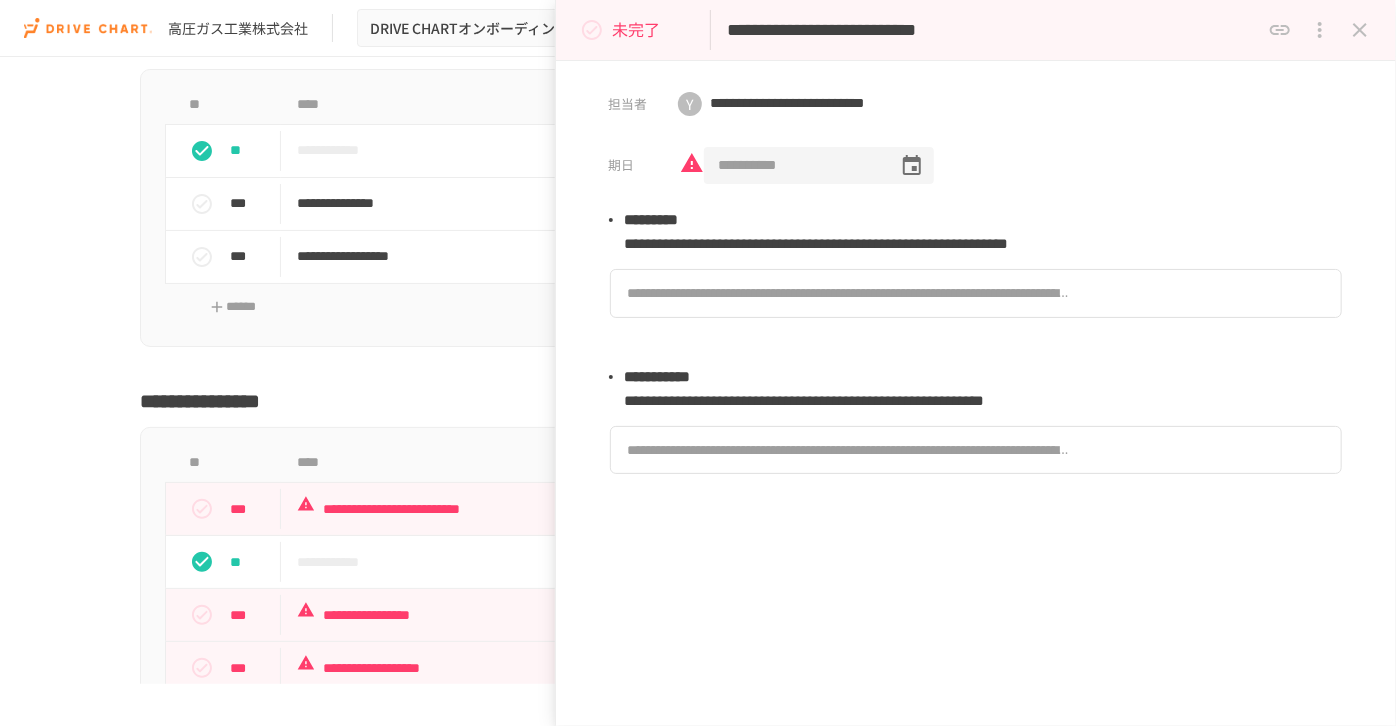 type on "**********" 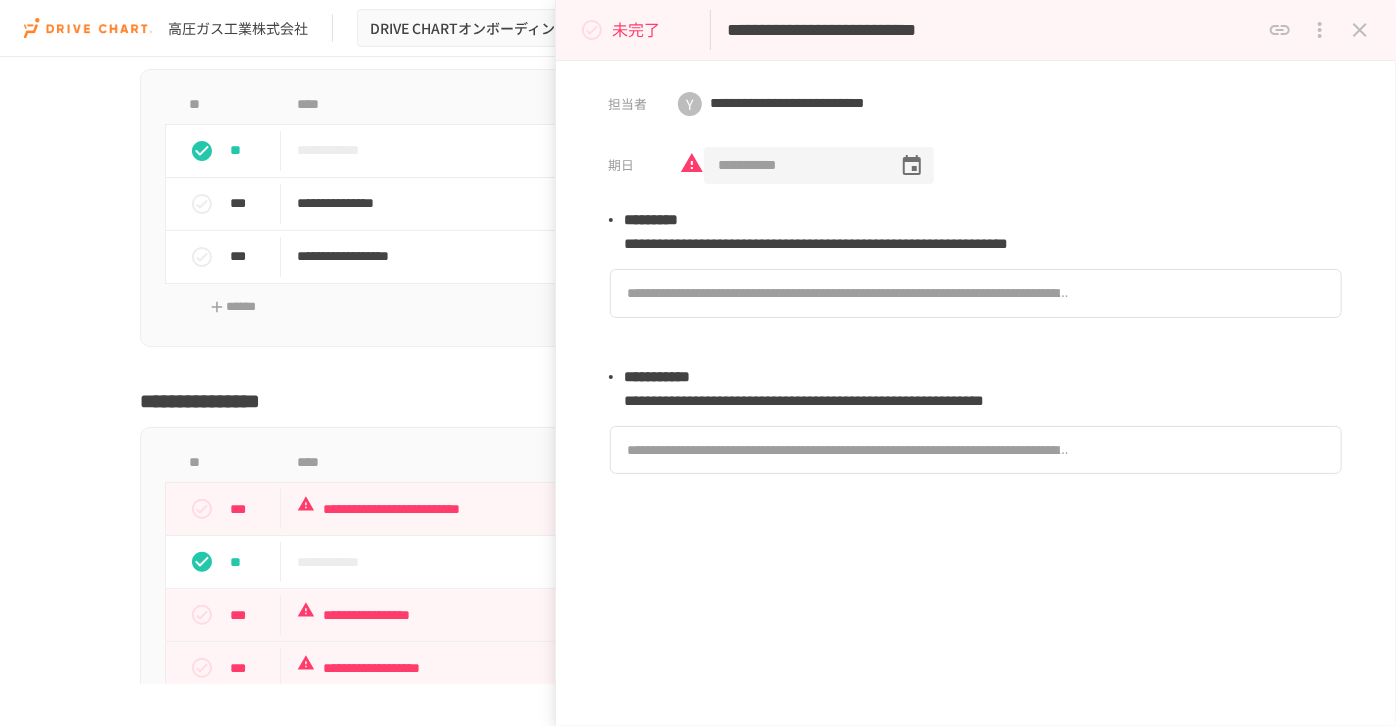 click on "**********" at bounding box center [794, 166] 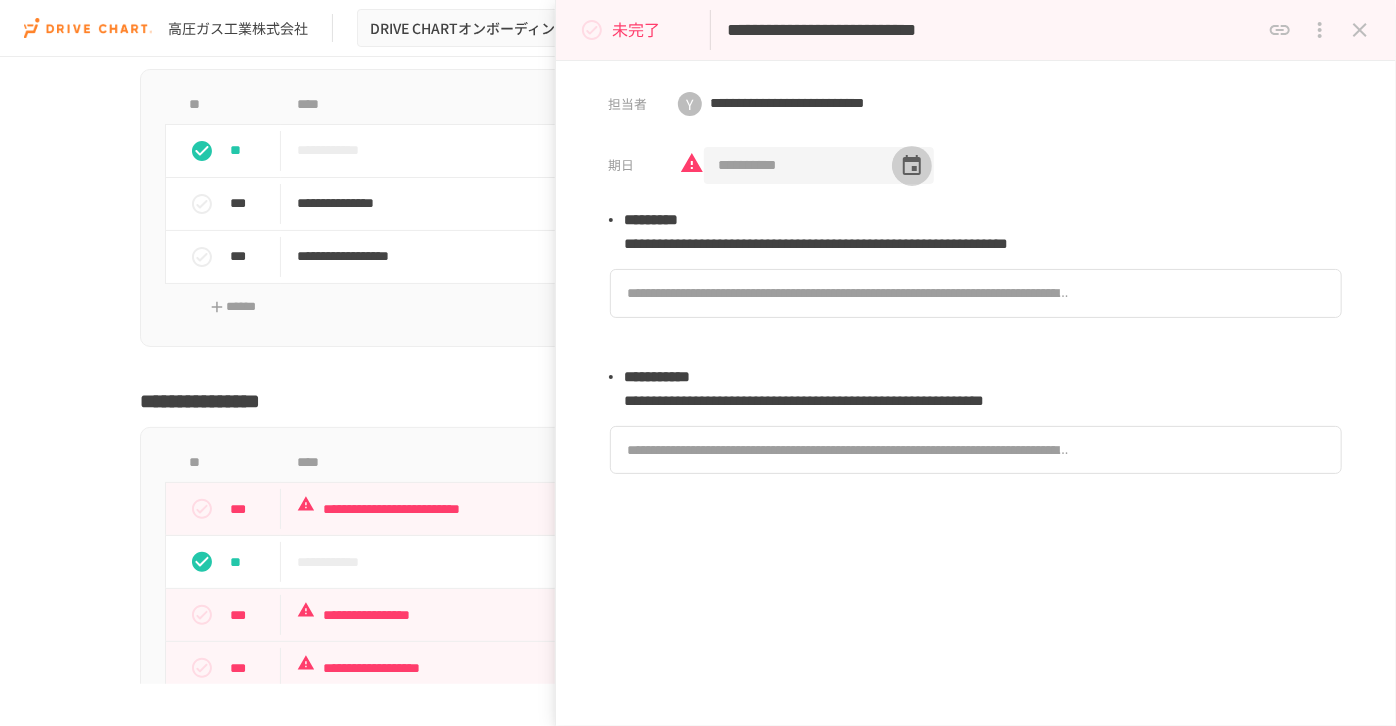 click 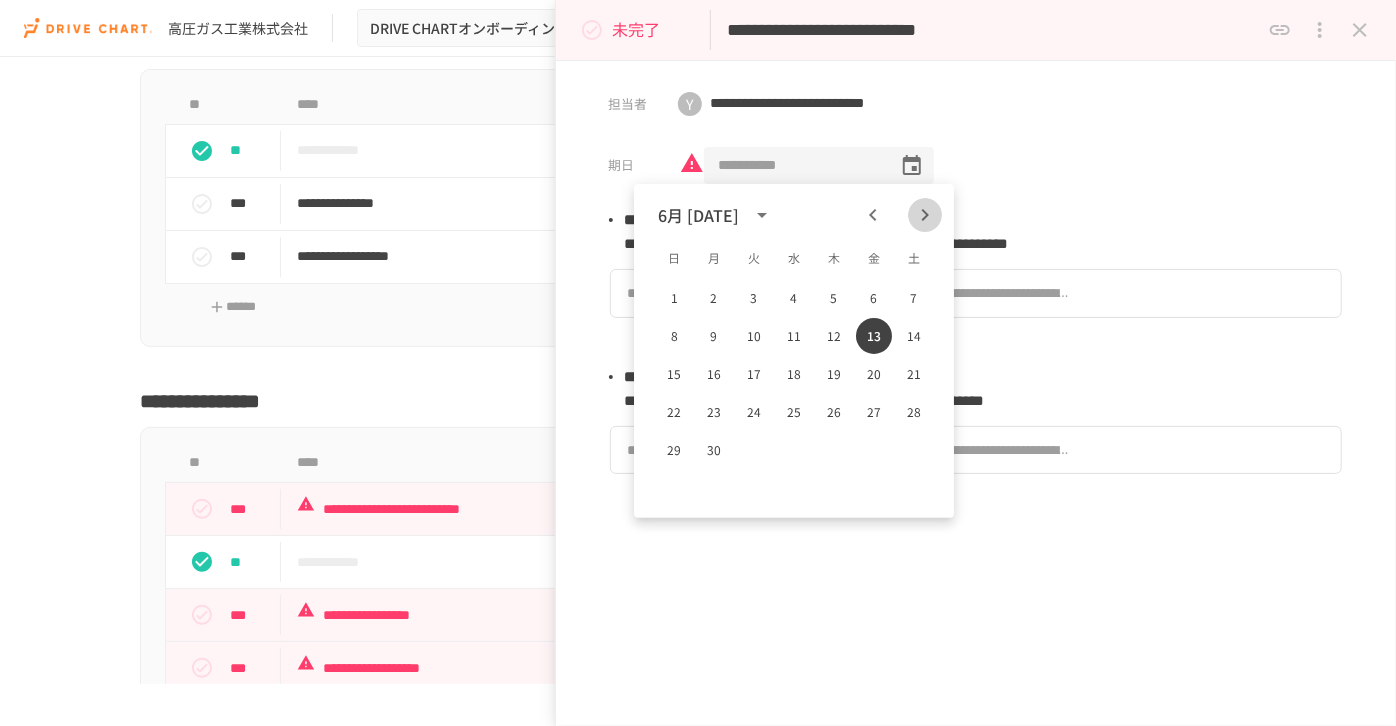 click 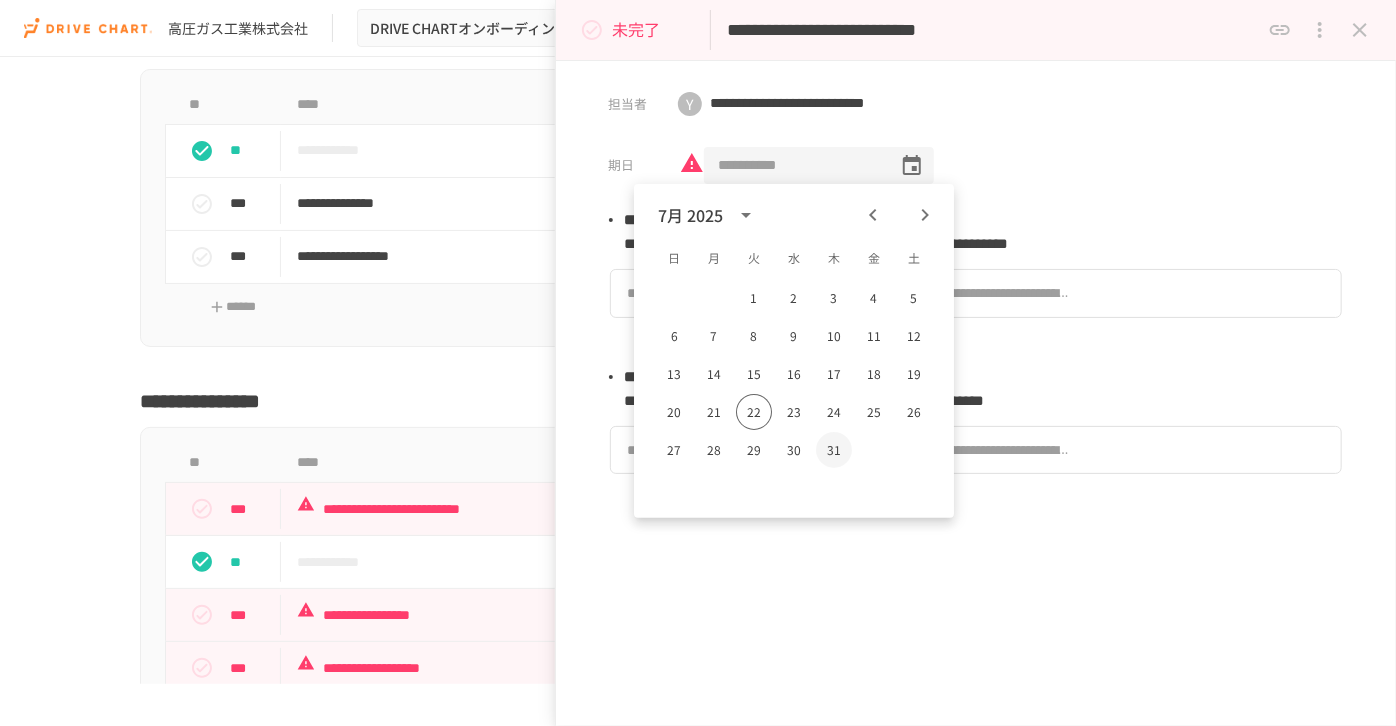 click on "31" at bounding box center (834, 450) 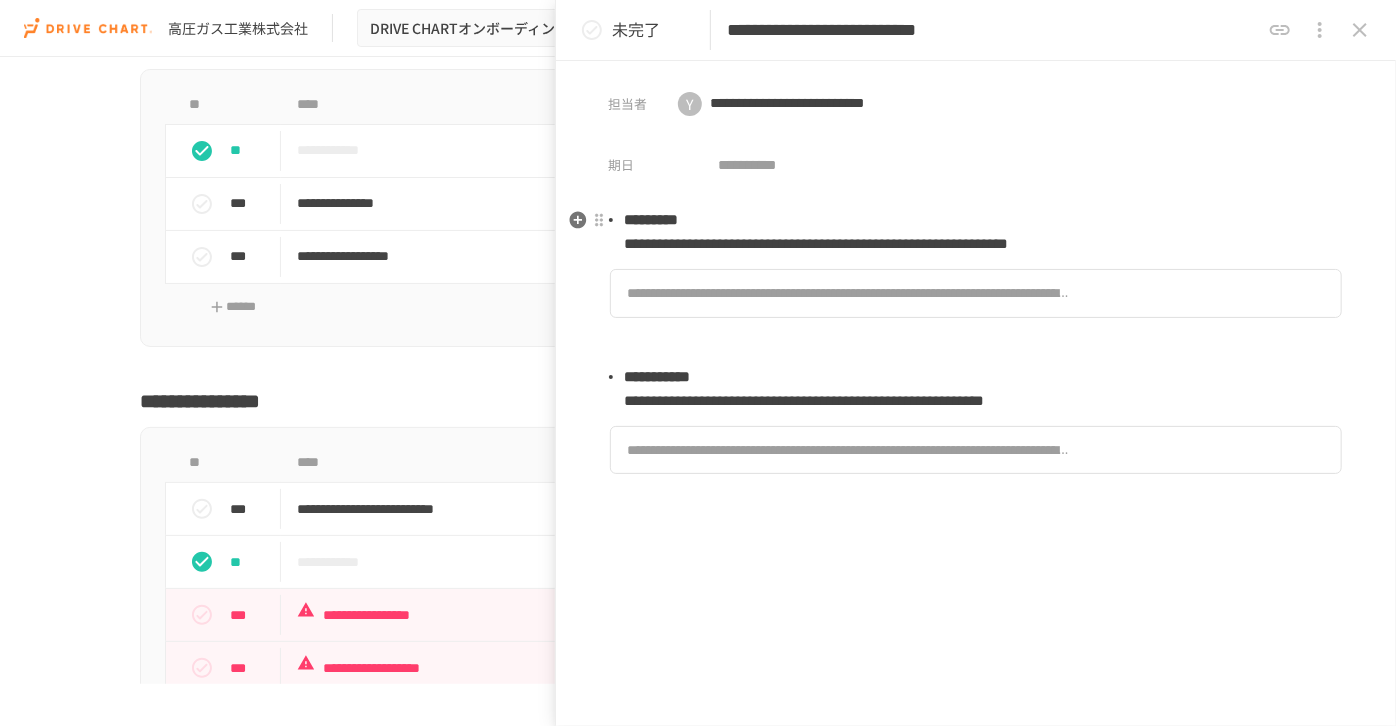 click on "**********" at bounding box center [976, 393] 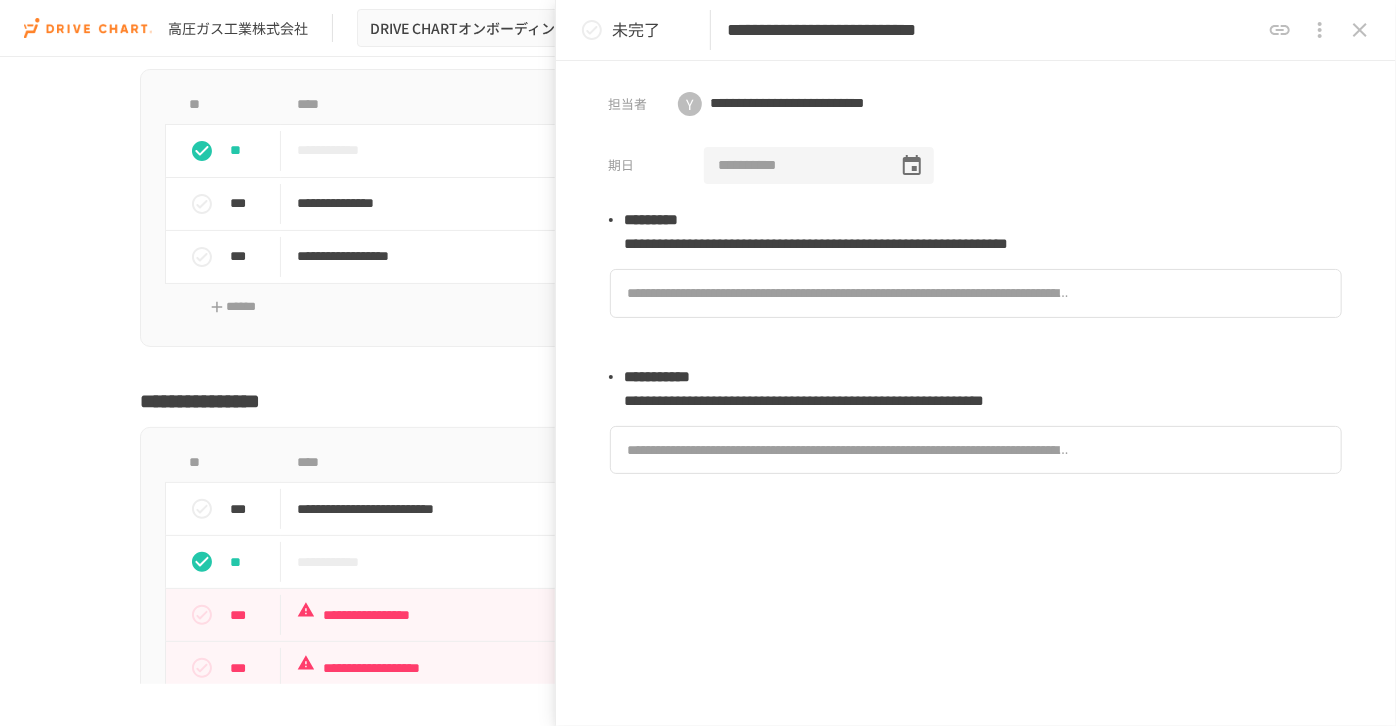 click on "**********" at bounding box center [794, 166] 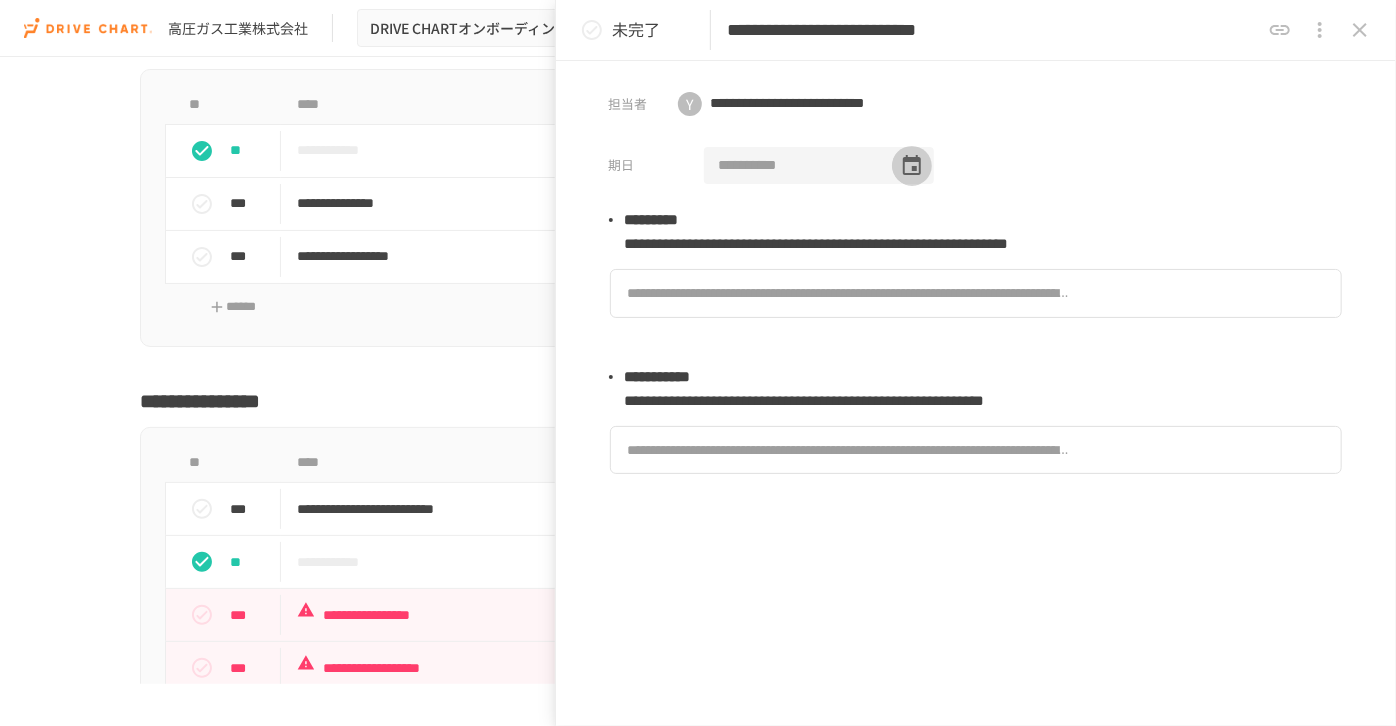 click 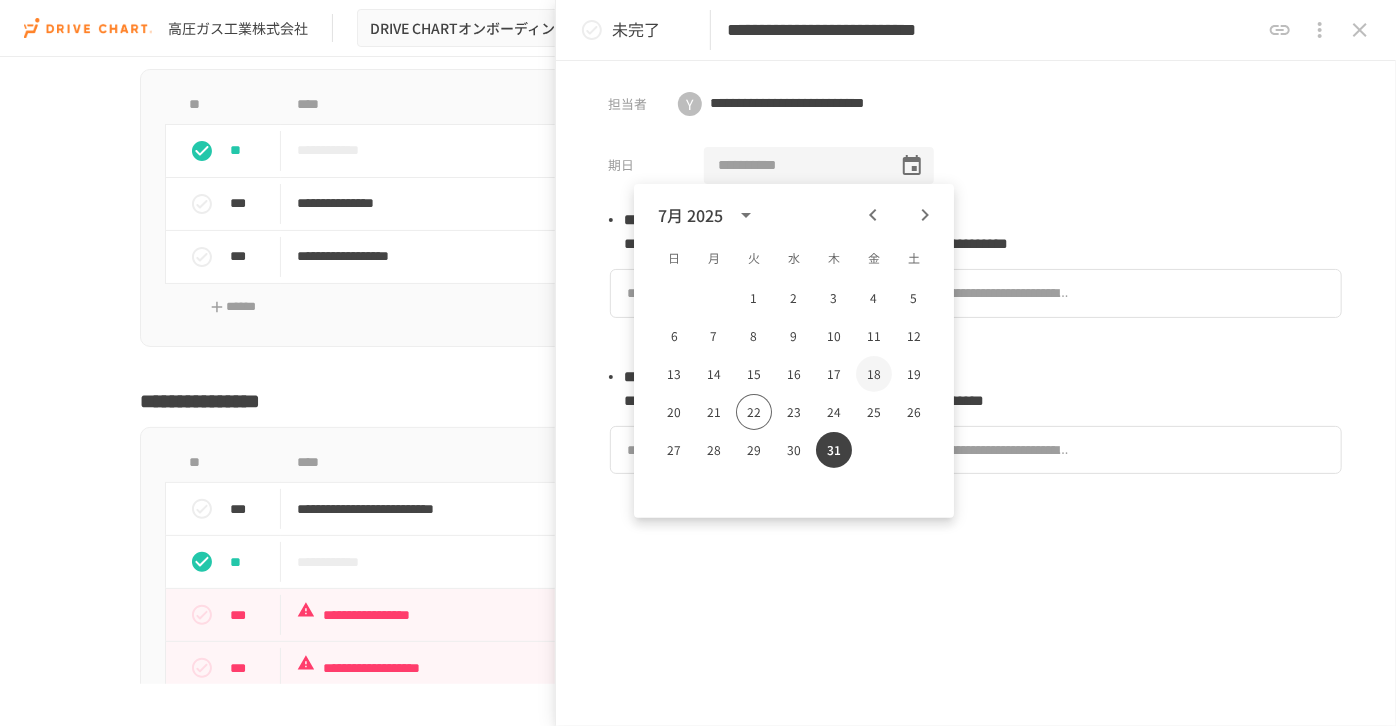 click on "18" at bounding box center (874, 374) 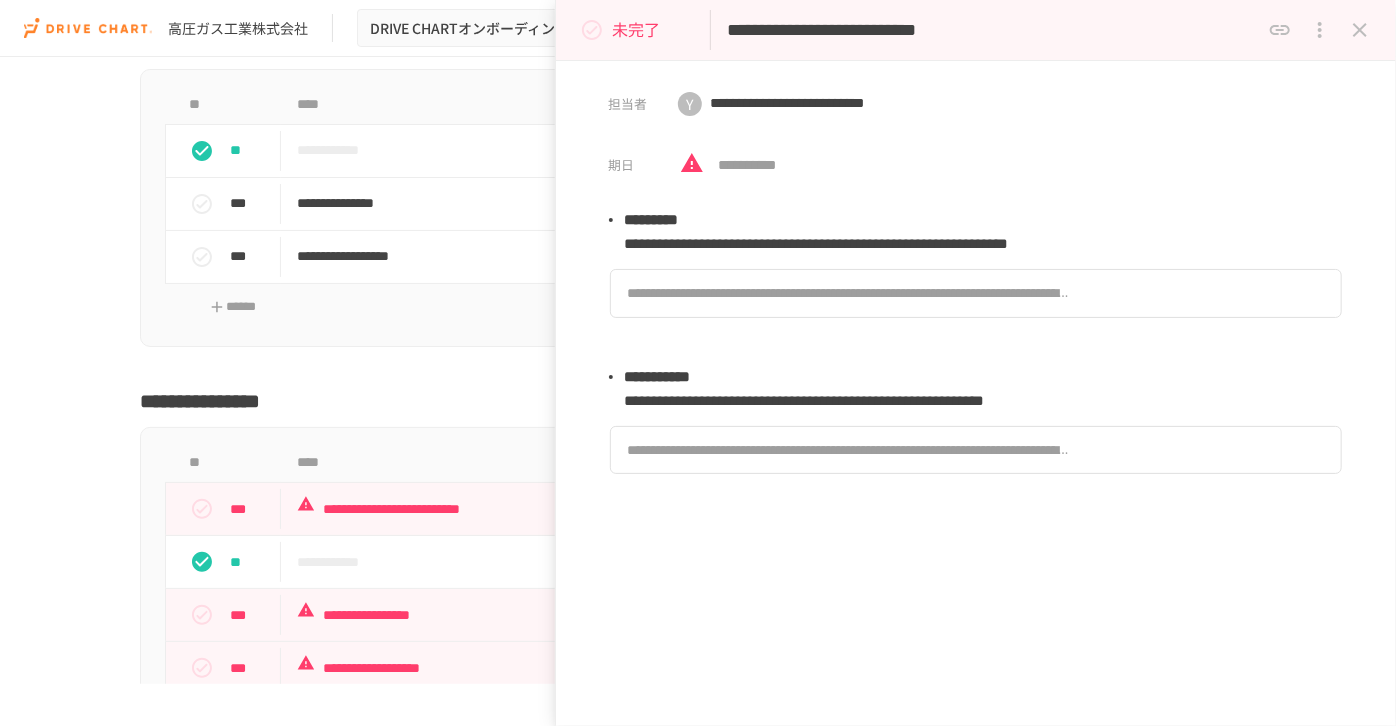 click on "**********" at bounding box center (976, 393) 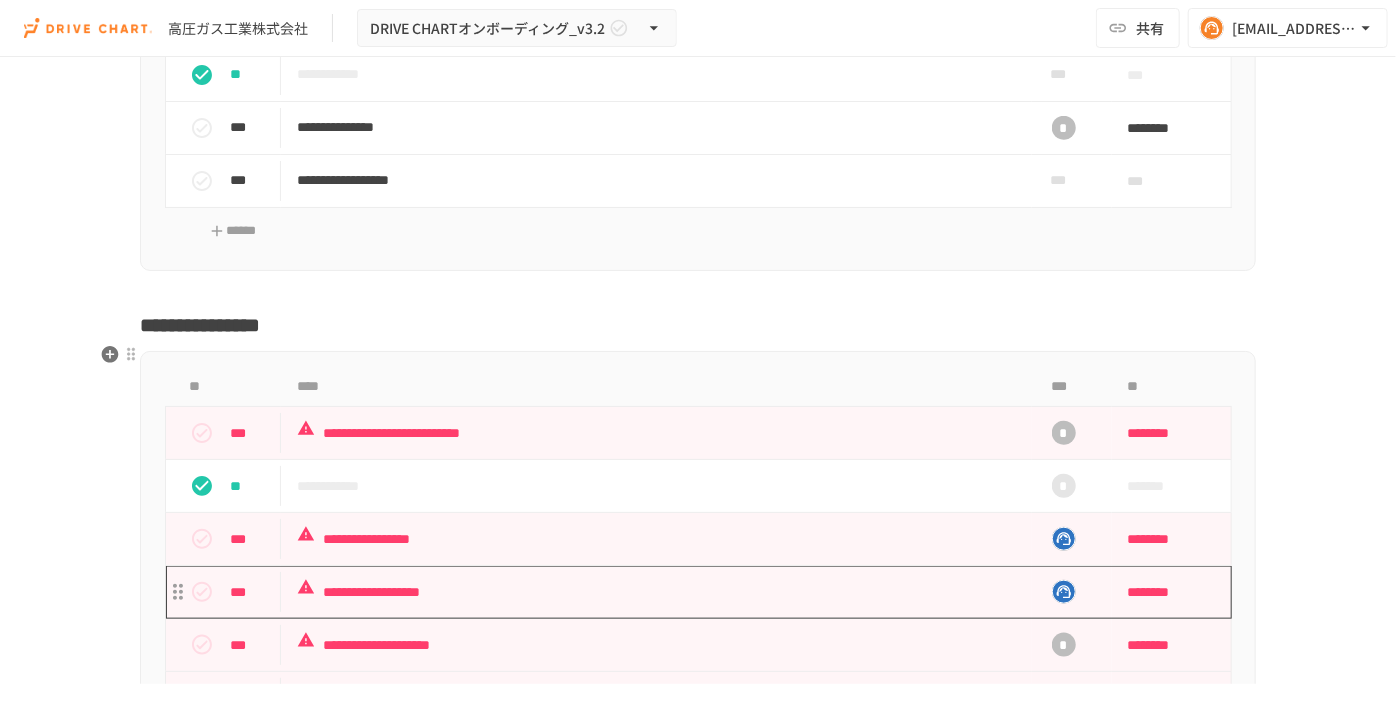 scroll, scrollTop: 4974, scrollLeft: 0, axis: vertical 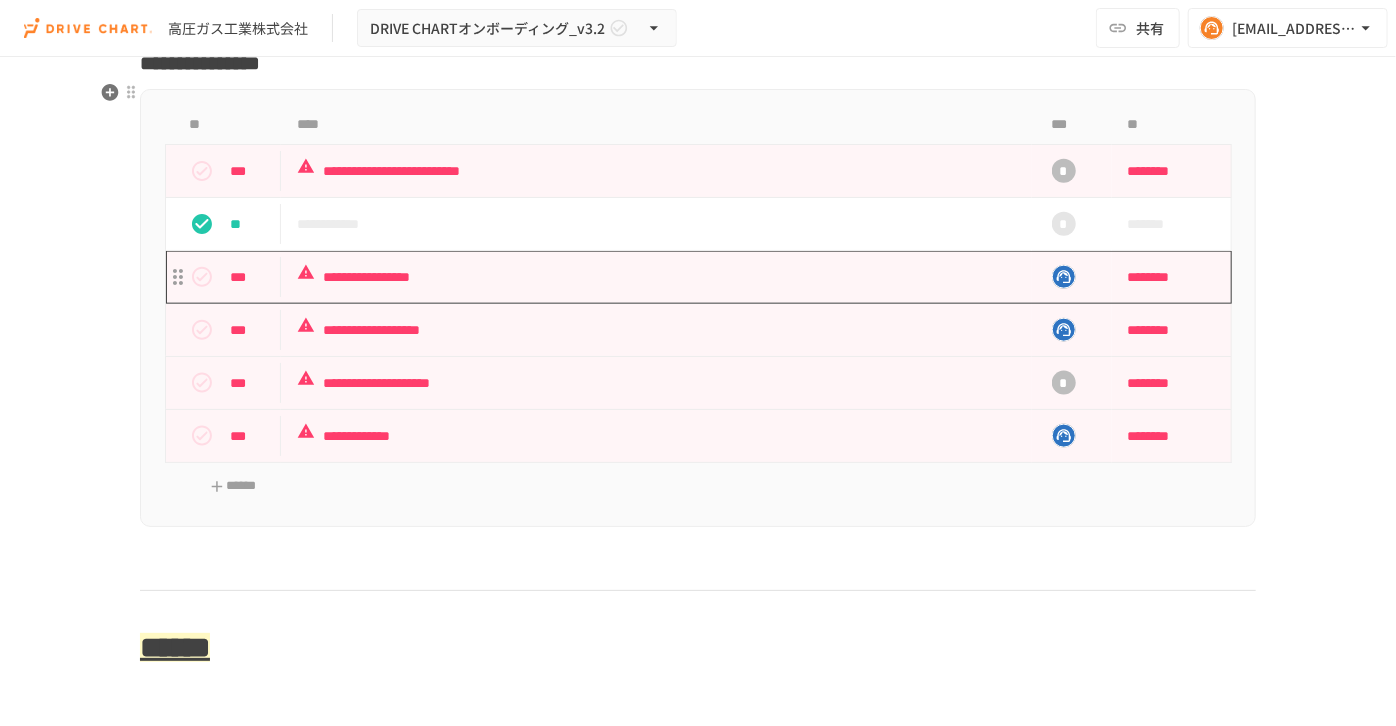 click on "**********" at bounding box center (656, 277) 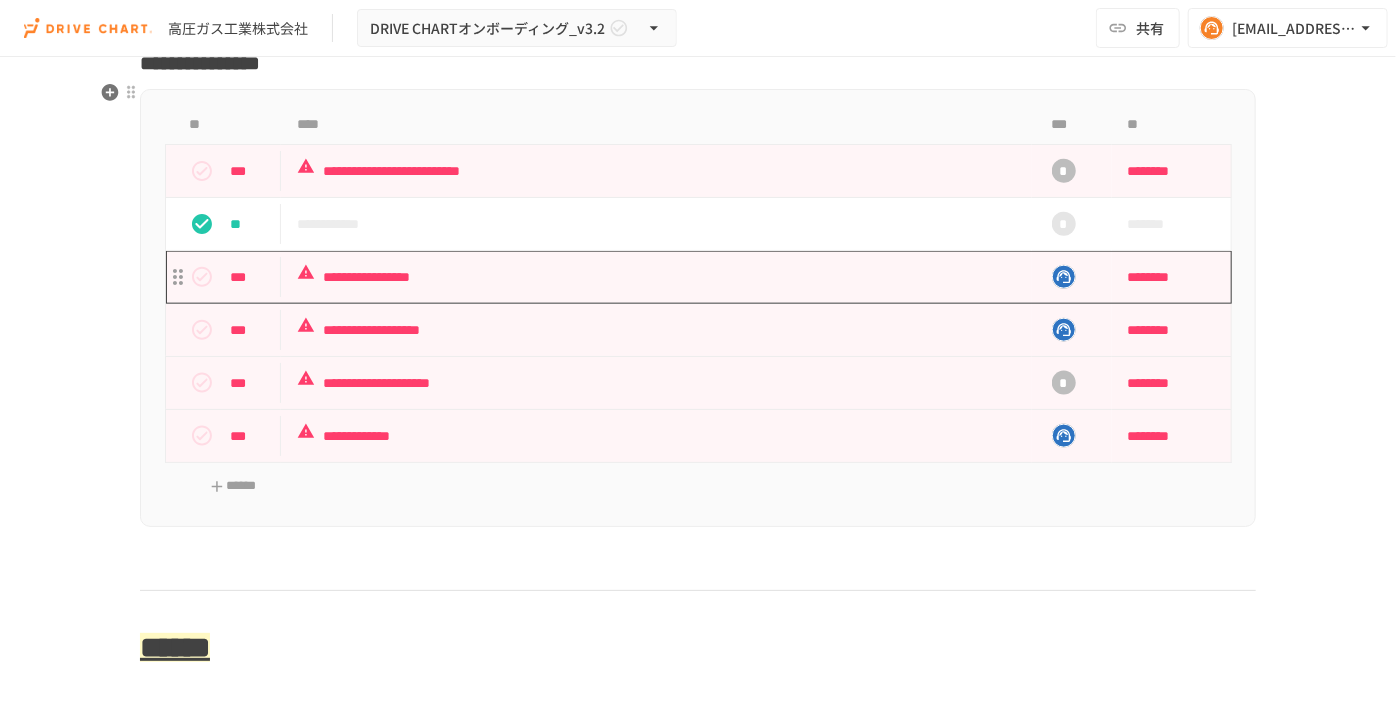 click on "**********" at bounding box center [656, 277] 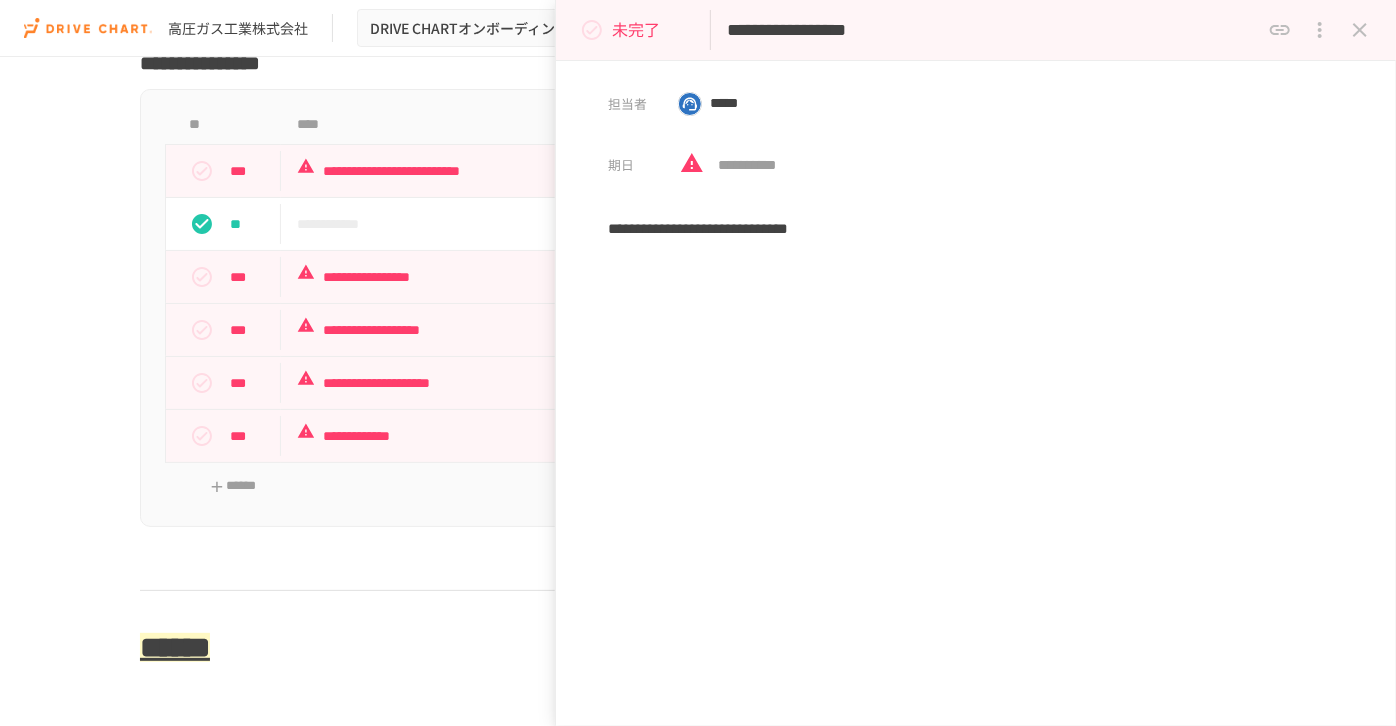 click on "**********" at bounding box center (993, 30) 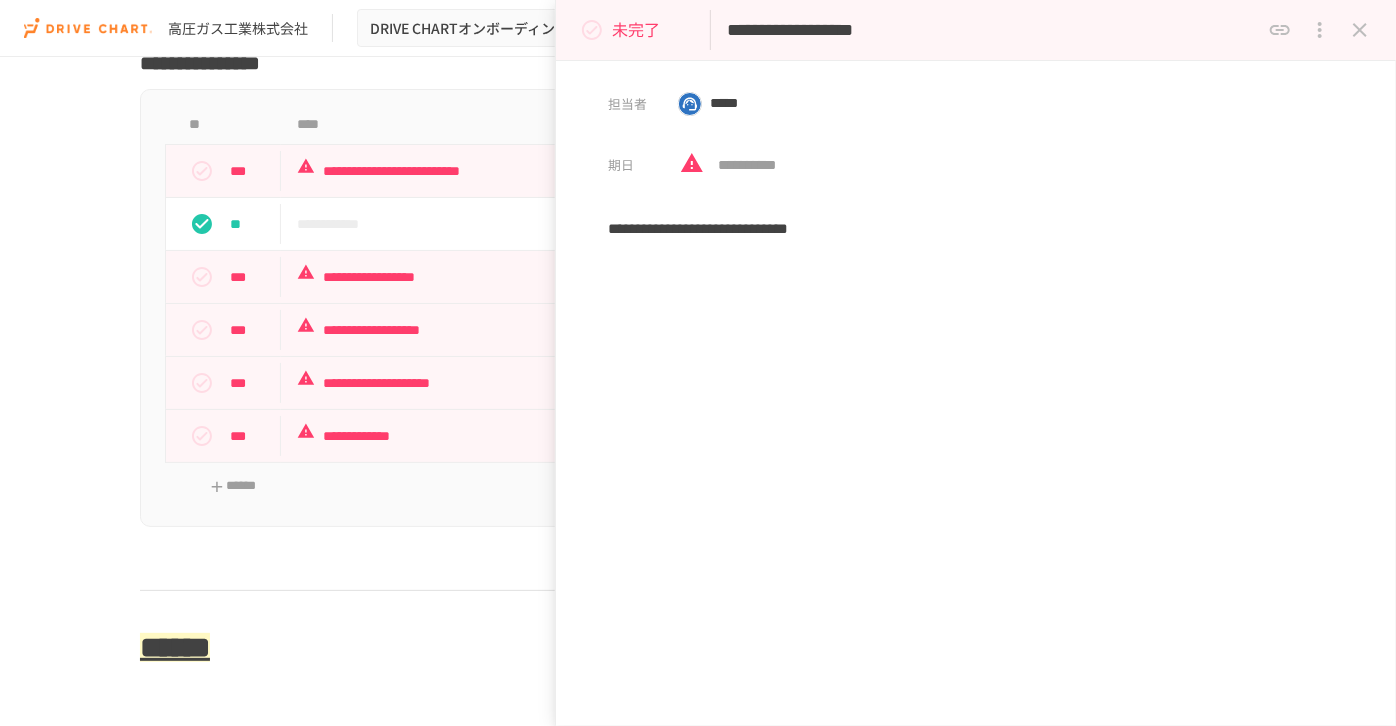 paste on "****" 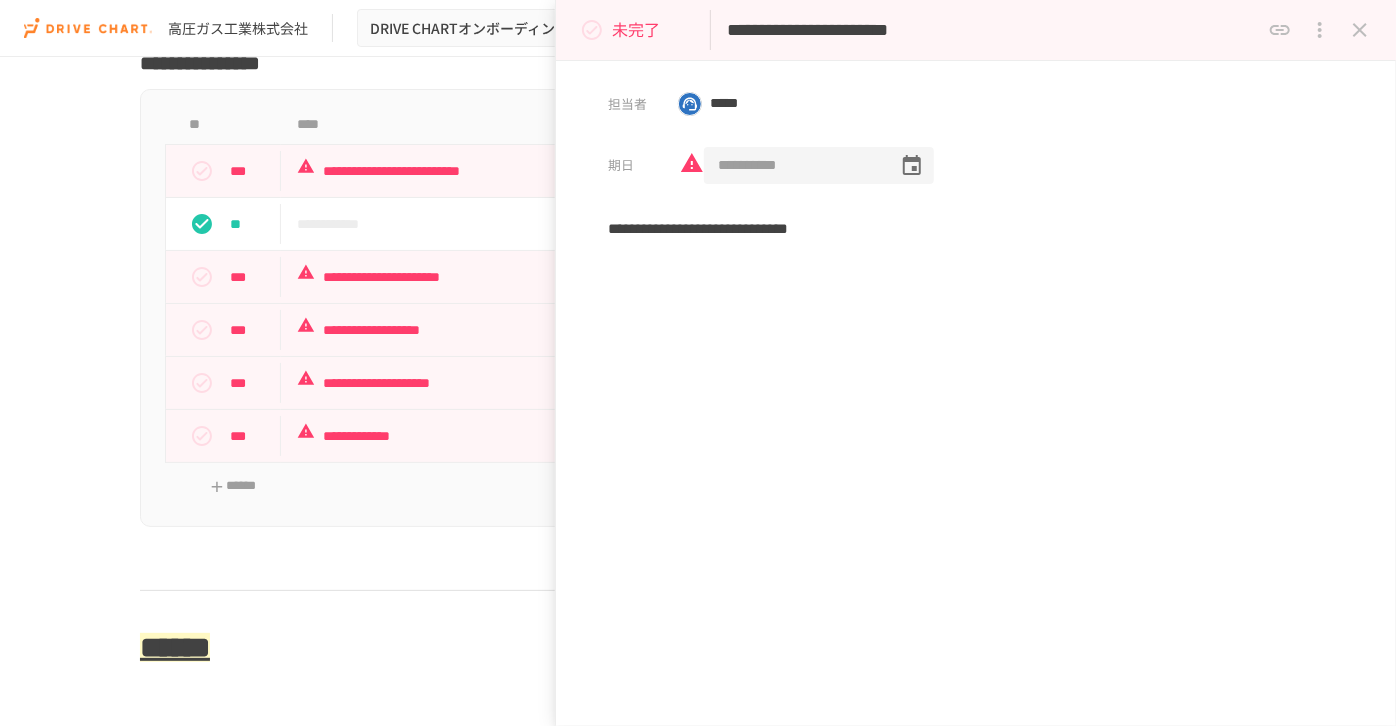 type on "**********" 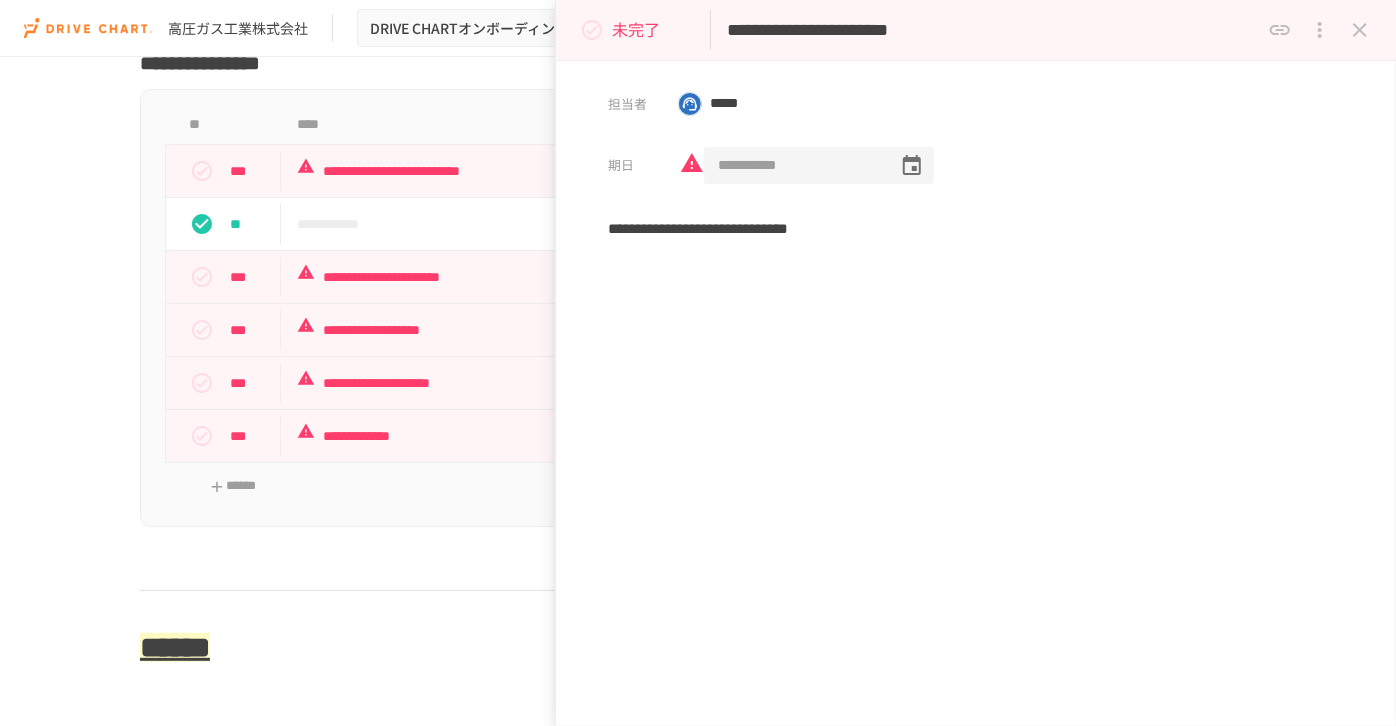 click on "**********" at bounding box center [794, 166] 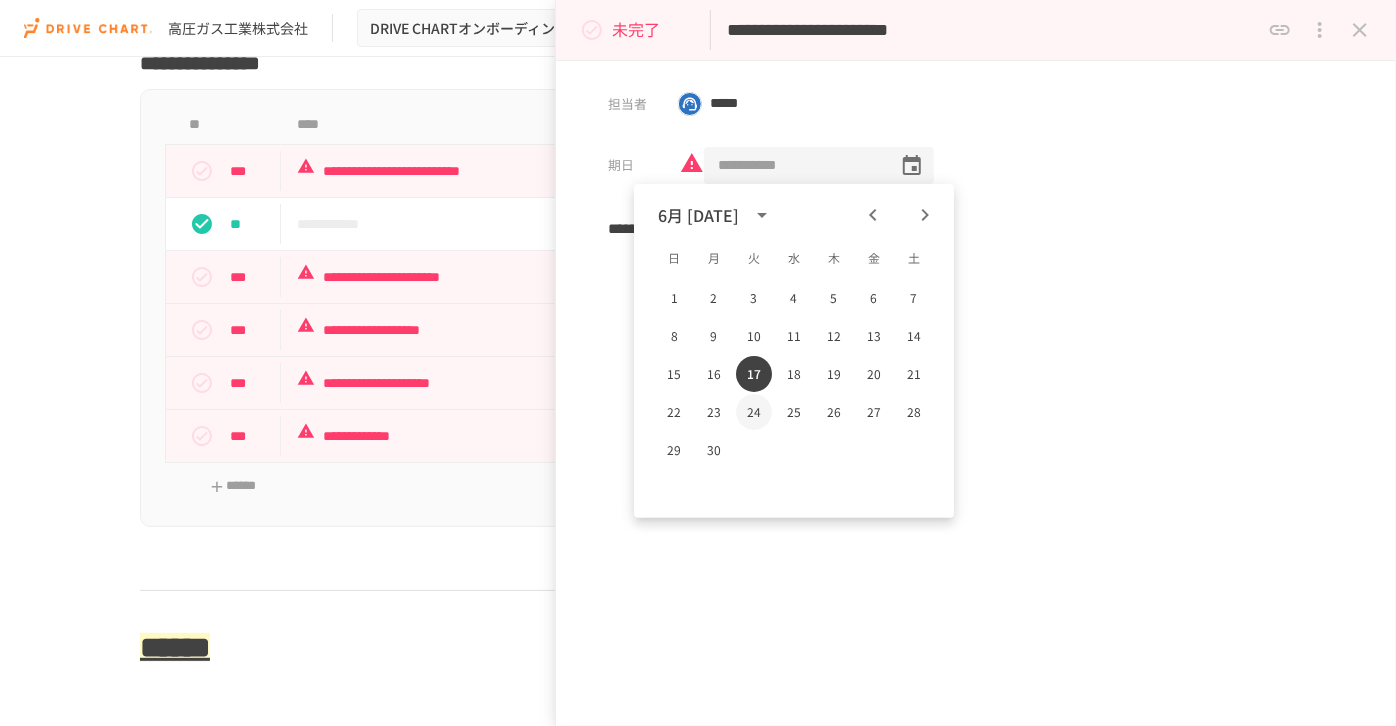 click on "24" at bounding box center [754, 412] 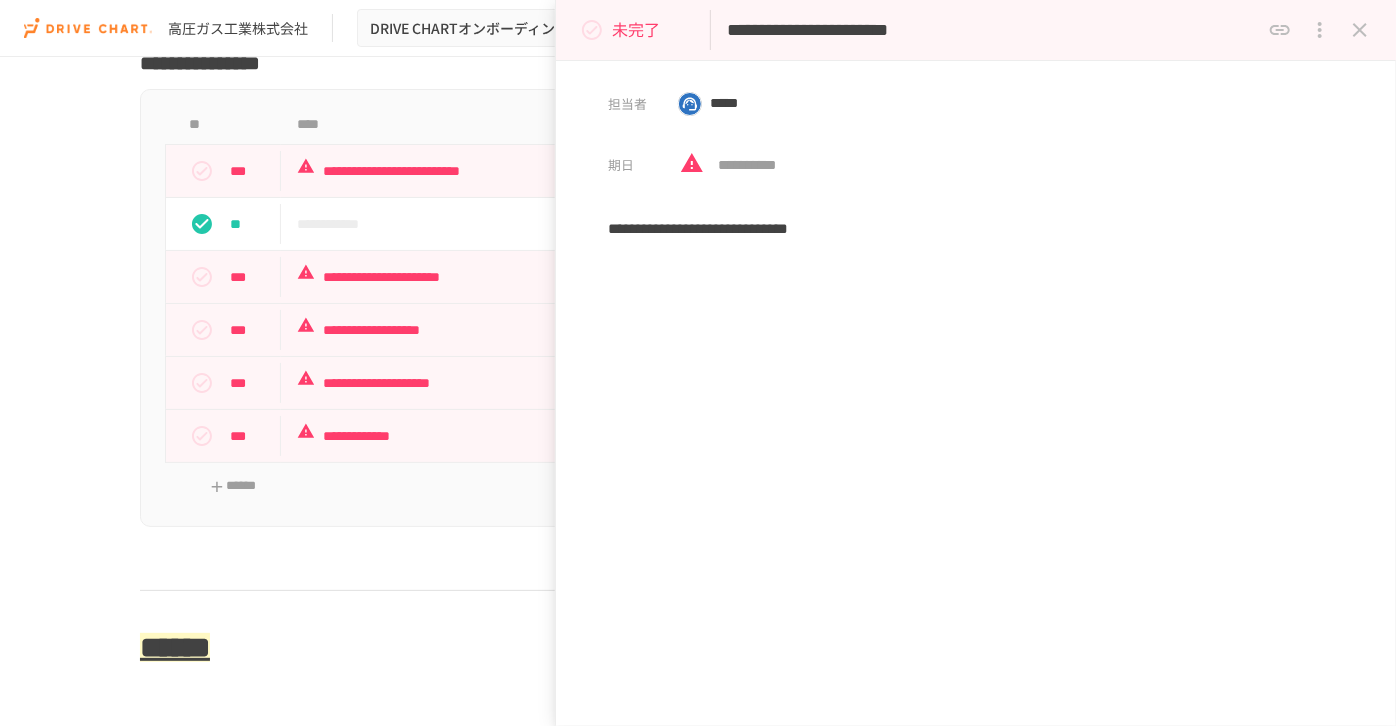 click on "**********" at bounding box center [976, 229] 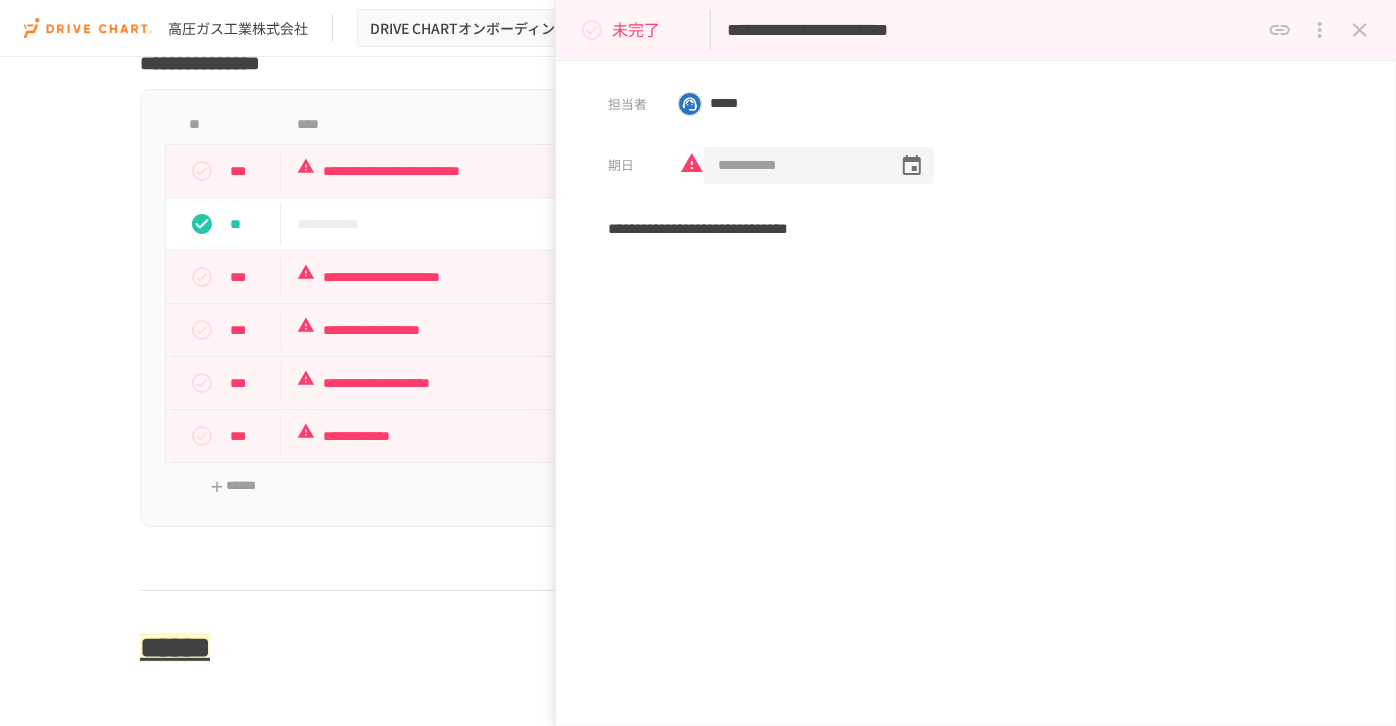 click on "**********" at bounding box center (794, 166) 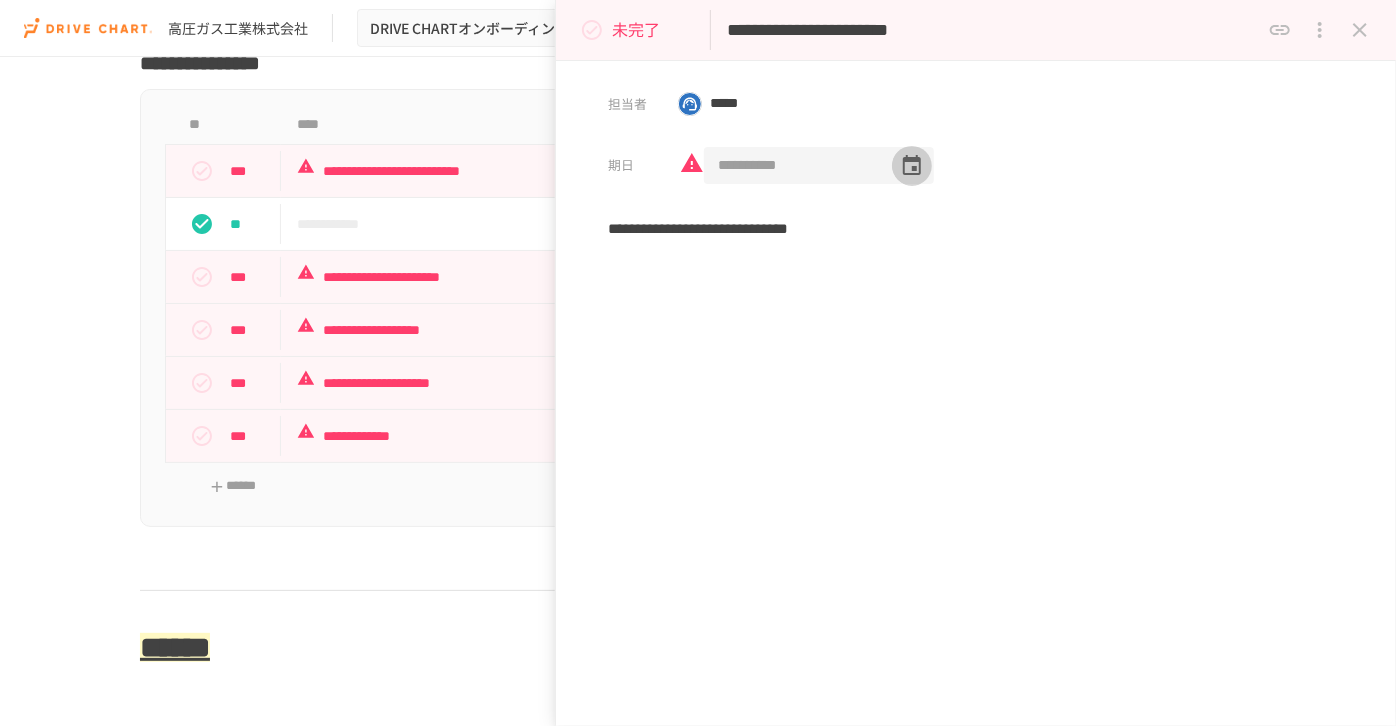 click 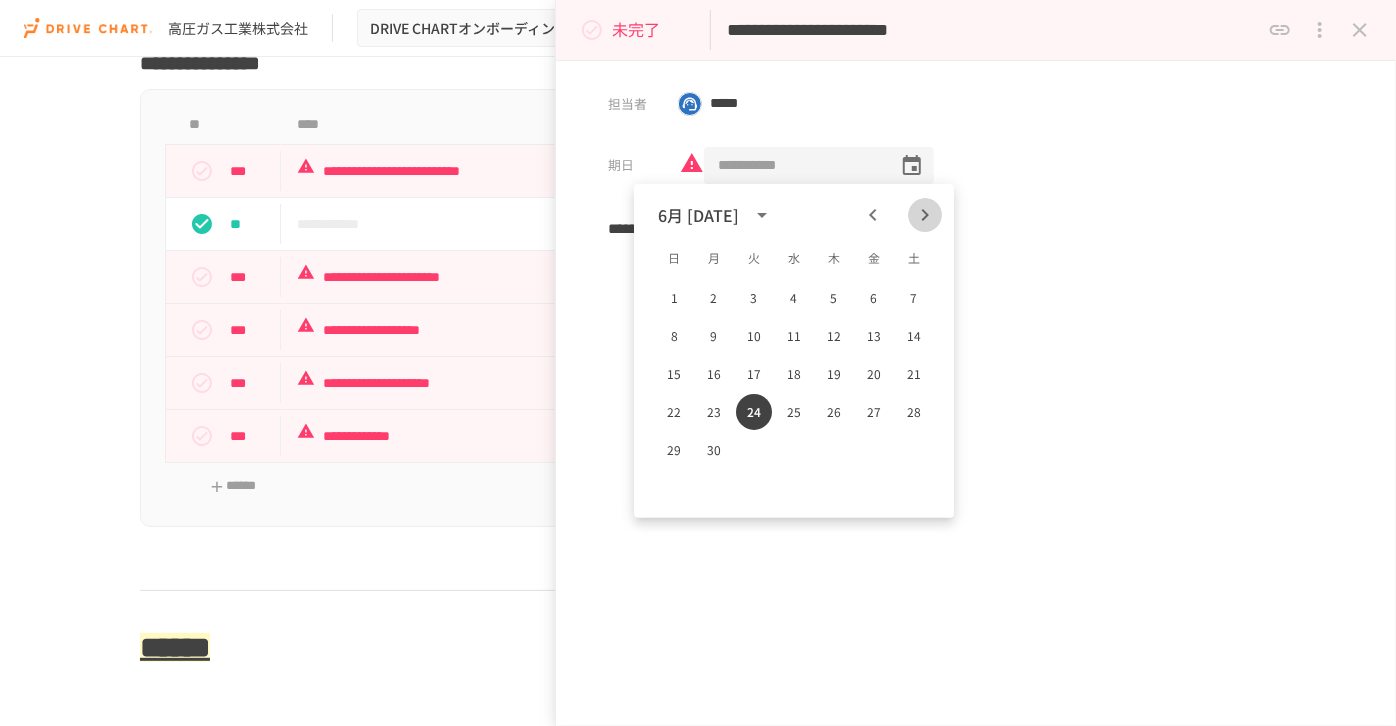 click 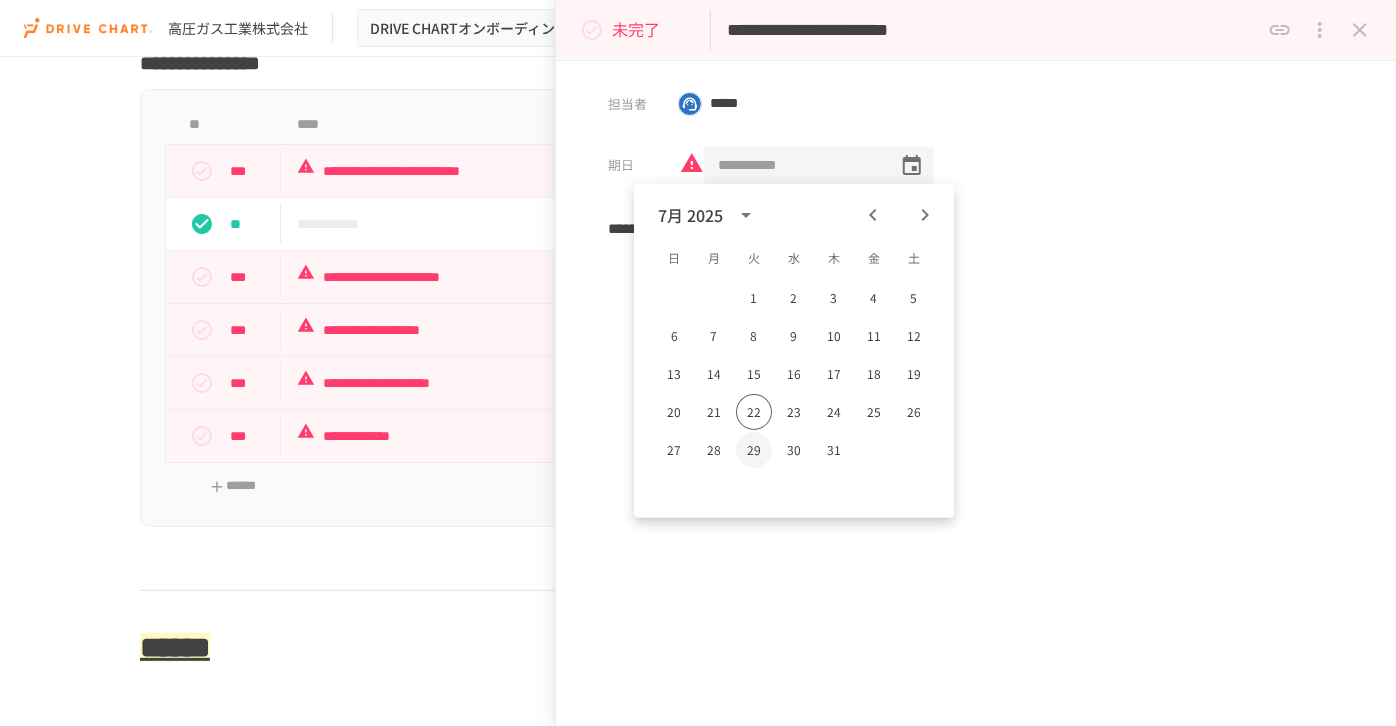 click on "29" at bounding box center (754, 450) 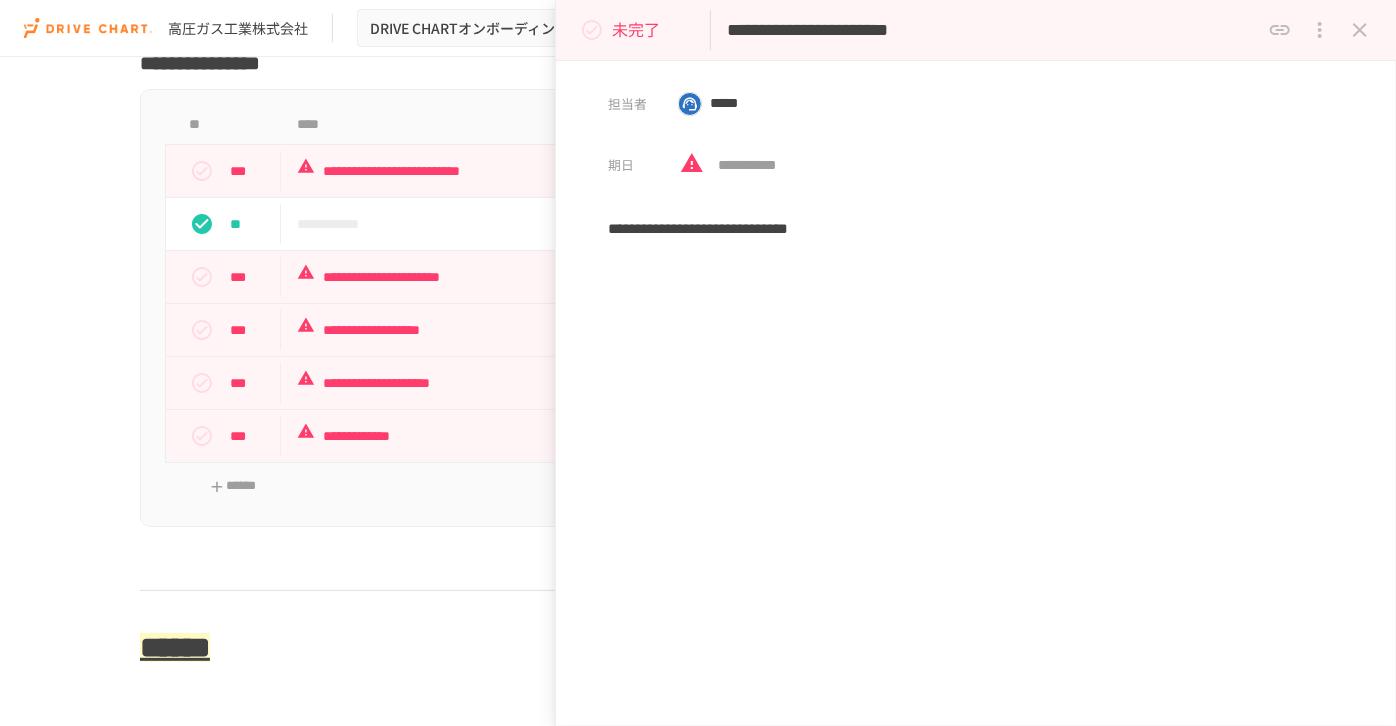 type on "**********" 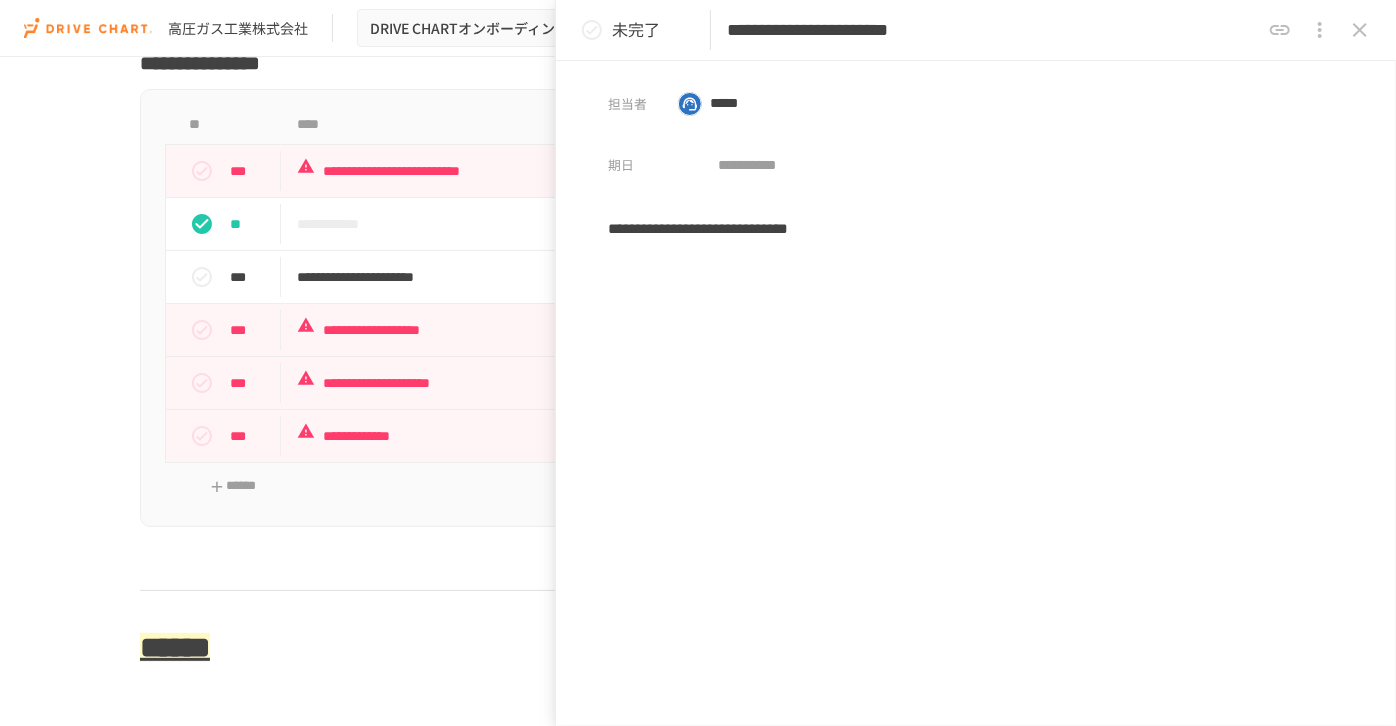 click at bounding box center (1360, 30) 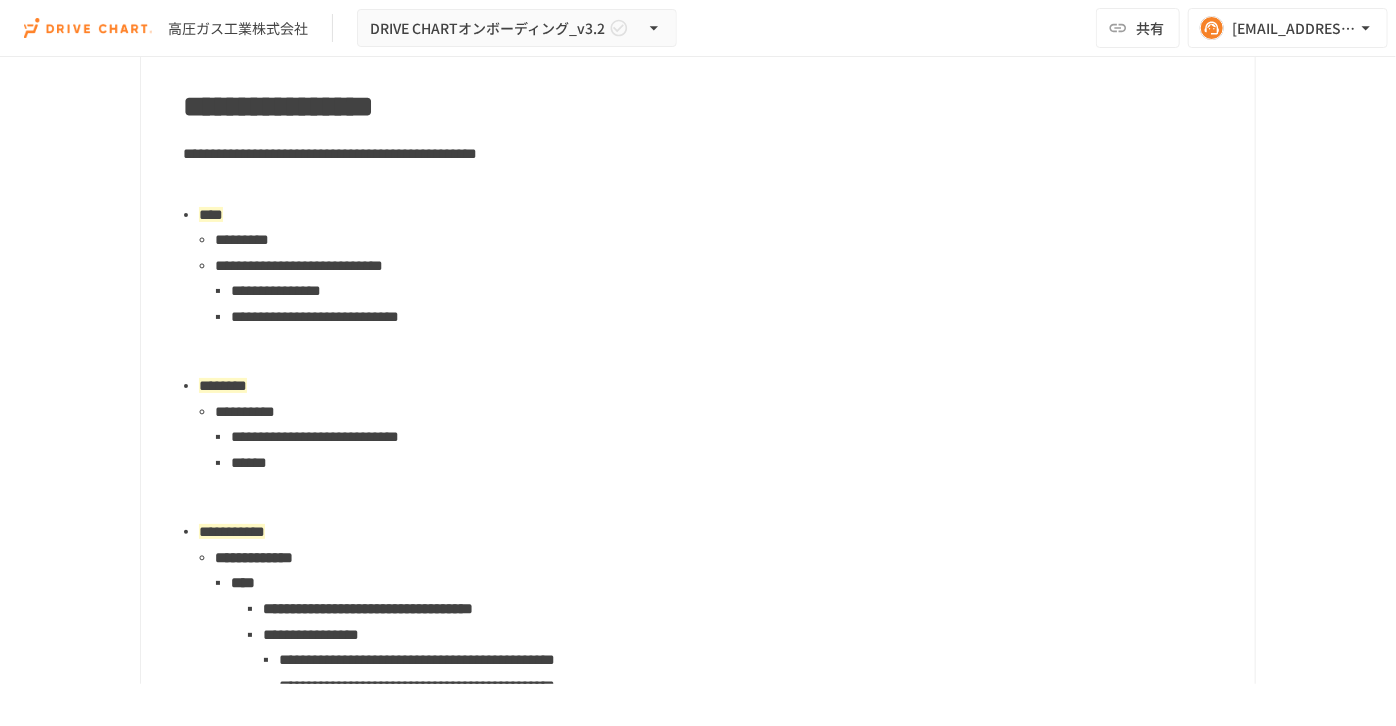 scroll, scrollTop: 1792, scrollLeft: 0, axis: vertical 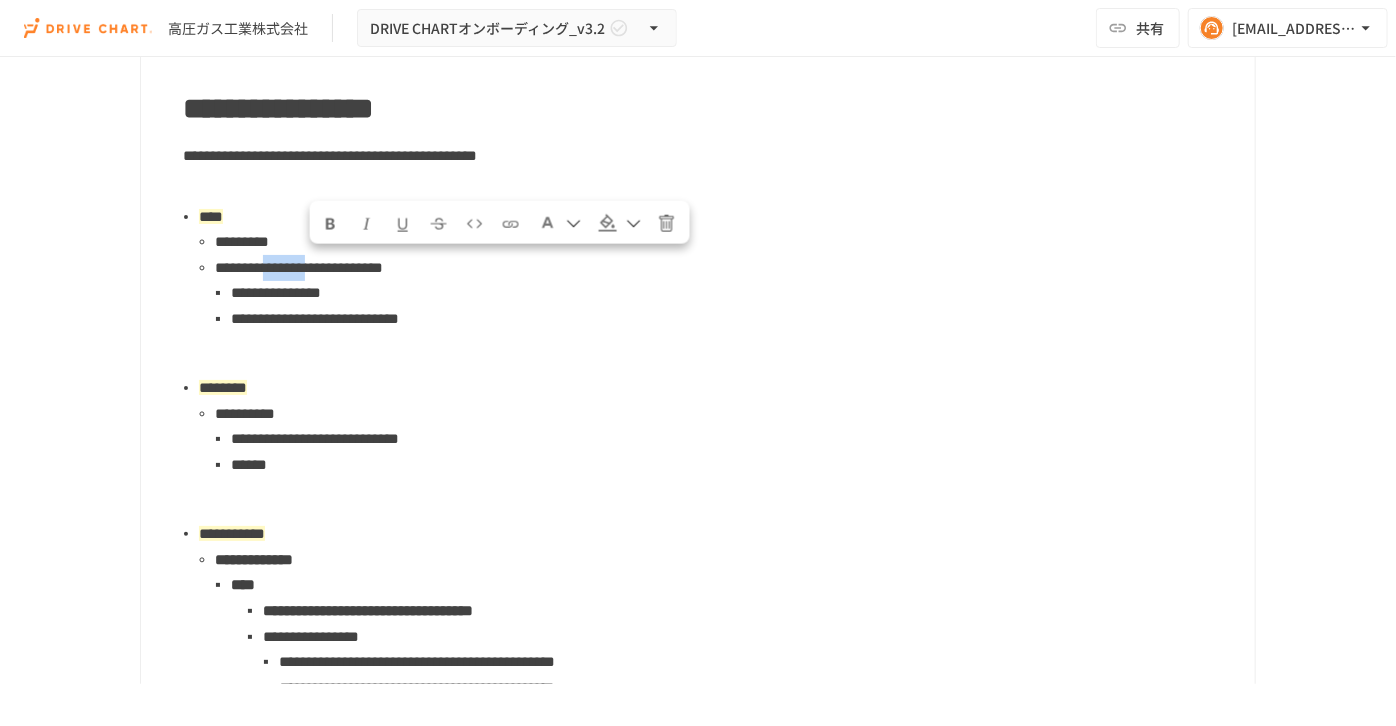 drag, startPoint x: 307, startPoint y: 263, endPoint x: 416, endPoint y: 263, distance: 109 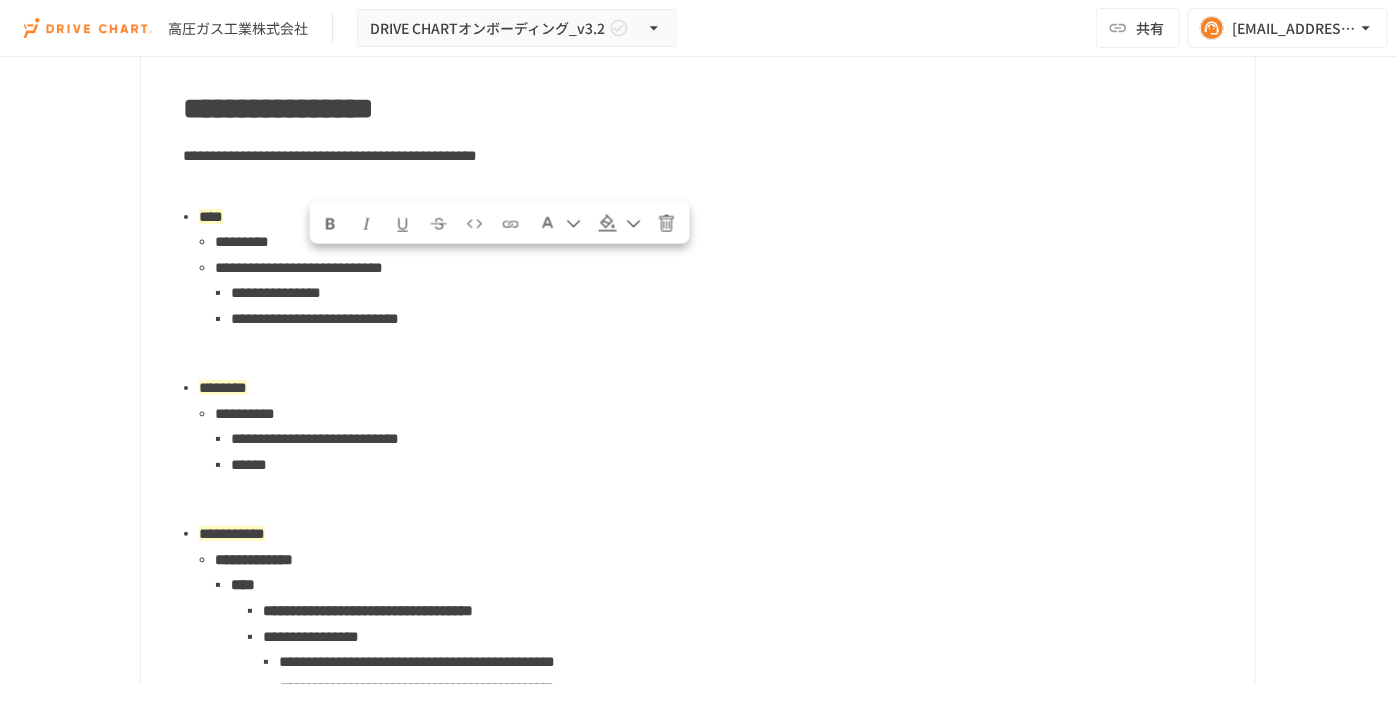 click on "**********" at bounding box center [299, 267] 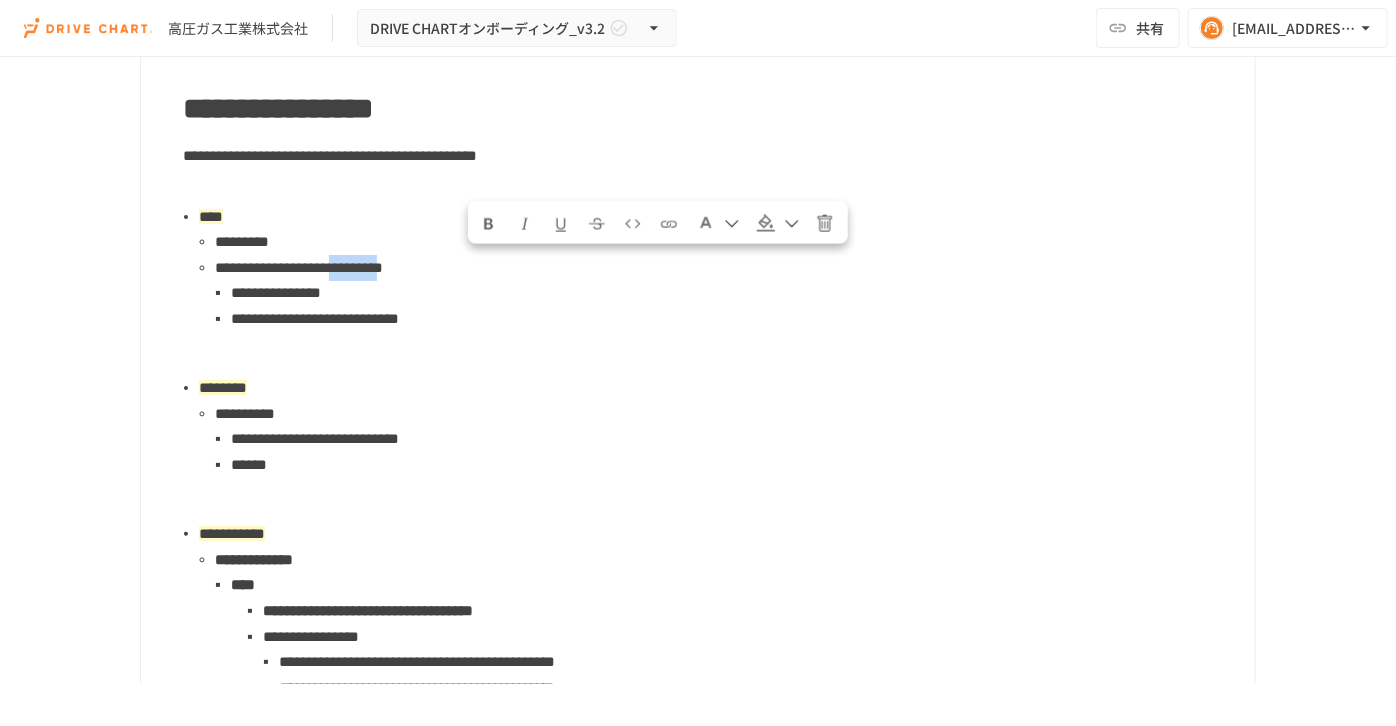 drag, startPoint x: 467, startPoint y: 268, endPoint x: 584, endPoint y: 265, distance: 117.03845 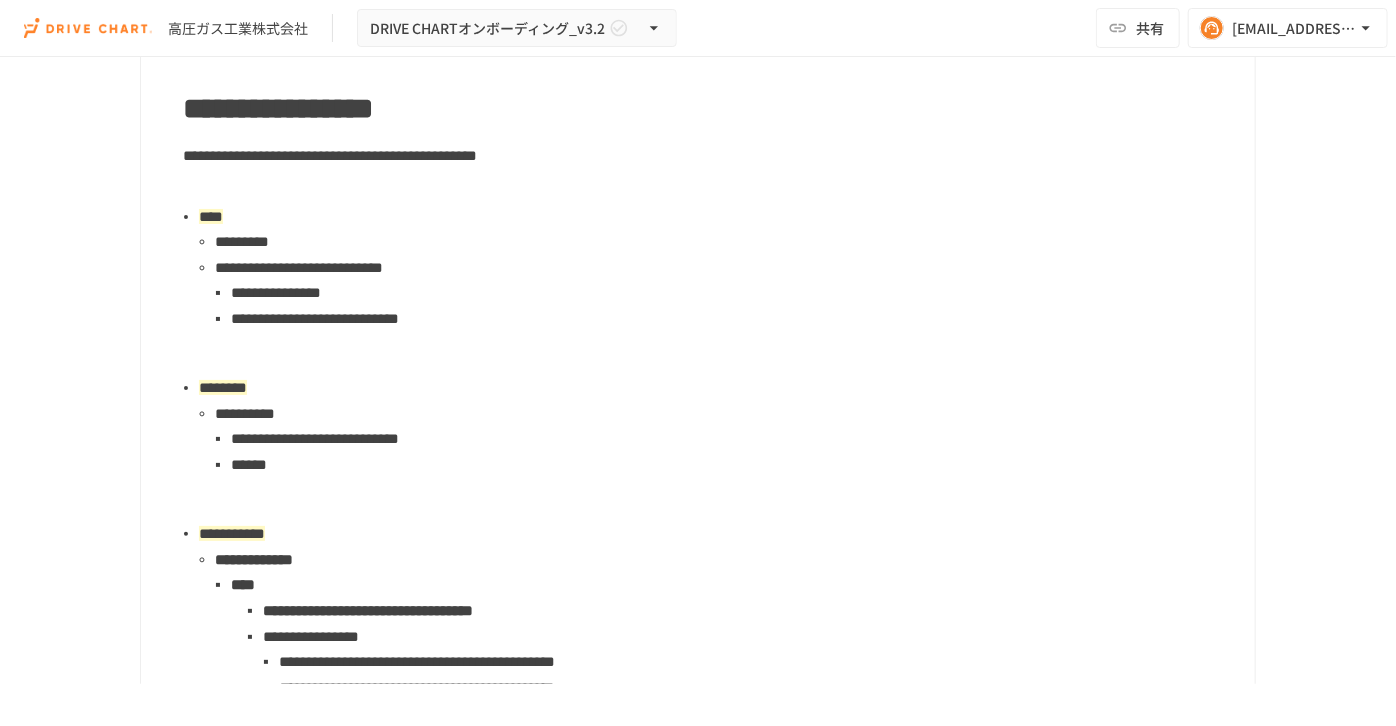 click on "********" at bounding box center (719, 388) 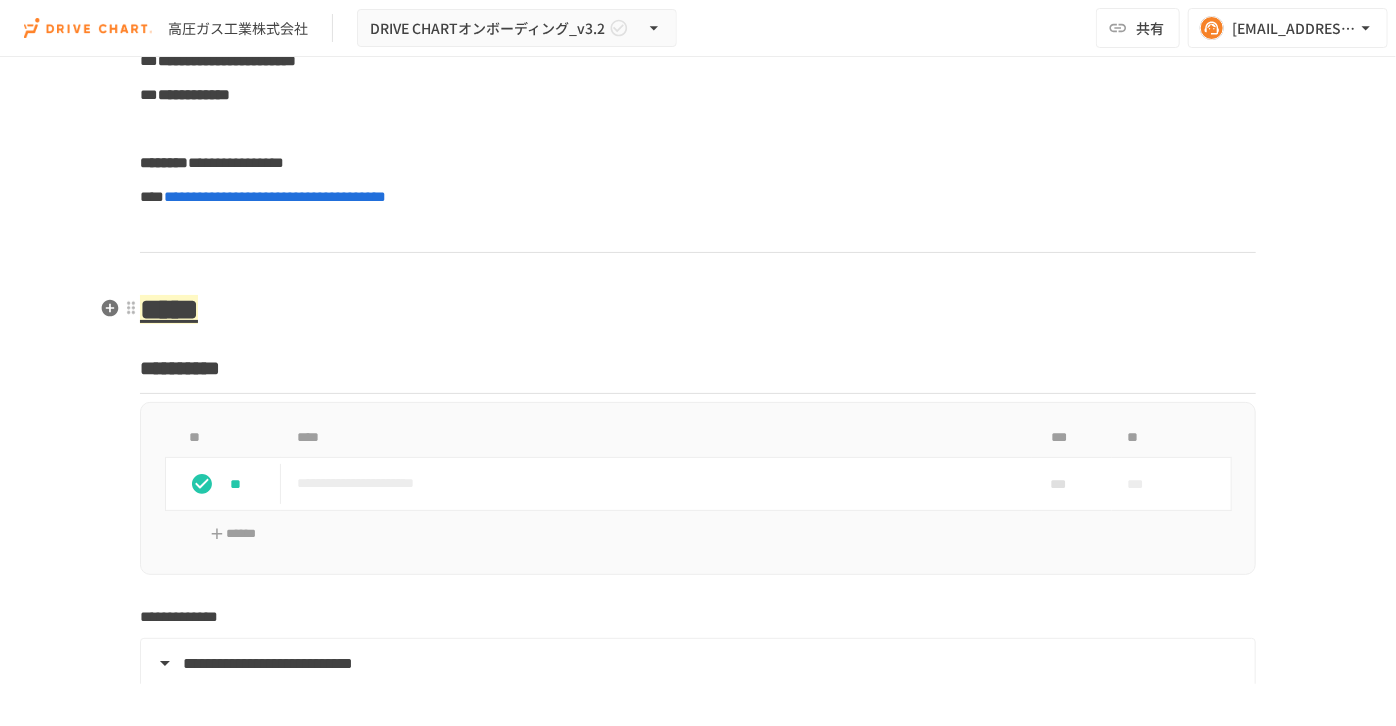scroll, scrollTop: 792, scrollLeft: 0, axis: vertical 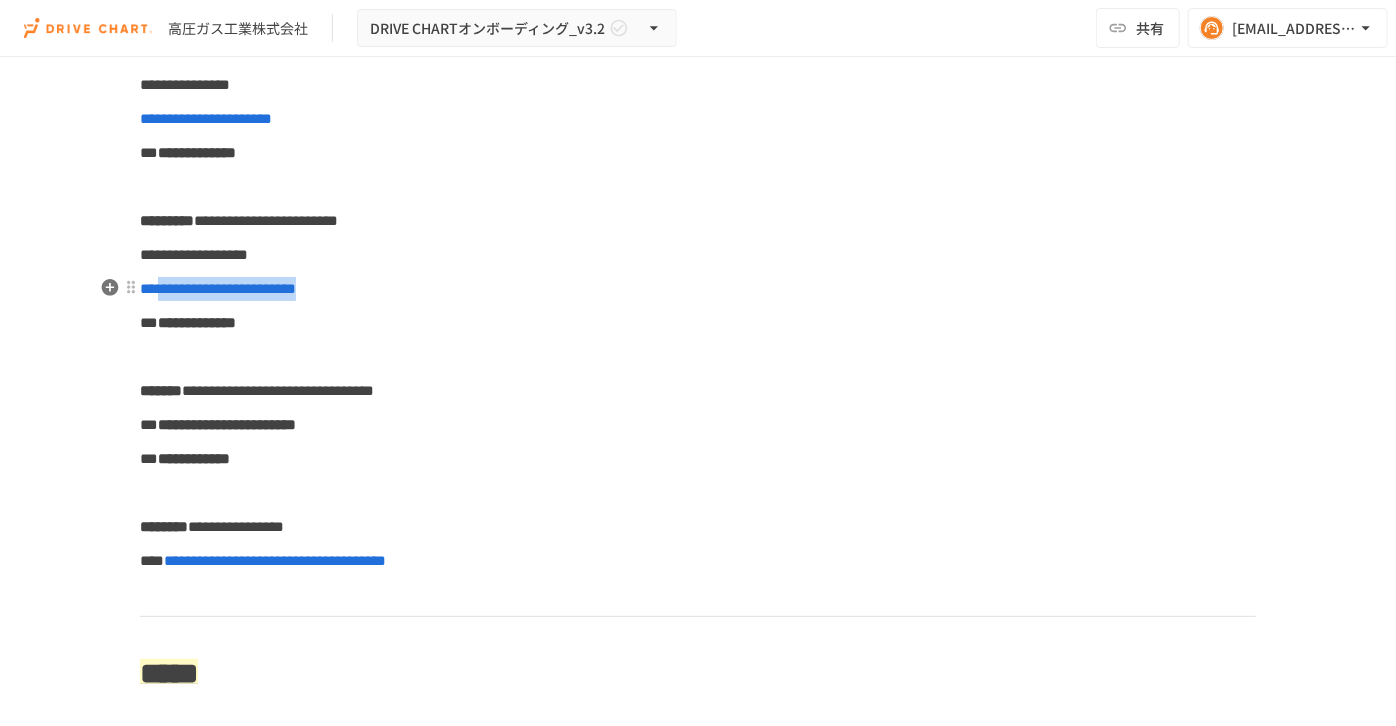 drag, startPoint x: 360, startPoint y: 286, endPoint x: 165, endPoint y: 286, distance: 195 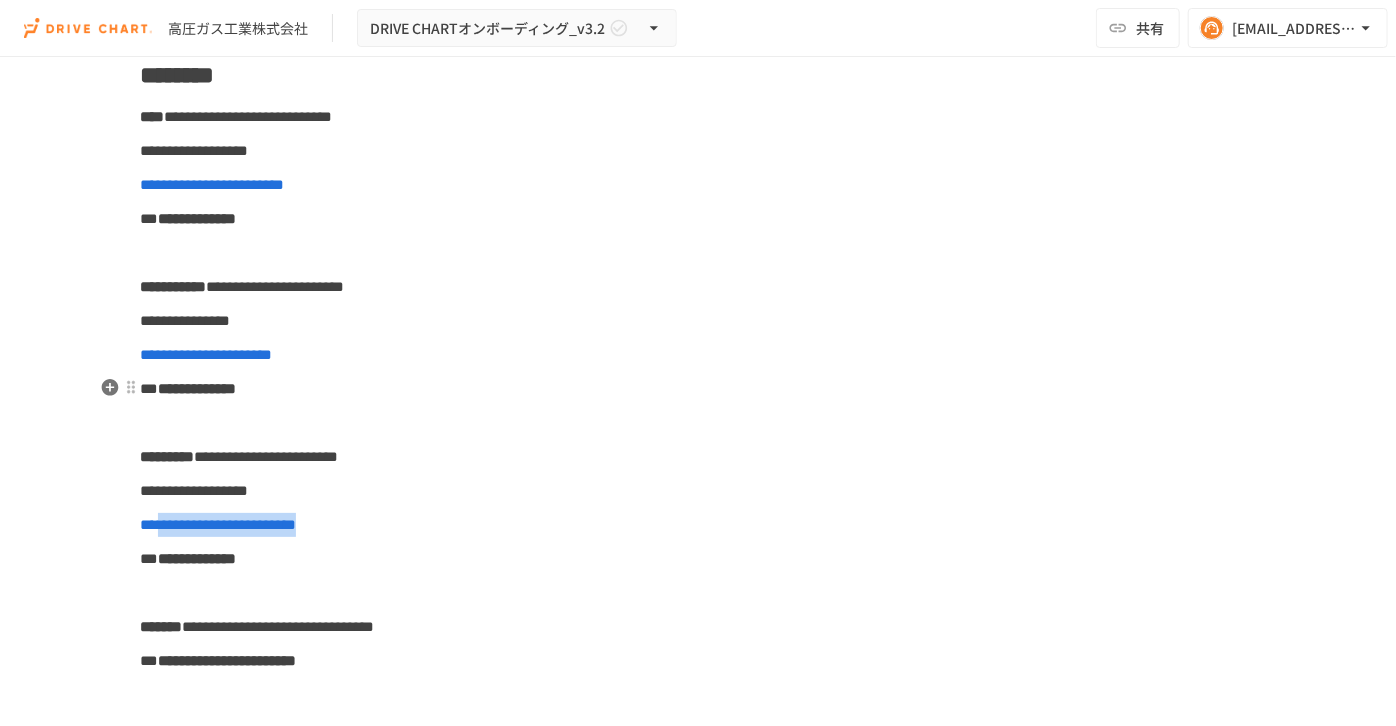 scroll, scrollTop: 429, scrollLeft: 0, axis: vertical 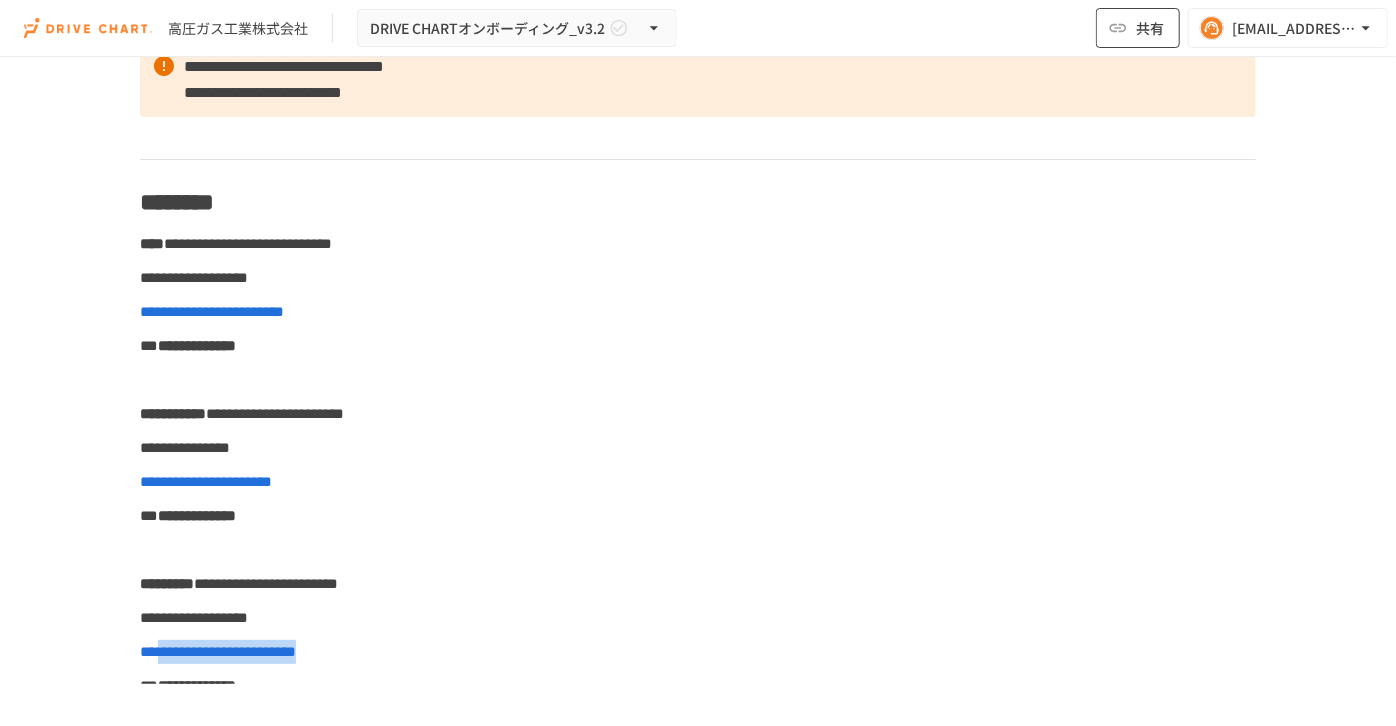 click on "共有" at bounding box center (1150, 28) 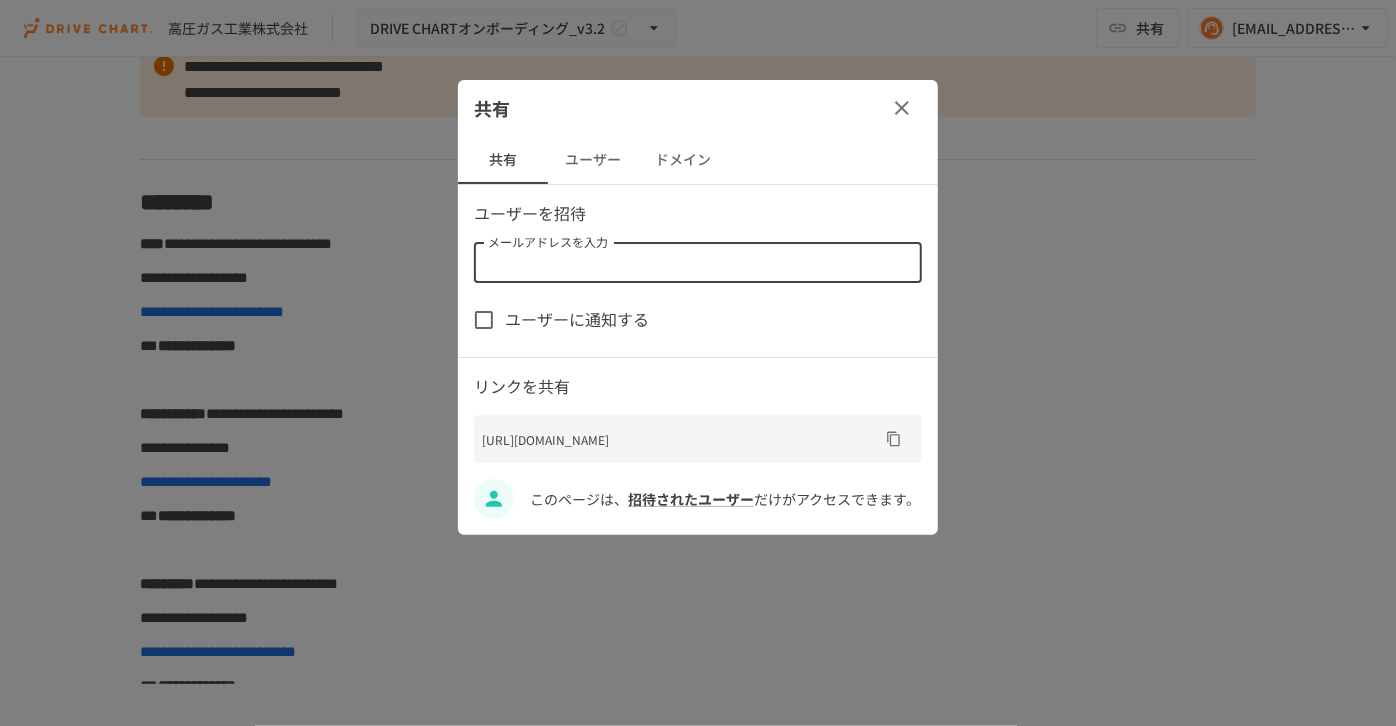 click on "メールアドレスを入力" at bounding box center (696, 263) 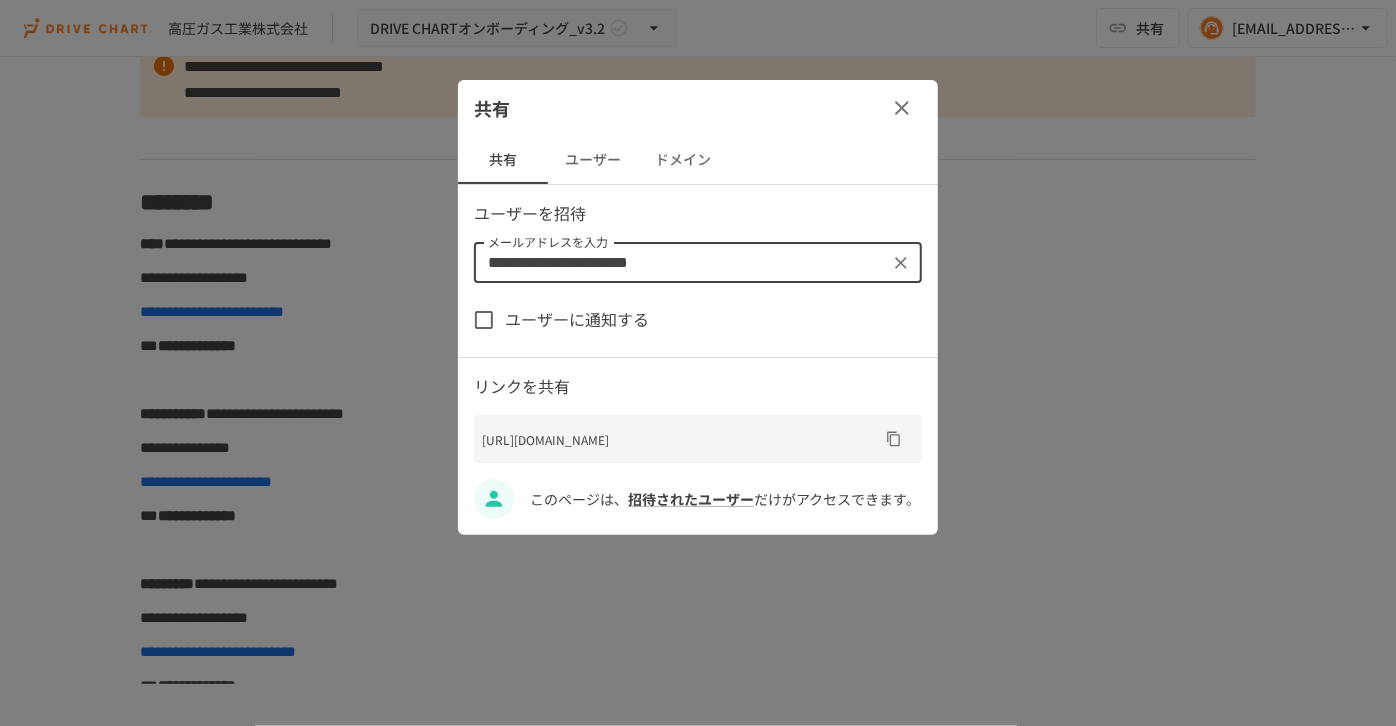type on "**********" 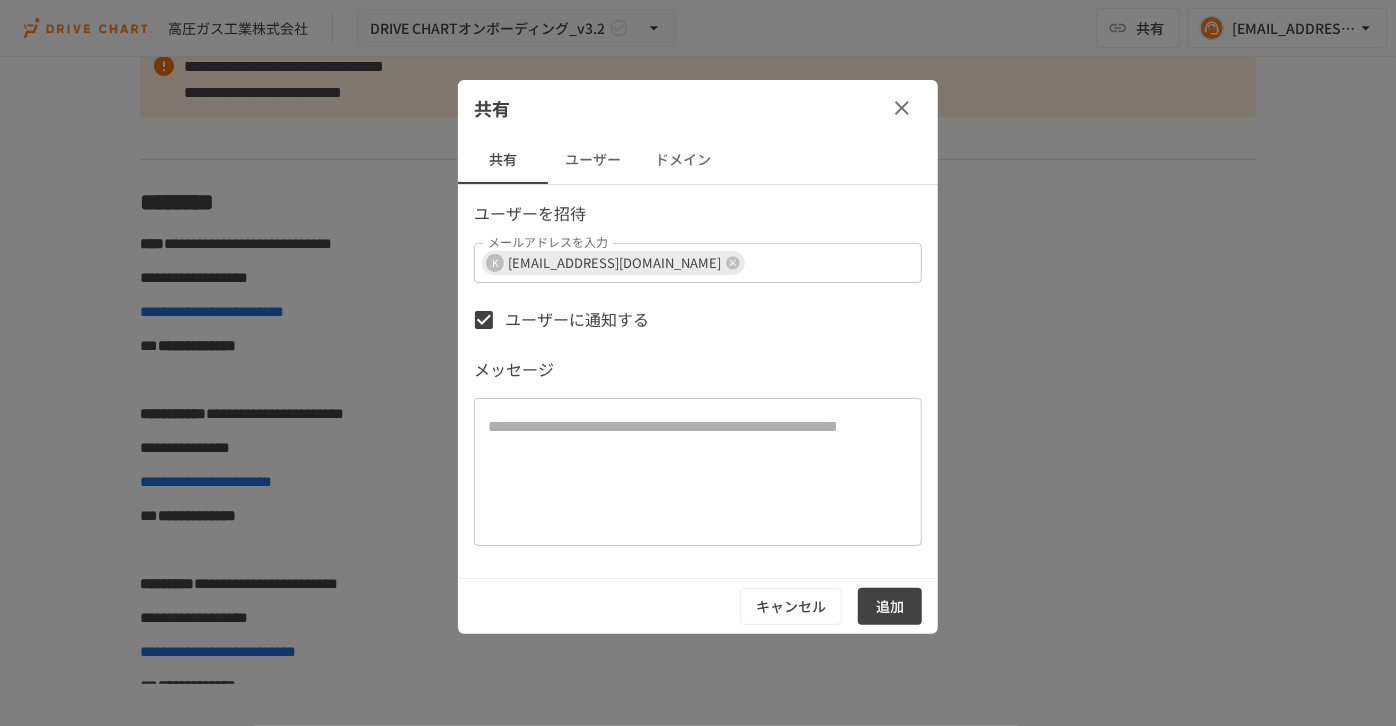 click on "追加" at bounding box center [890, 606] 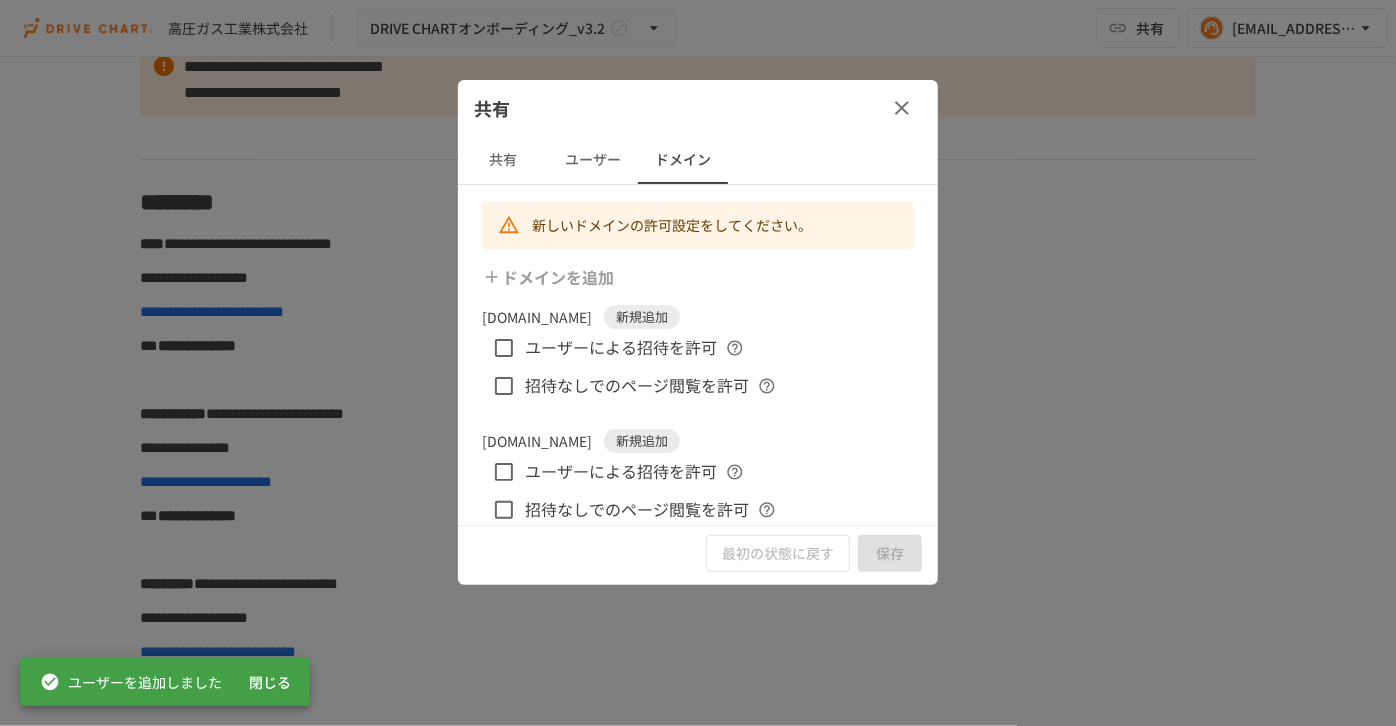 click on "ユーザー" at bounding box center (593, 160) 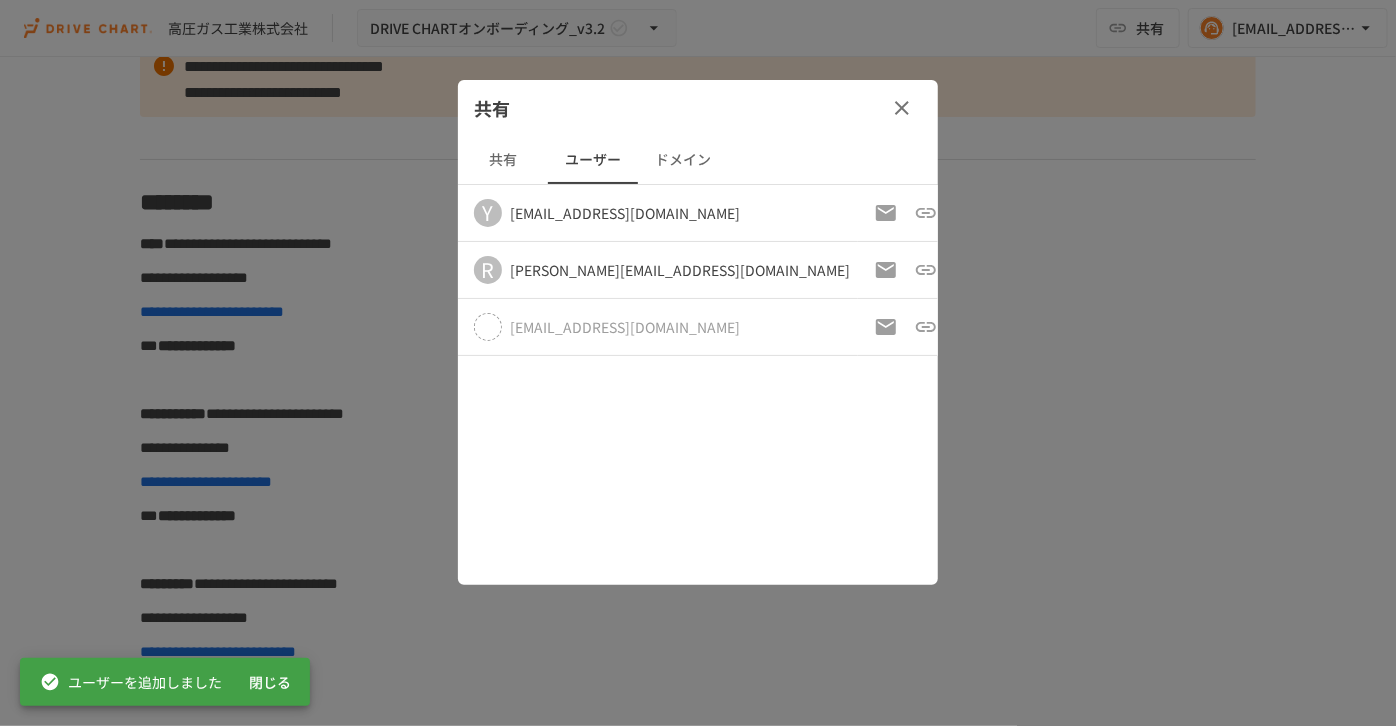 click on "共有" at bounding box center (503, 160) 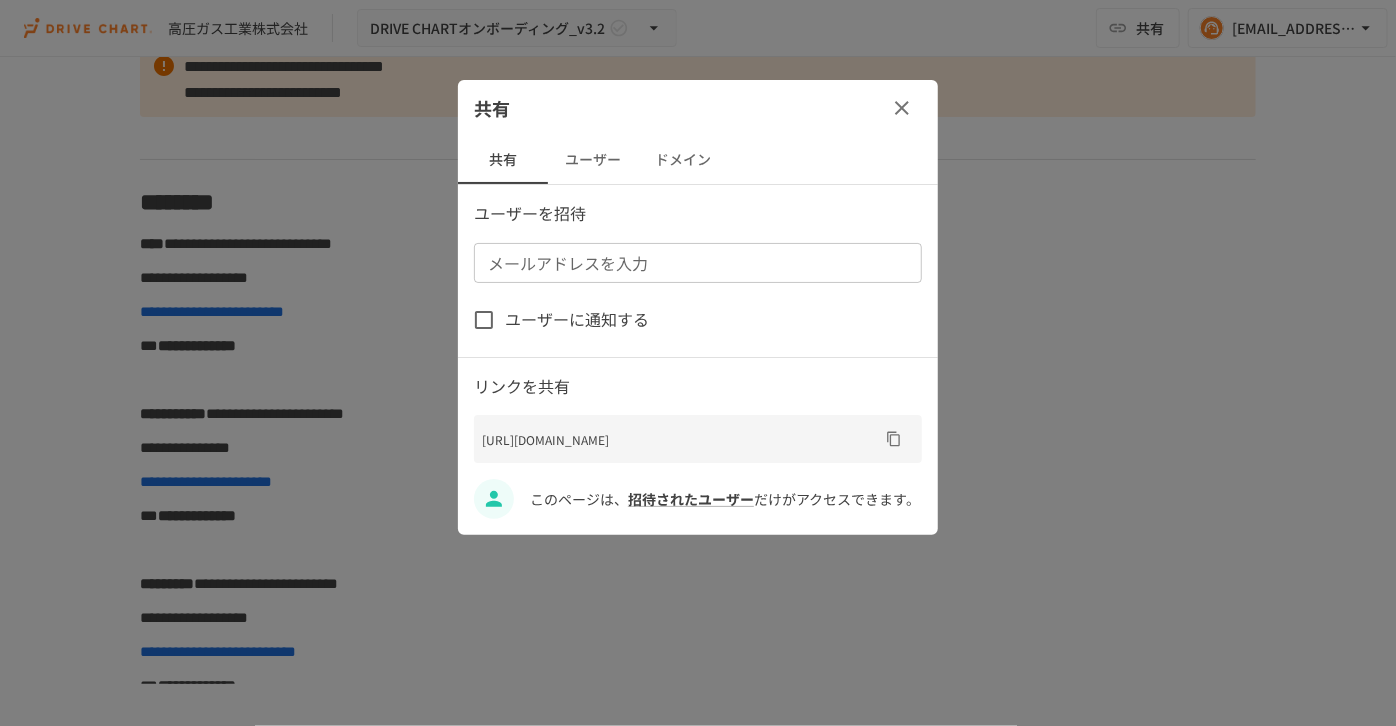 click on "https://ws.arch-hc.com/w/AmmDnIzJ/c/OiGqw97GDz5hfD5ejV1L7Q/p/109780495341471" at bounding box center [680, 439] 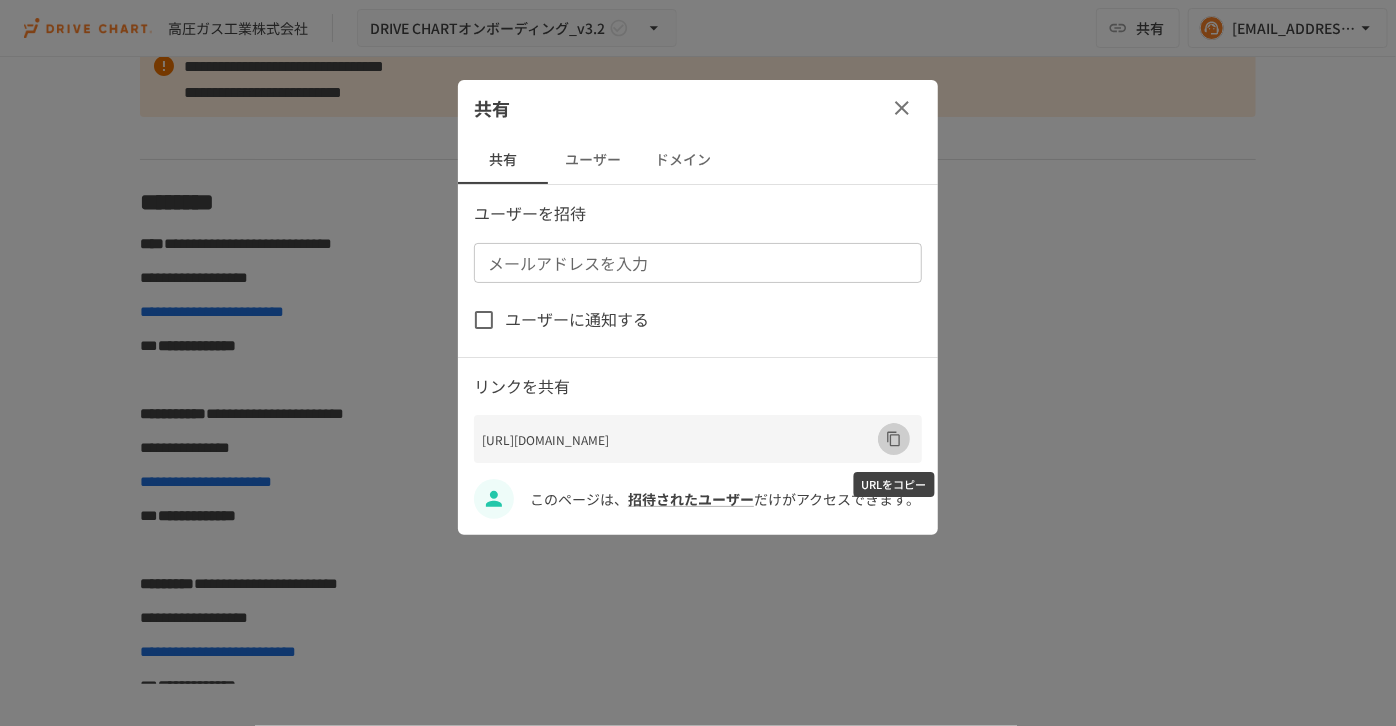 click 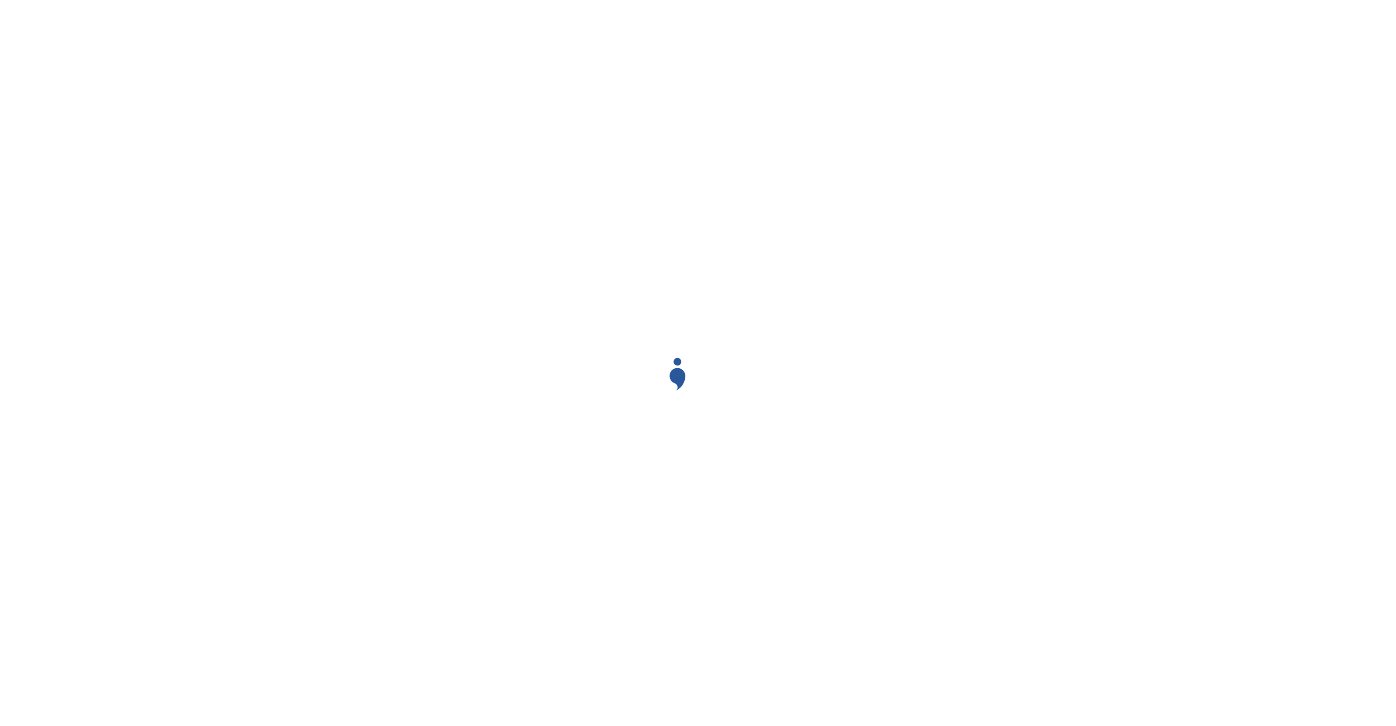 scroll, scrollTop: 0, scrollLeft: 0, axis: both 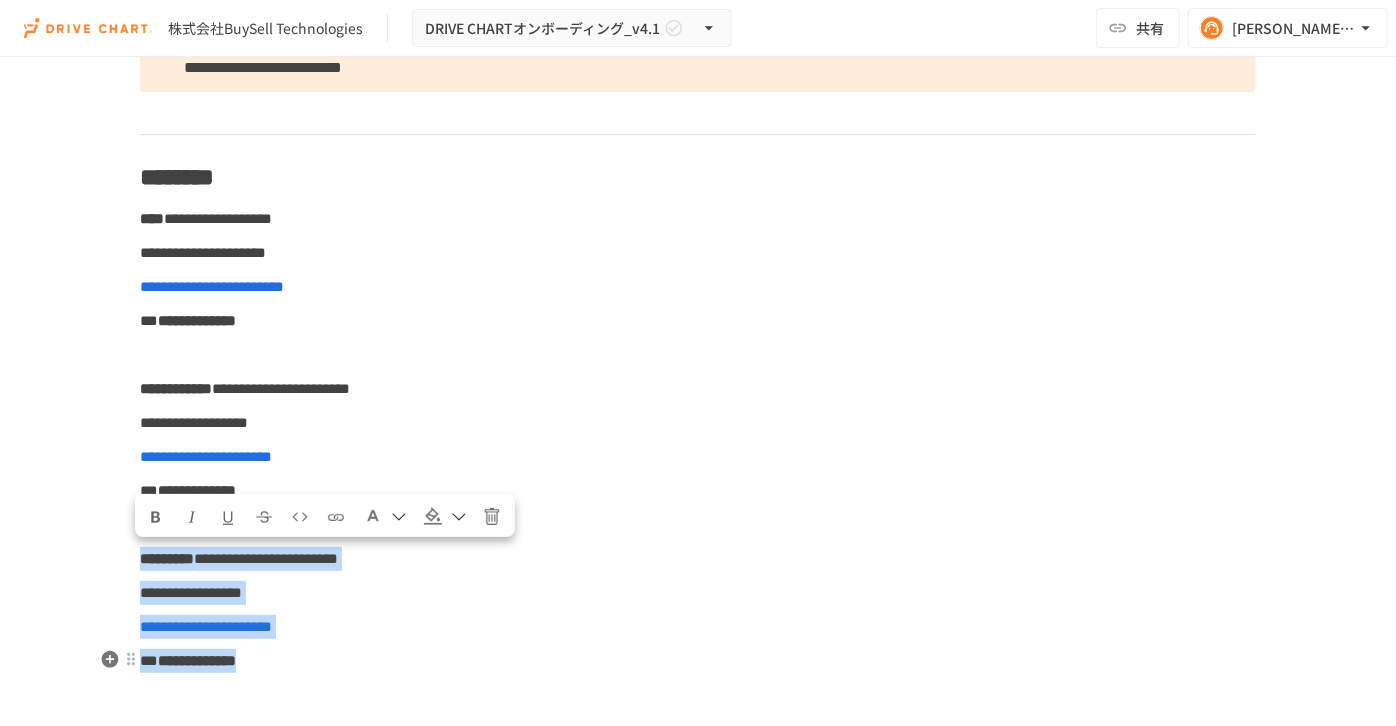 drag, startPoint x: 136, startPoint y: 554, endPoint x: 364, endPoint y: 653, distance: 248.56589 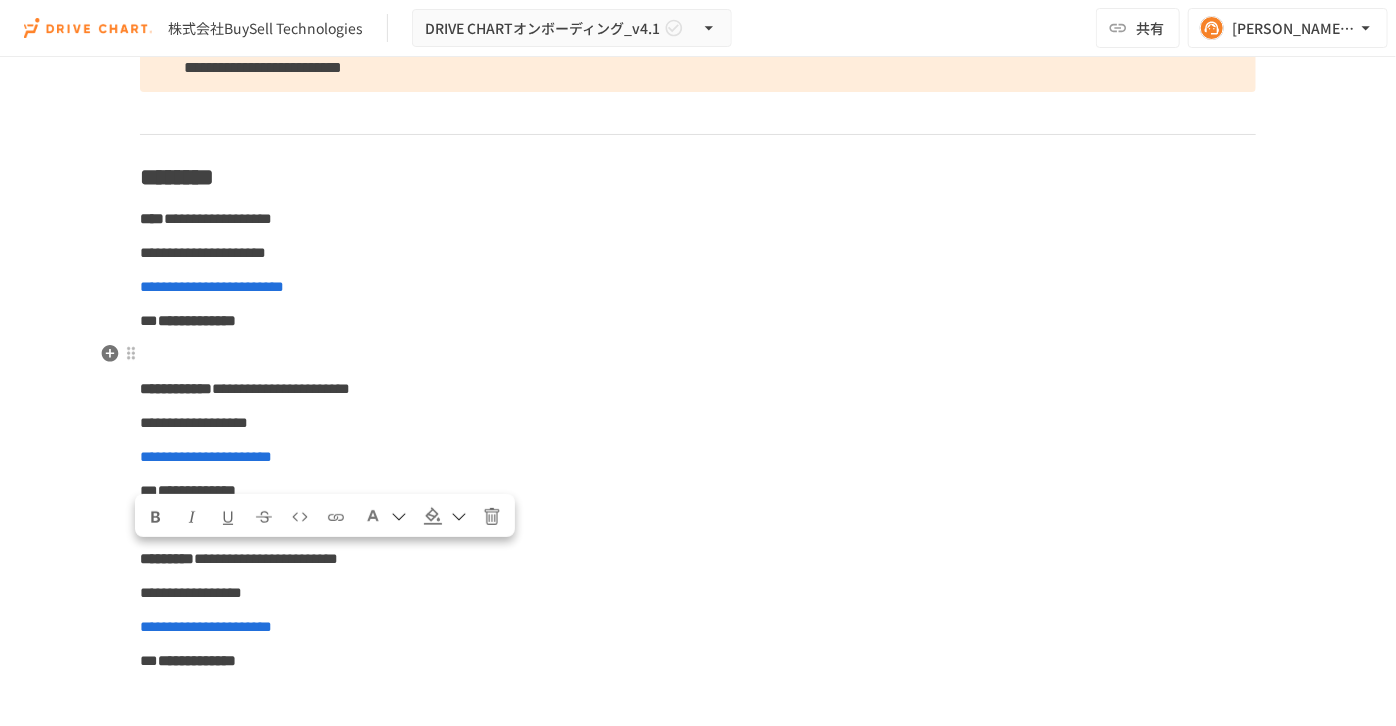 click at bounding box center (698, 355) 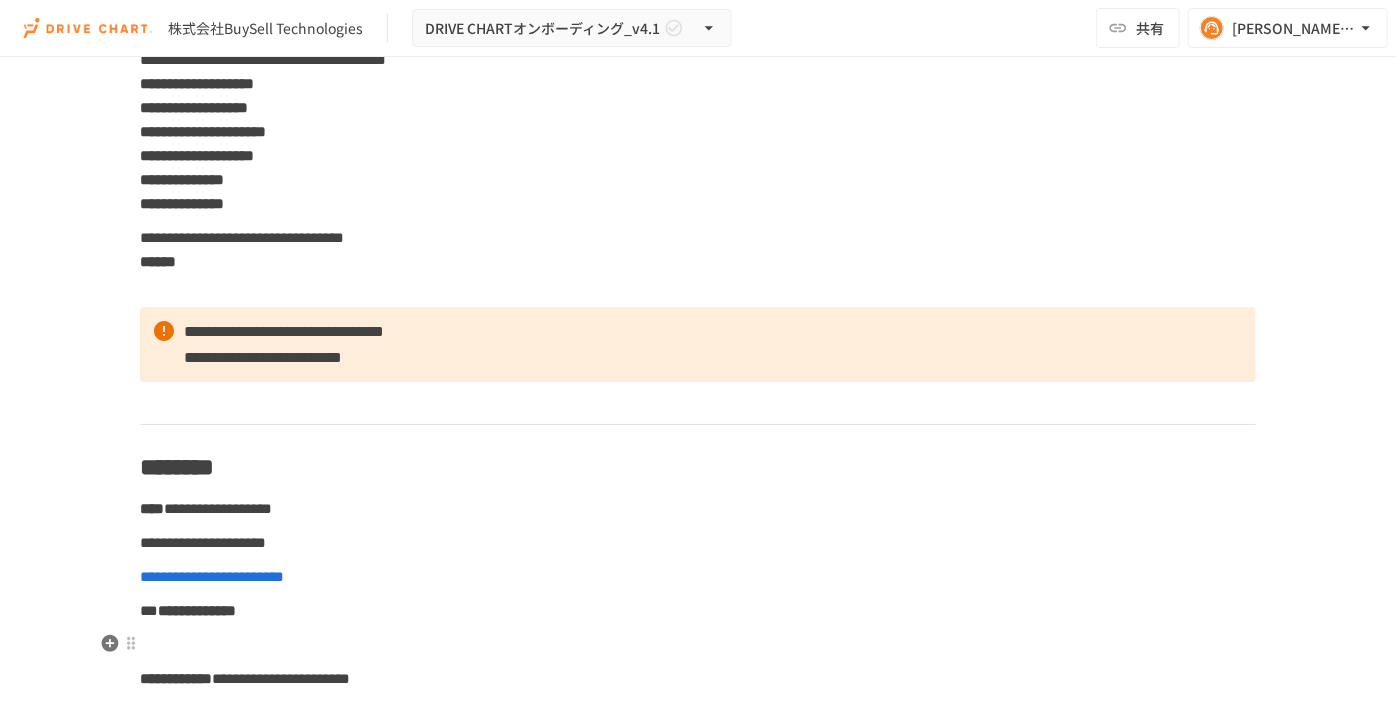 scroll, scrollTop: 0, scrollLeft: 0, axis: both 